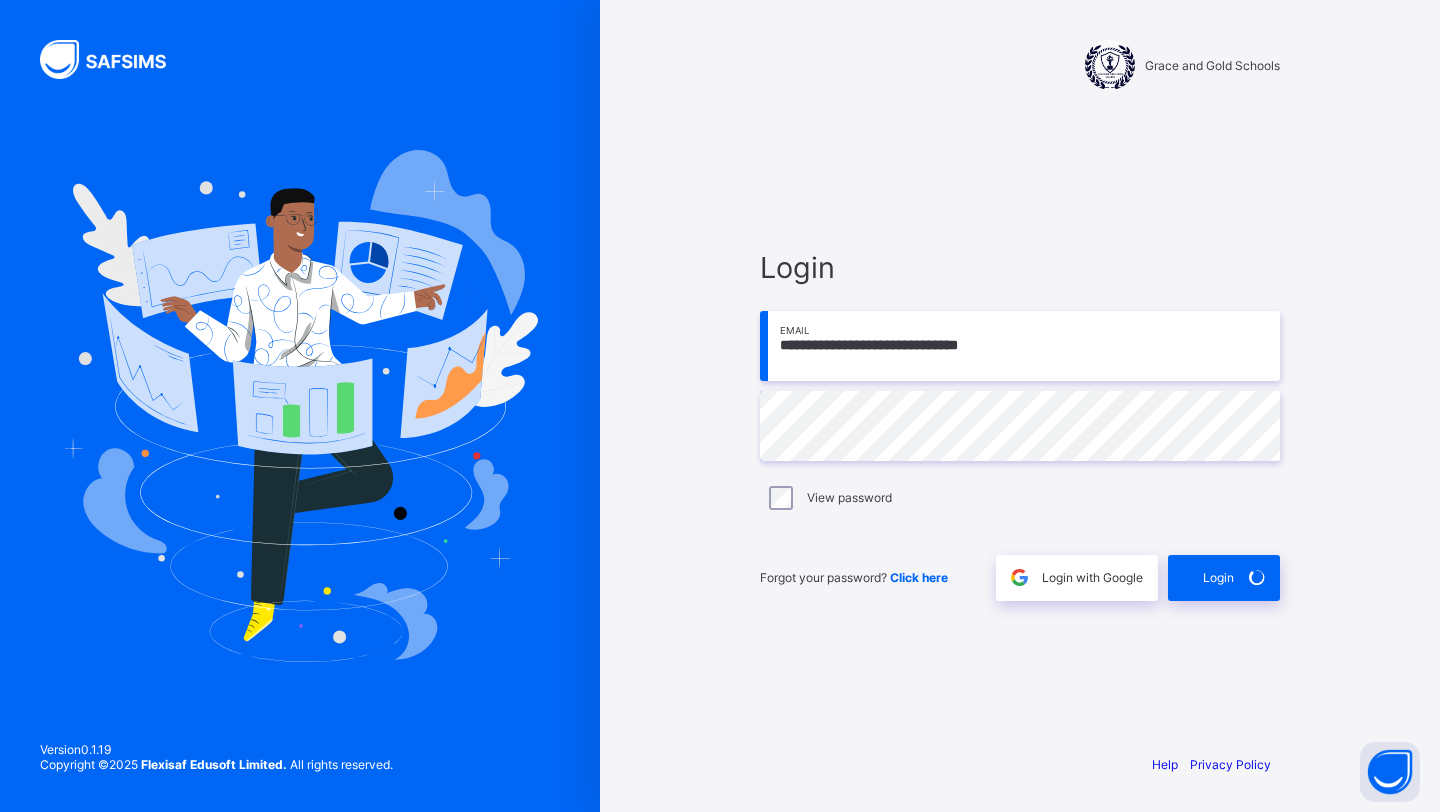 scroll, scrollTop: 0, scrollLeft: 0, axis: both 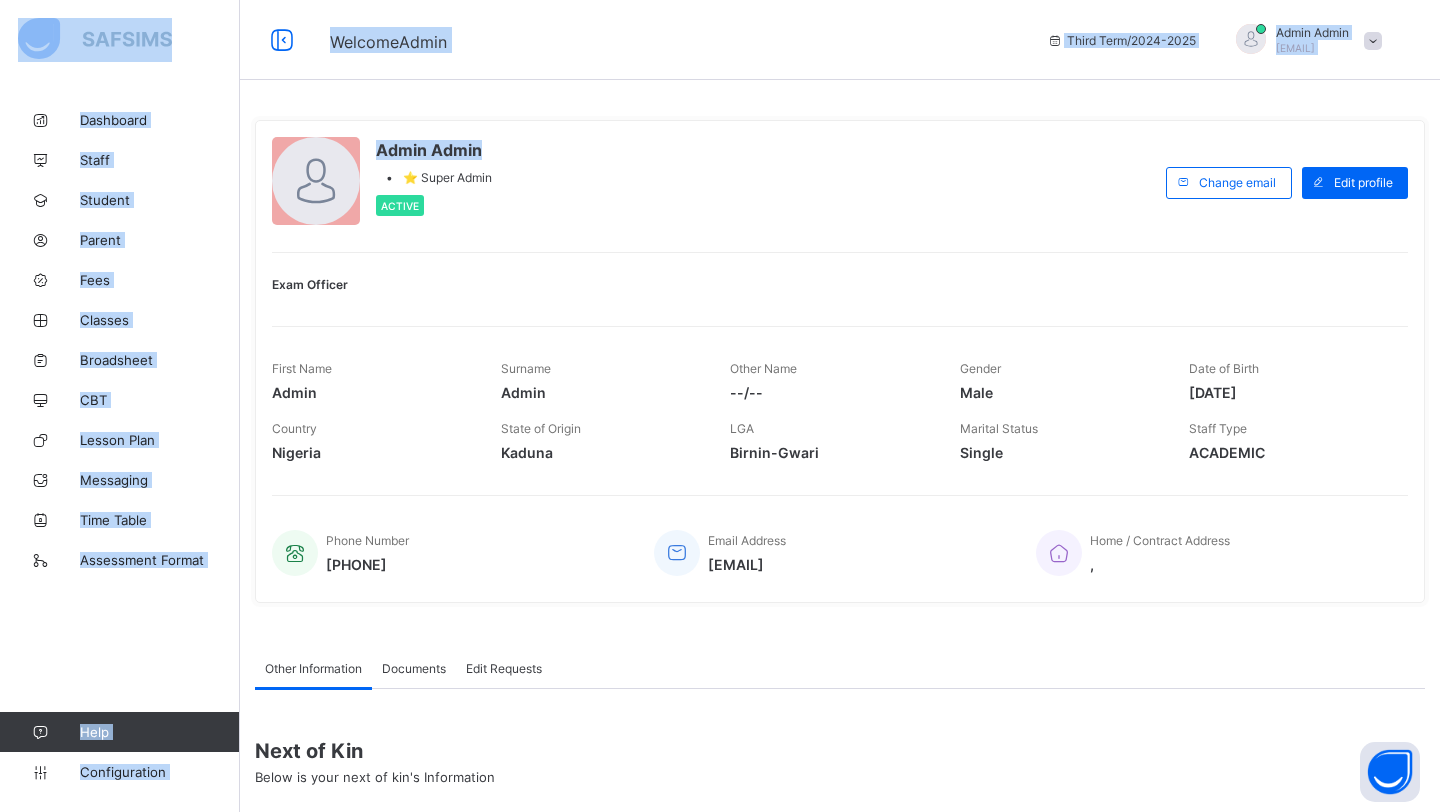 drag, startPoint x: 681, startPoint y: 146, endPoint x: 660, endPoint y: -88, distance: 234.94041 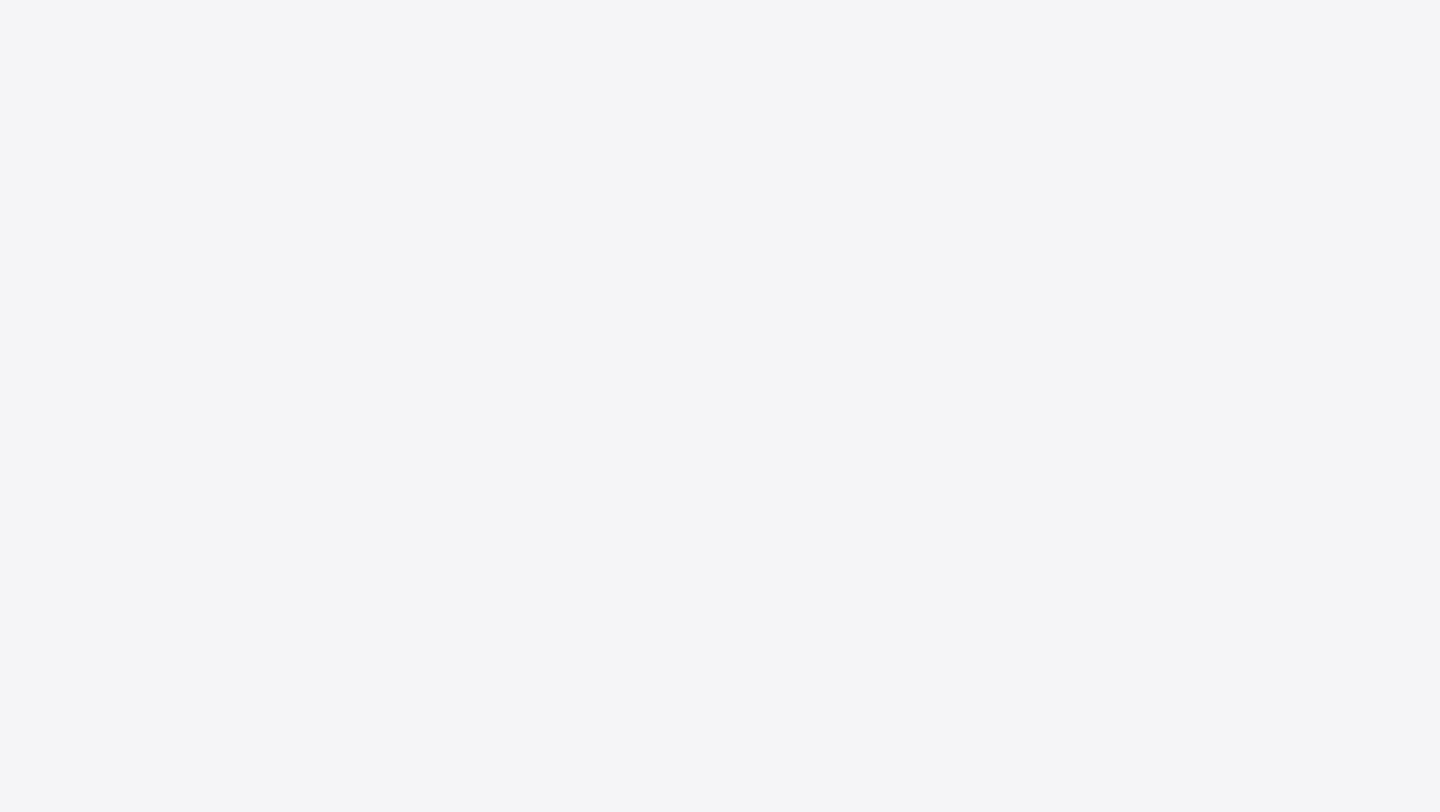 scroll, scrollTop: 0, scrollLeft: 0, axis: both 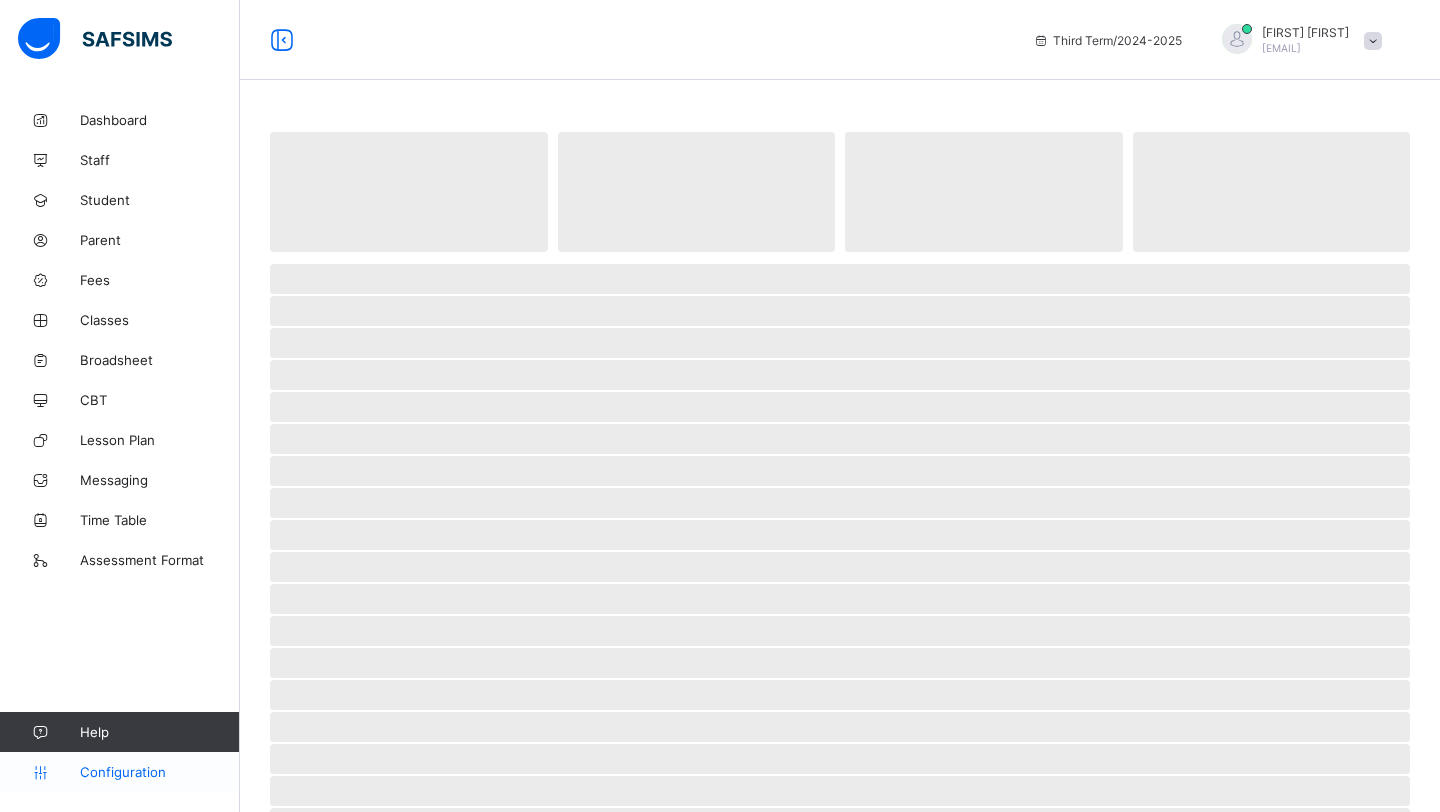 click on "Configuration" at bounding box center [159, 772] 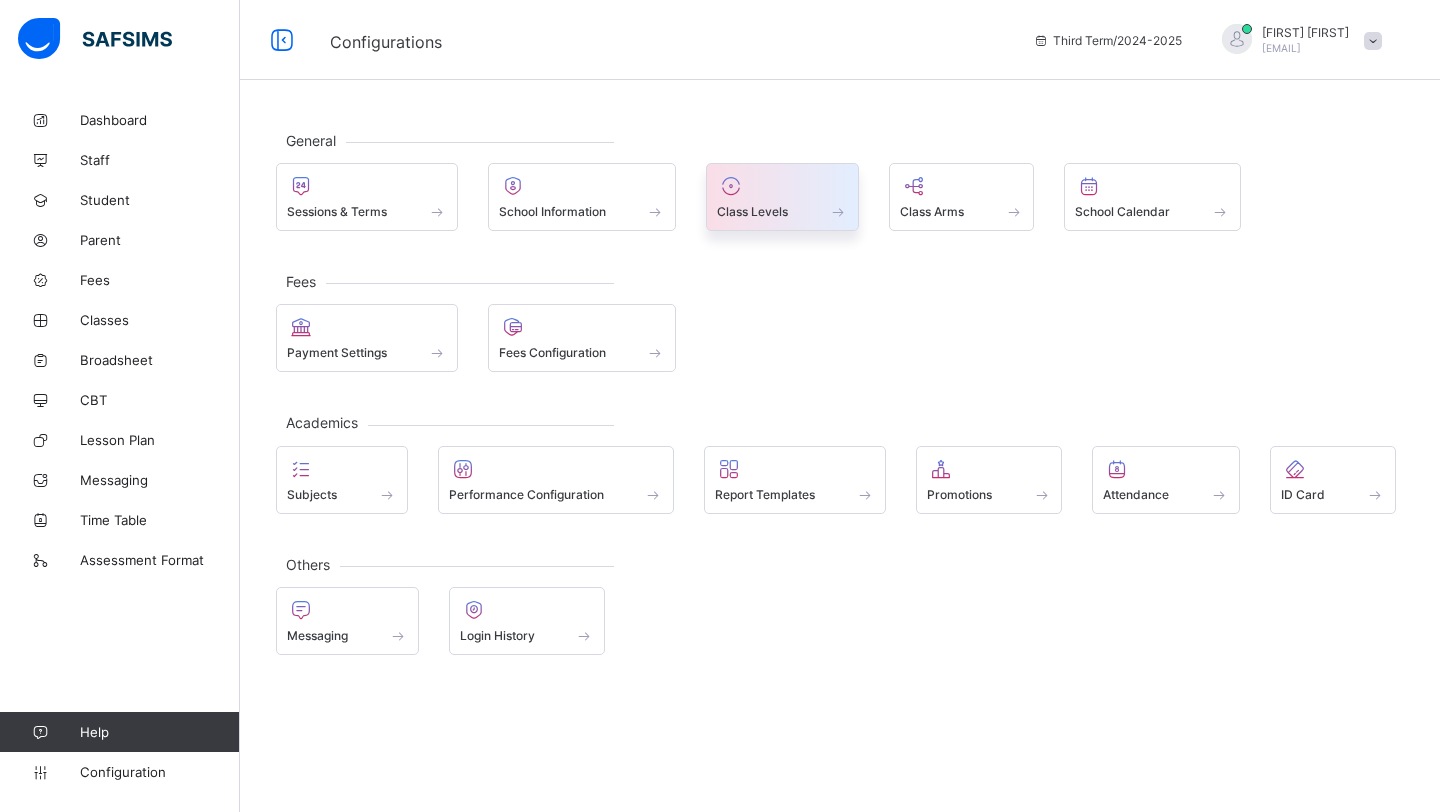 click at bounding box center (782, 200) 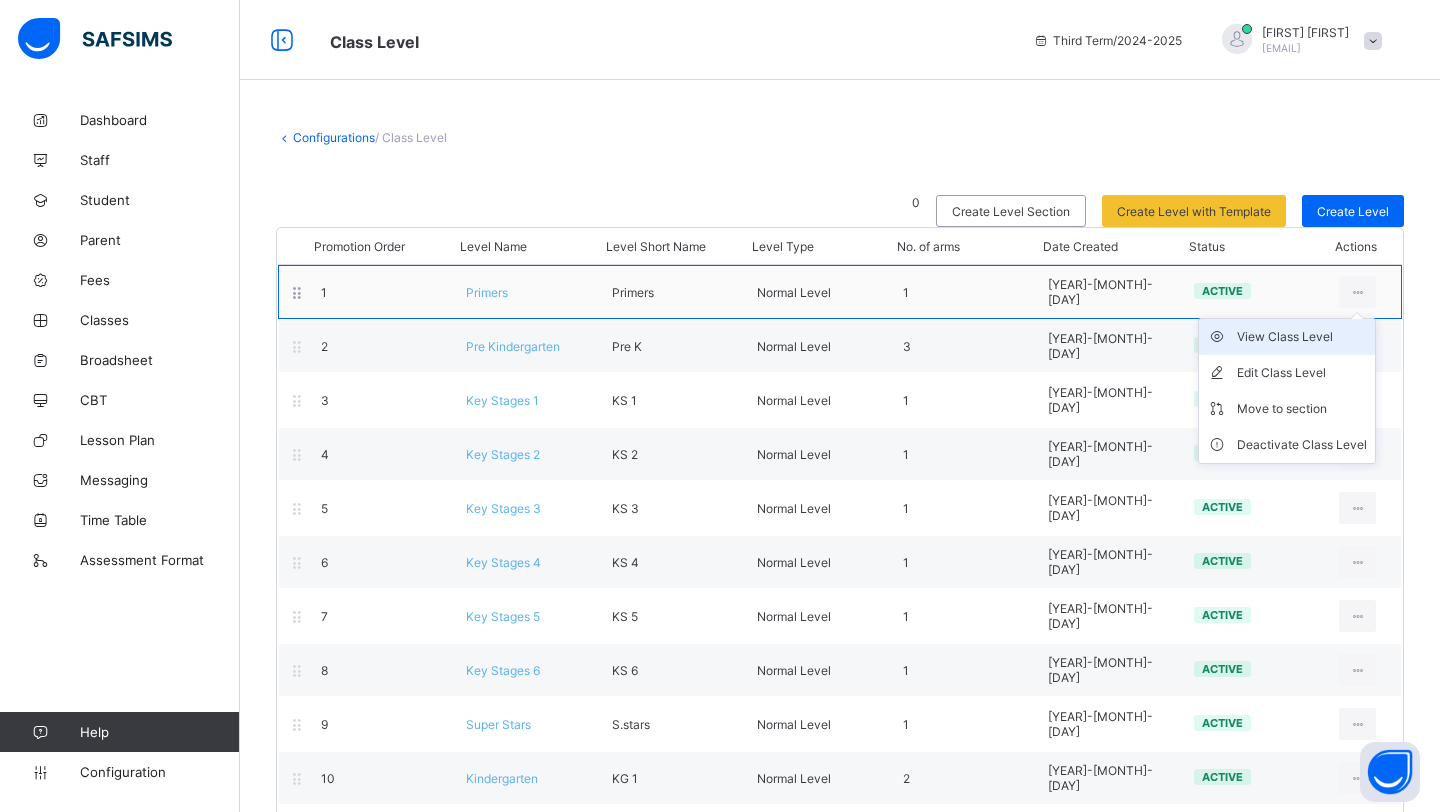 click on "View Class Level" at bounding box center [1302, 337] 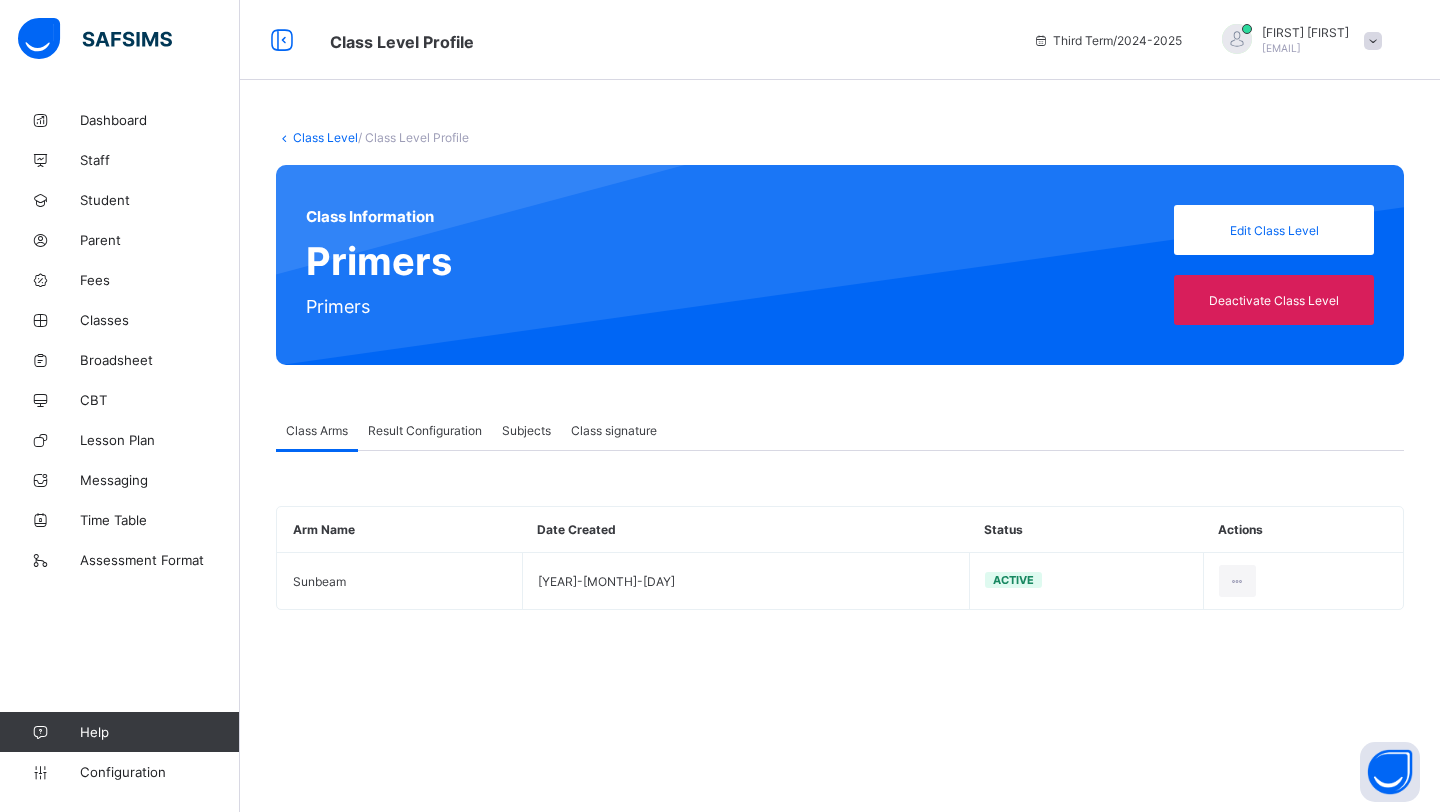 click on "Result Configuration" at bounding box center (425, 430) 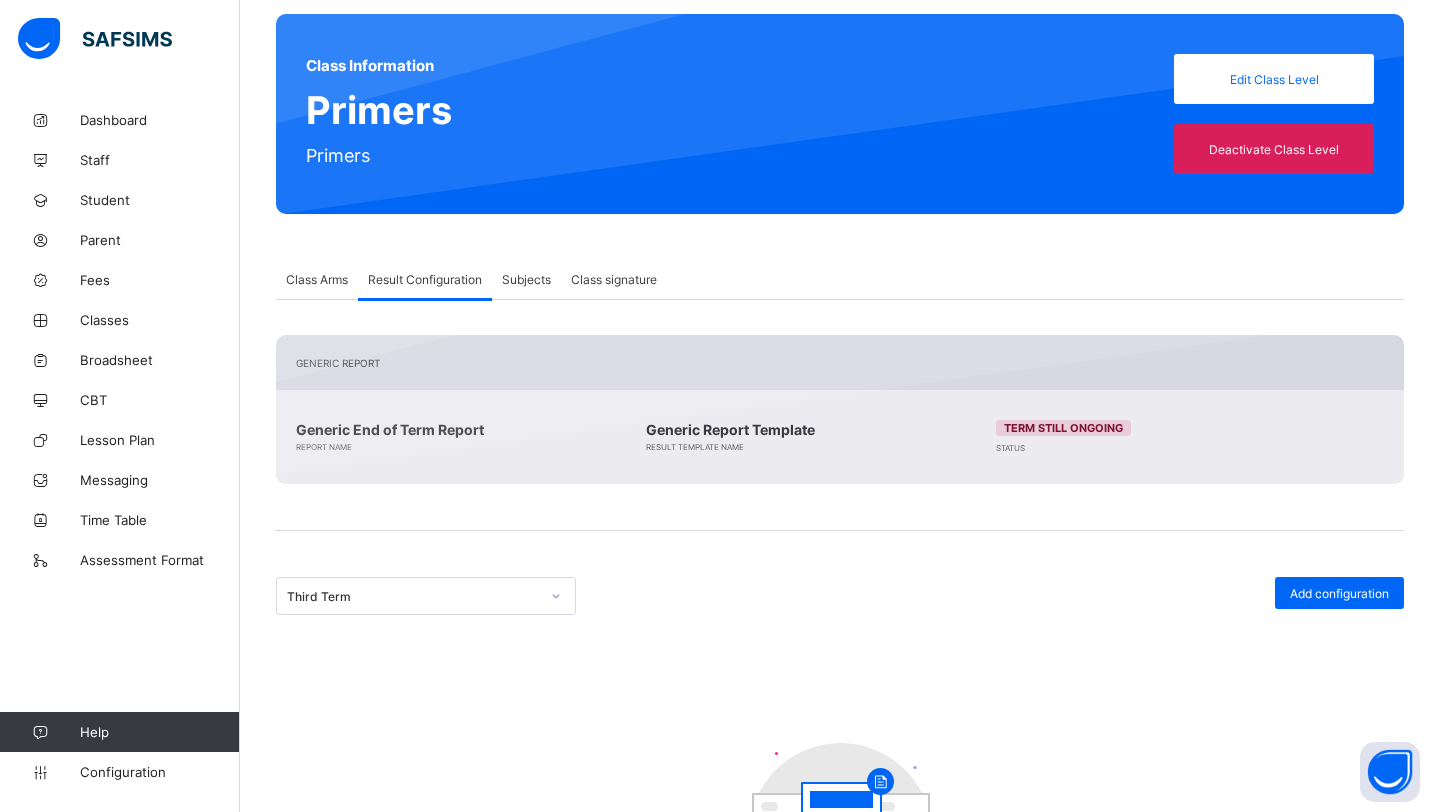 scroll, scrollTop: 381, scrollLeft: 0, axis: vertical 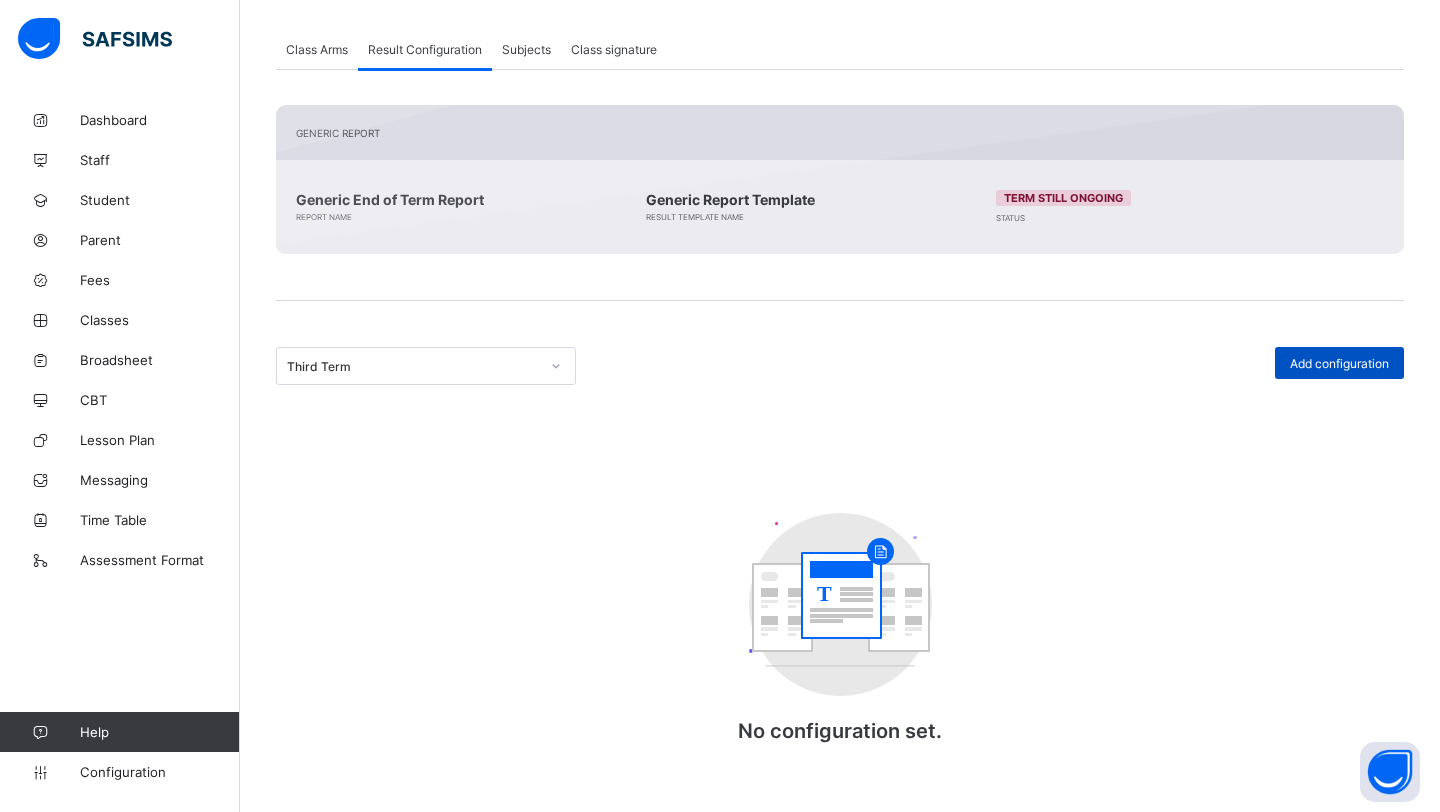 click on "Add configuration" at bounding box center (1339, 363) 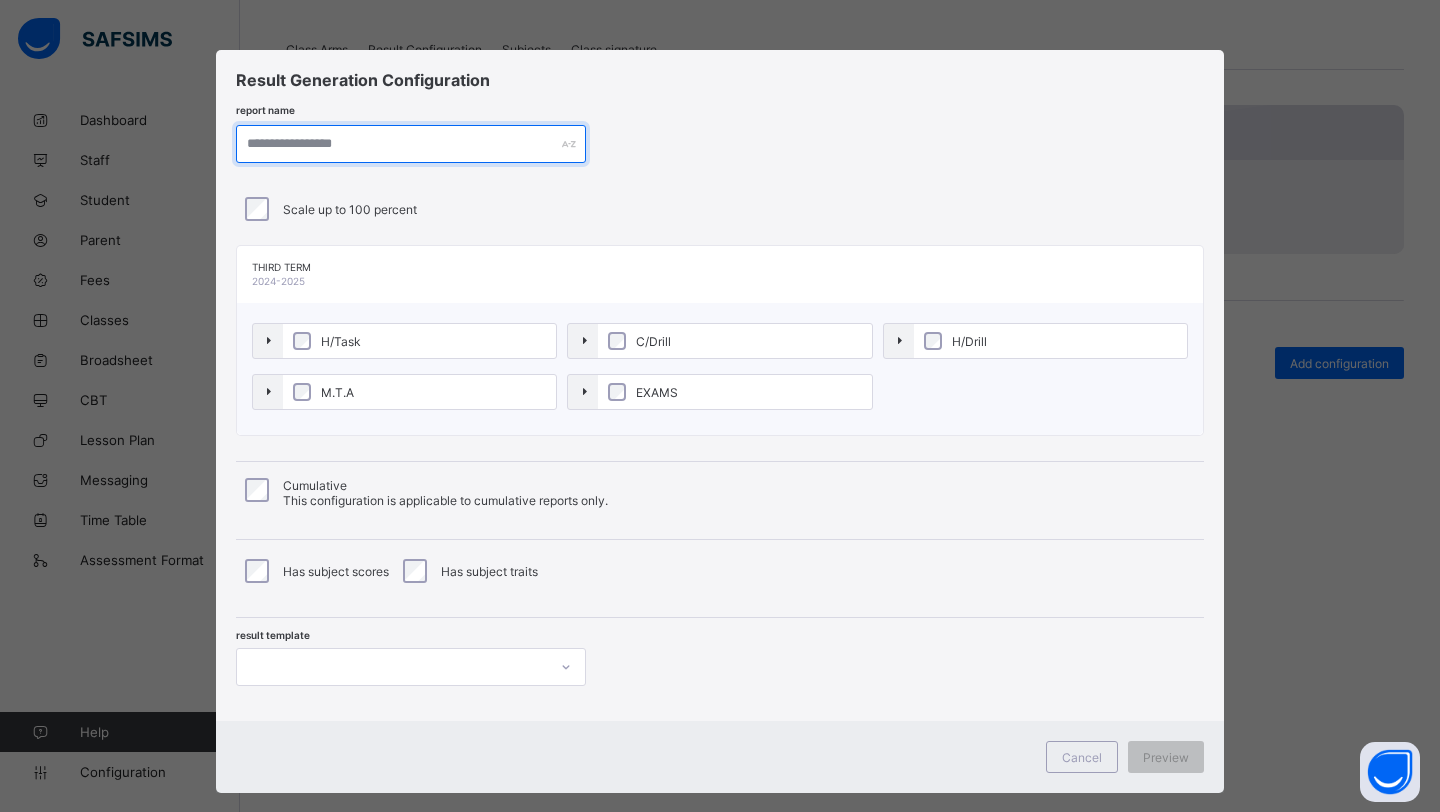 click at bounding box center [411, 144] 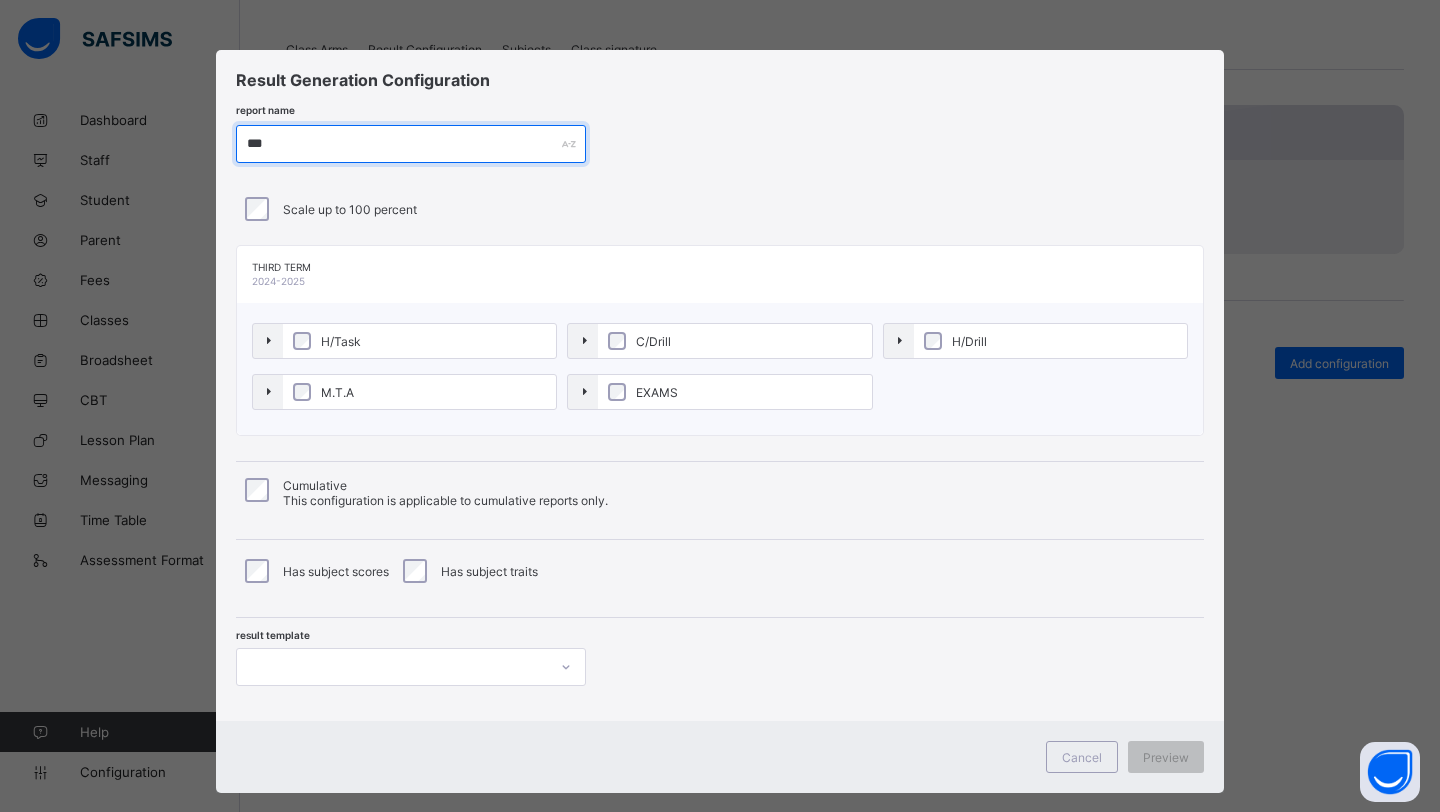type on "***" 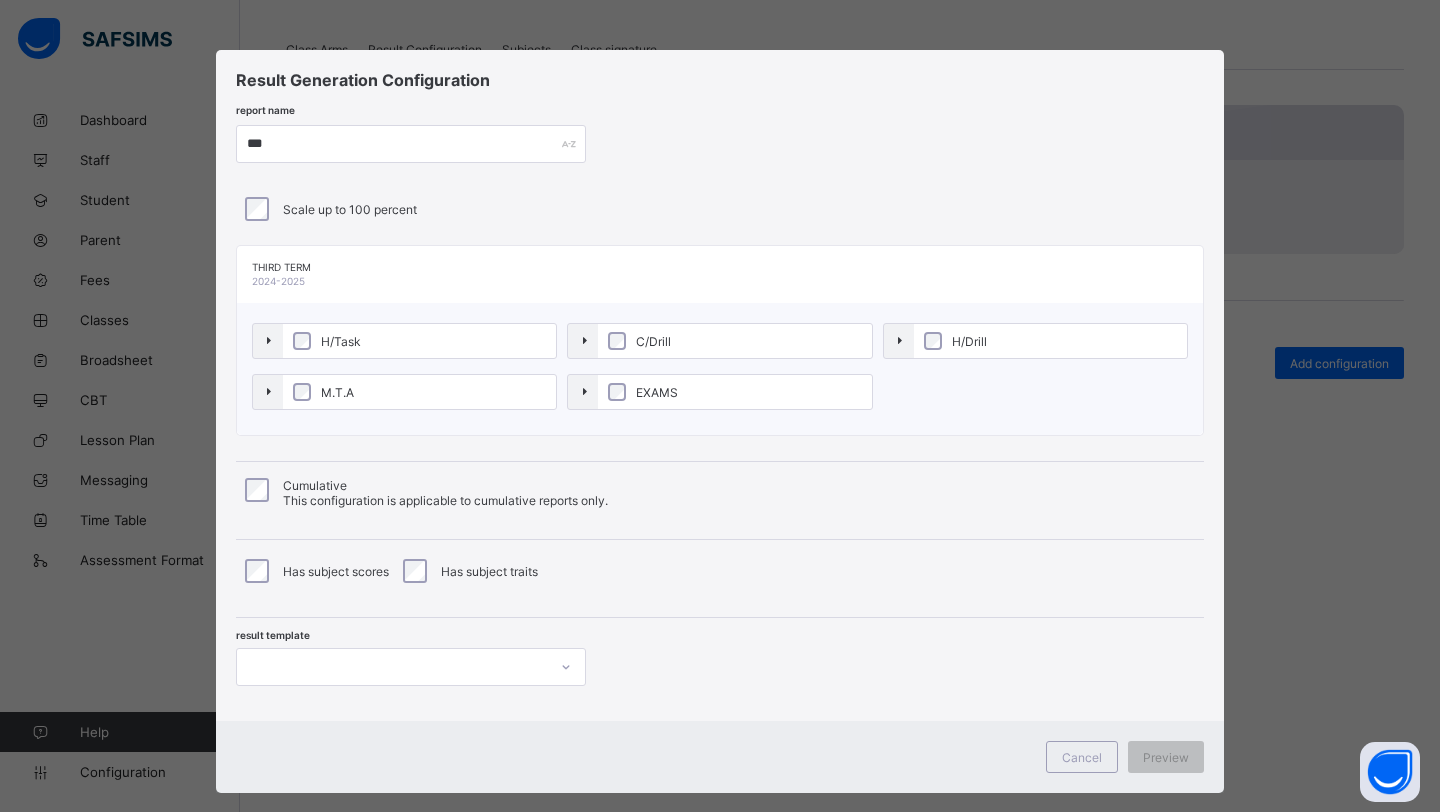 click on "H/Task" at bounding box center [419, 341] 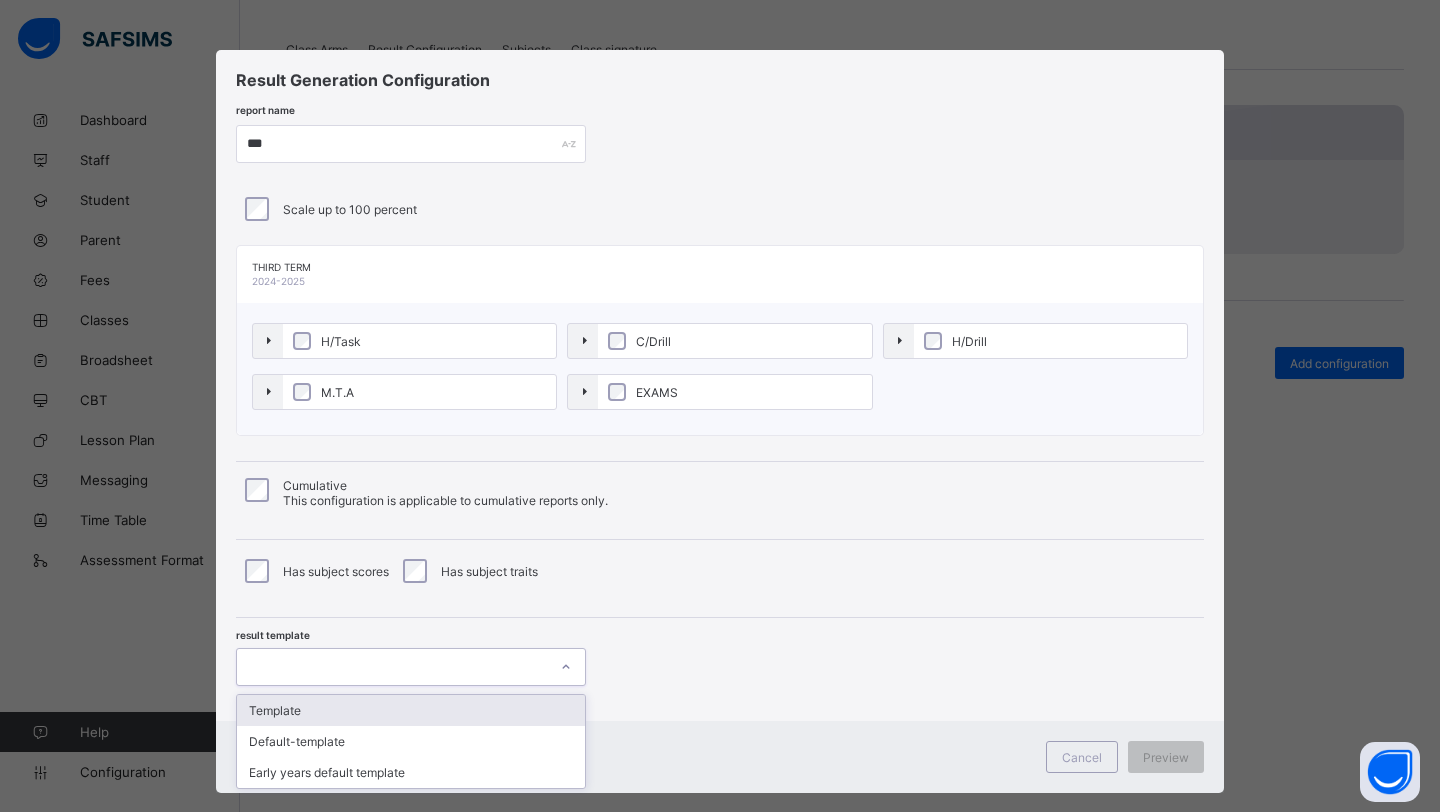 click at bounding box center [392, 667] 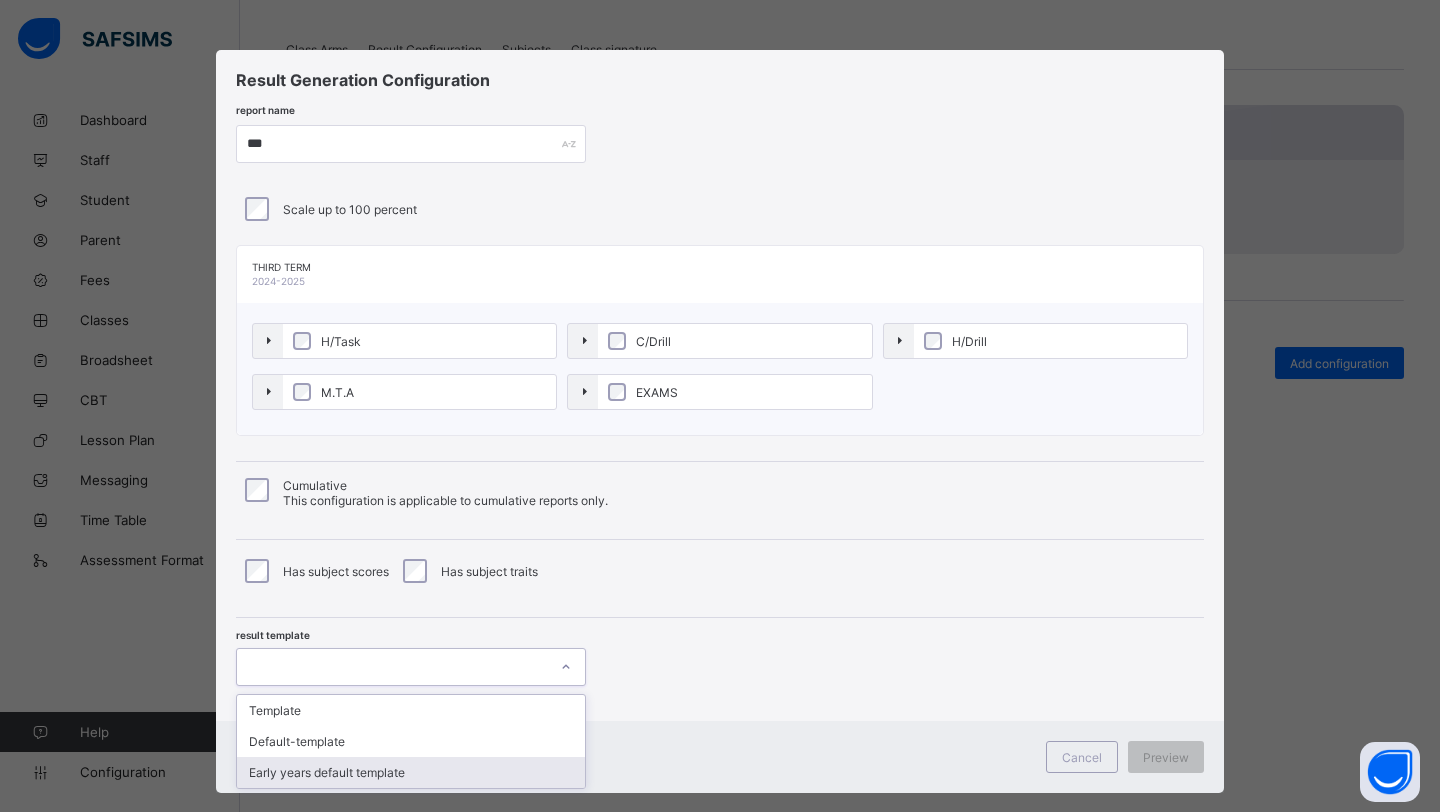 click on "Early years default template" at bounding box center (411, 772) 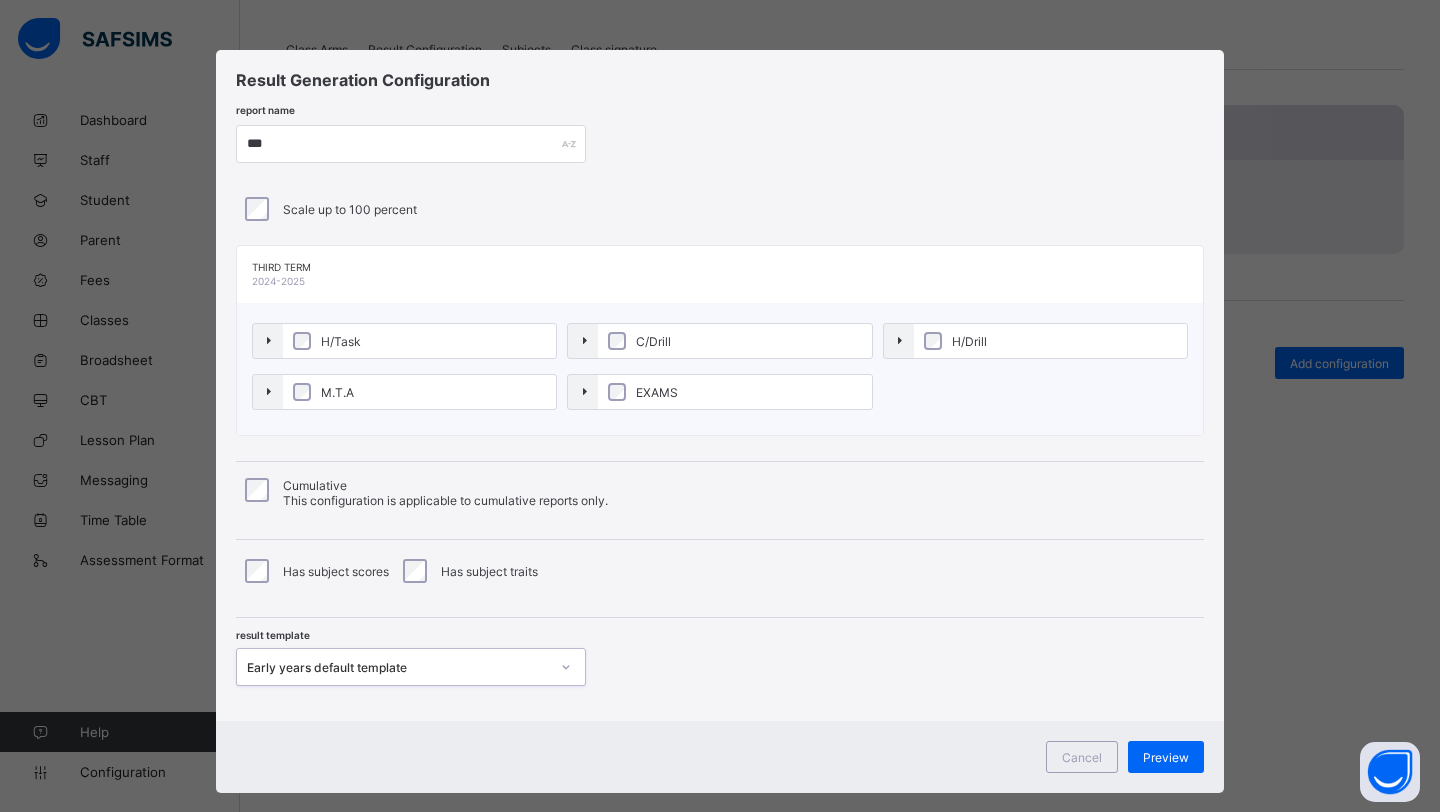 scroll, scrollTop: 30, scrollLeft: 0, axis: vertical 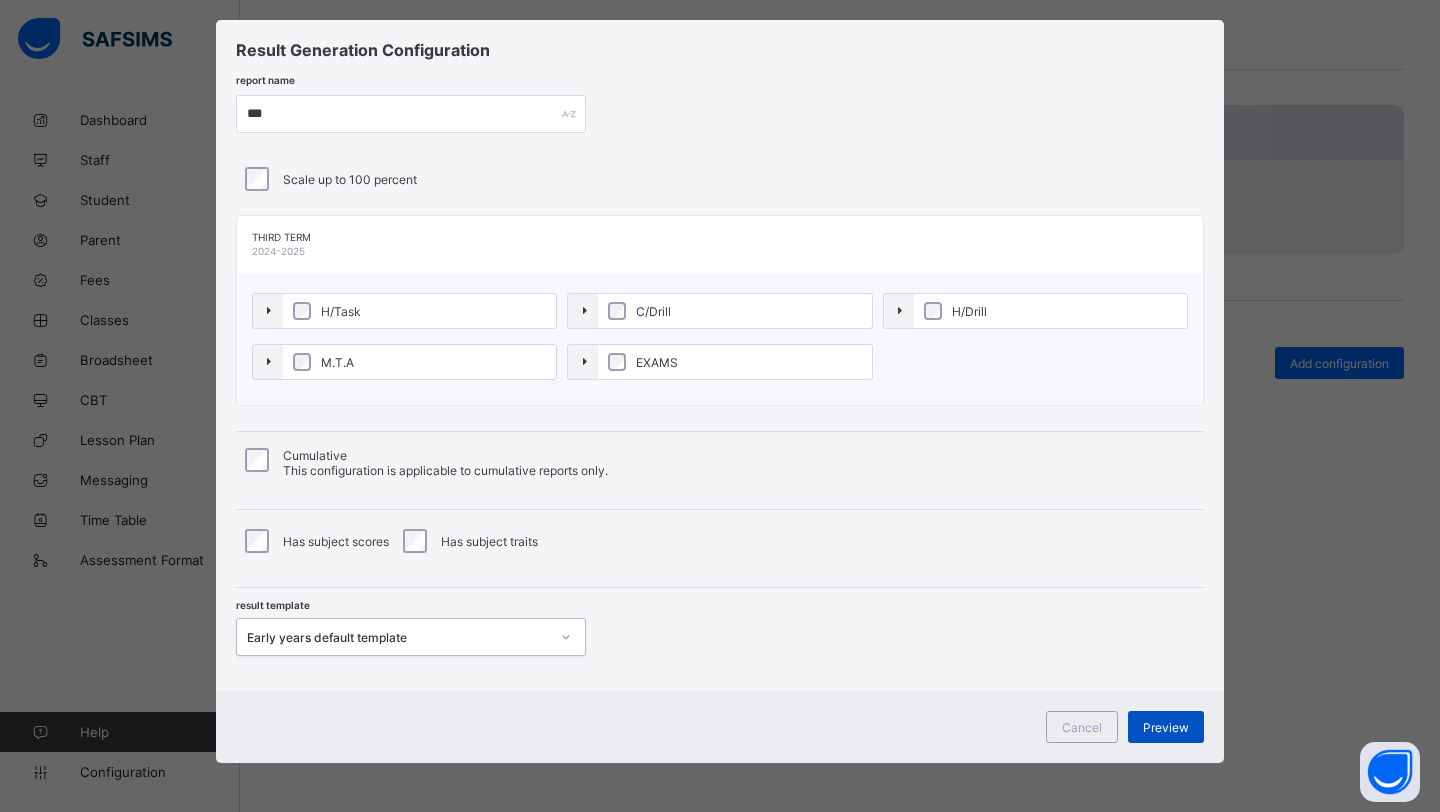 click on "Preview" at bounding box center [1166, 727] 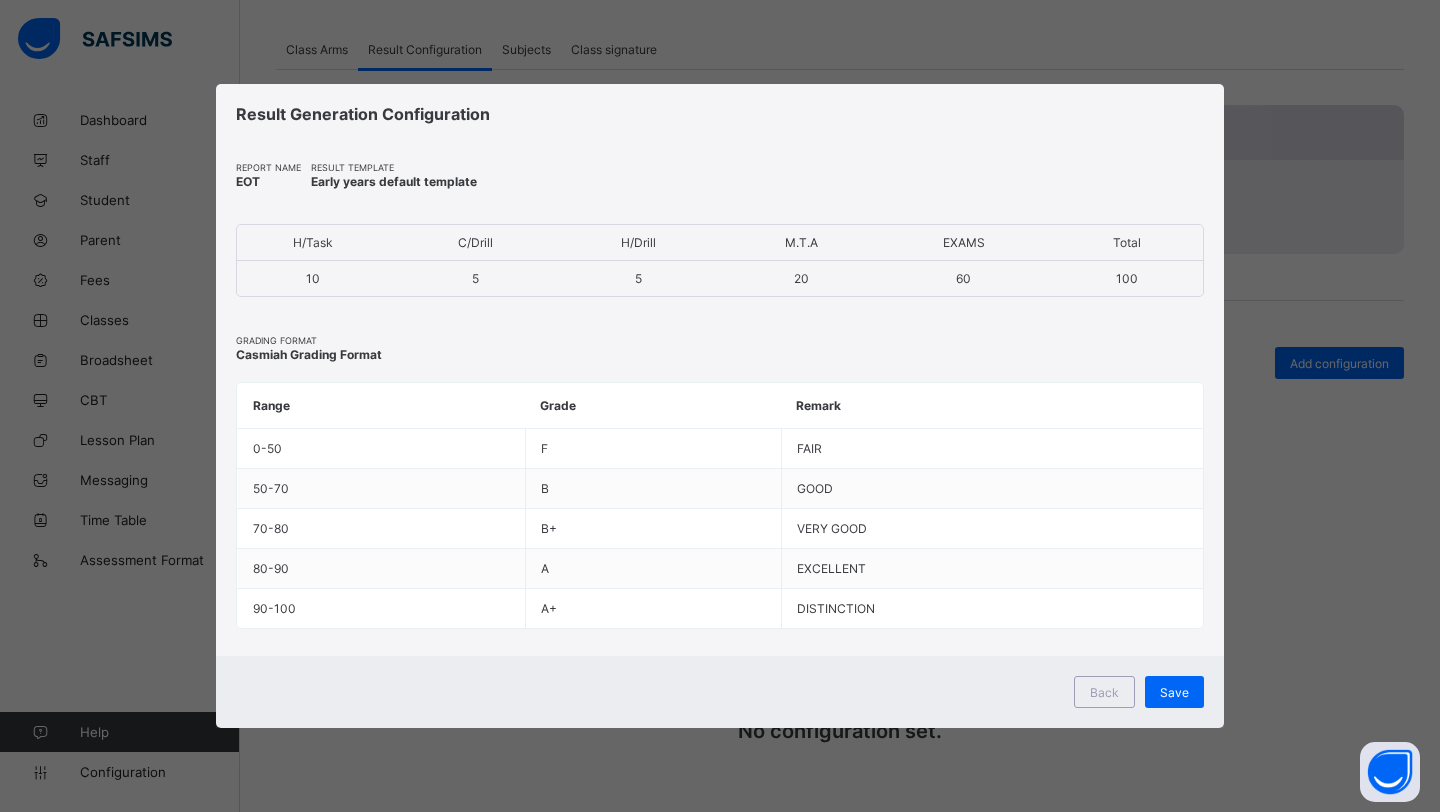 scroll, scrollTop: 0, scrollLeft: 0, axis: both 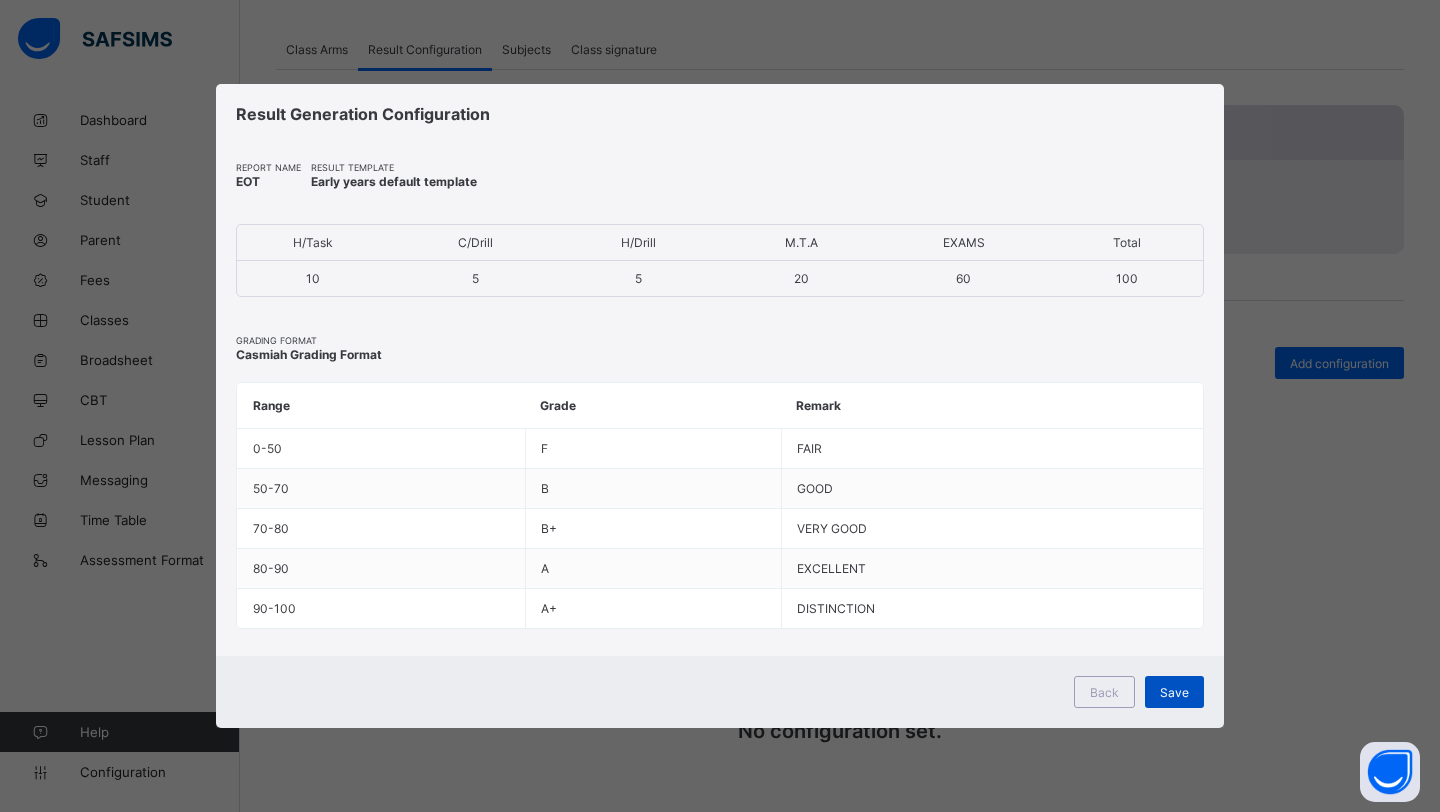 click on "Save" at bounding box center (1174, 692) 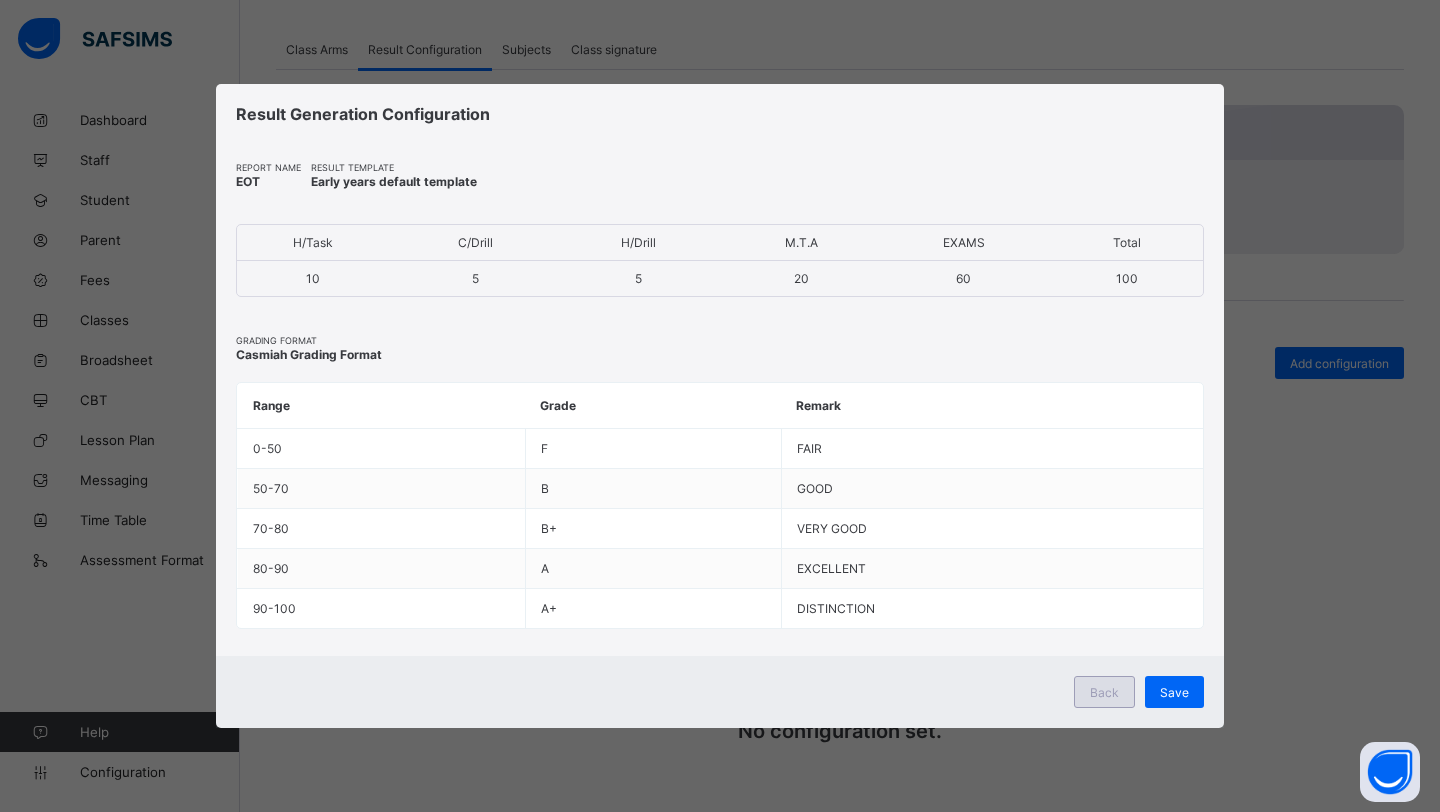 click on "Back" at bounding box center (1104, 692) 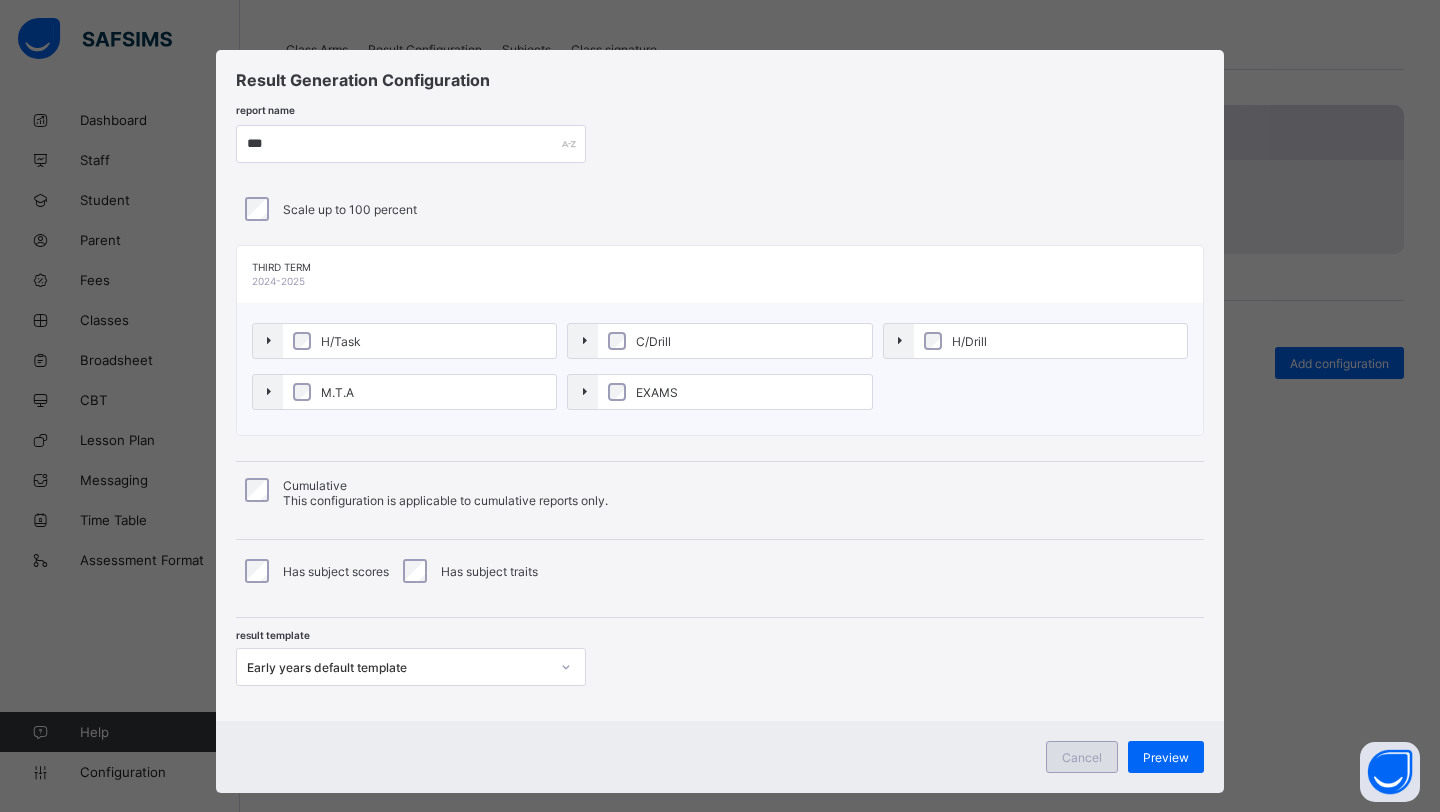 click on "Cancel" at bounding box center [1082, 757] 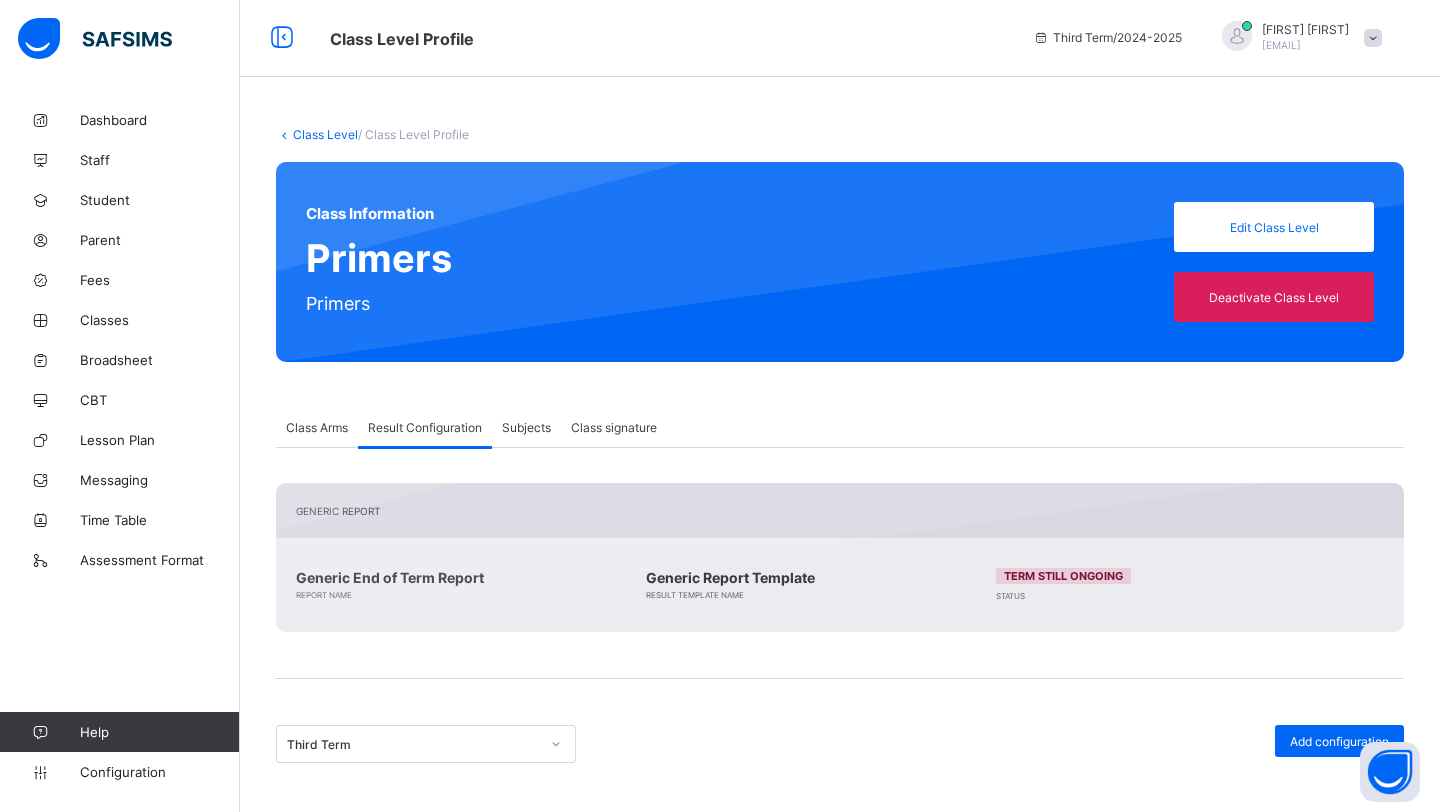 scroll, scrollTop: 0, scrollLeft: 0, axis: both 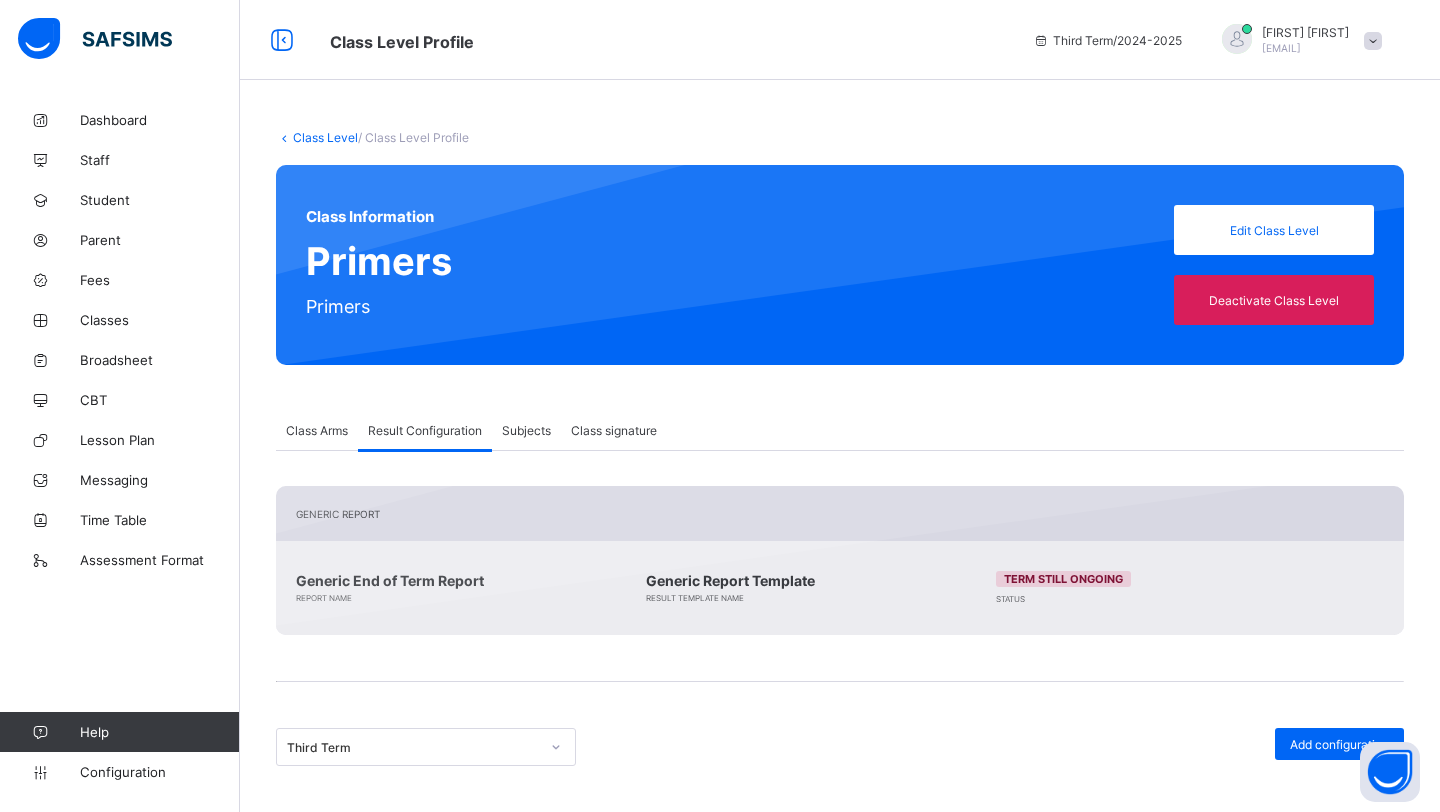 click on "Class Level" at bounding box center (325, 137) 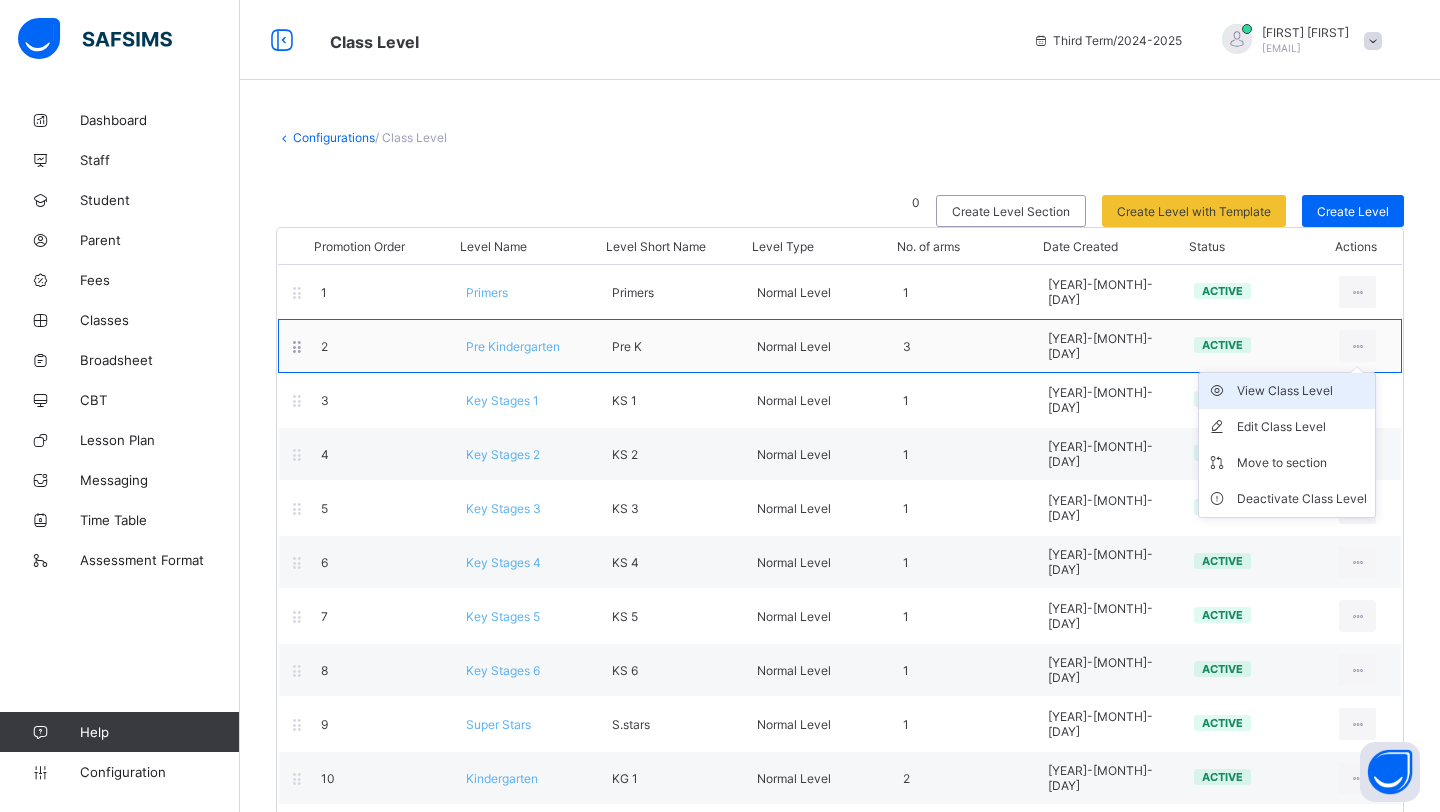 click on "View Class Level" at bounding box center (1302, 391) 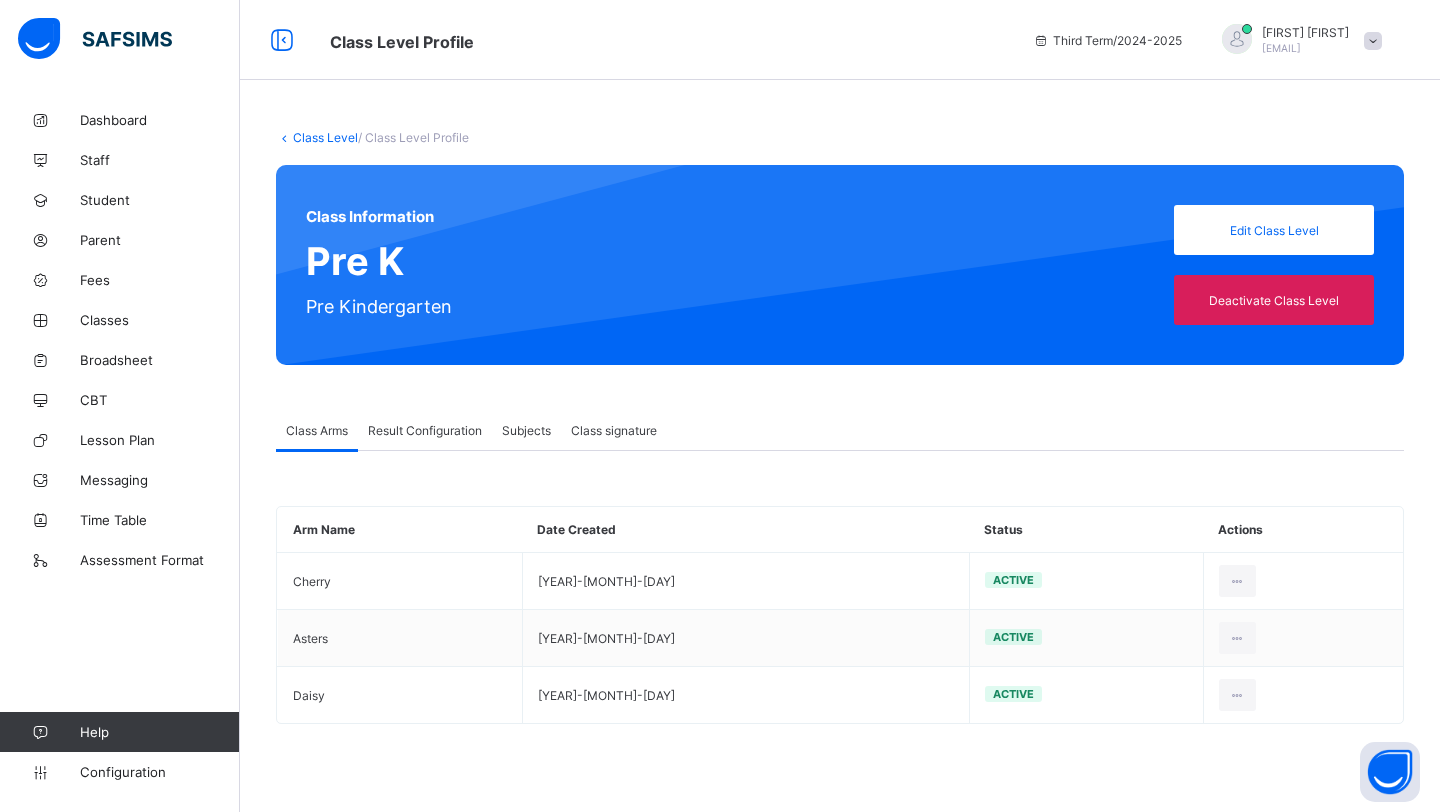 click on "Result Configuration" at bounding box center [425, 430] 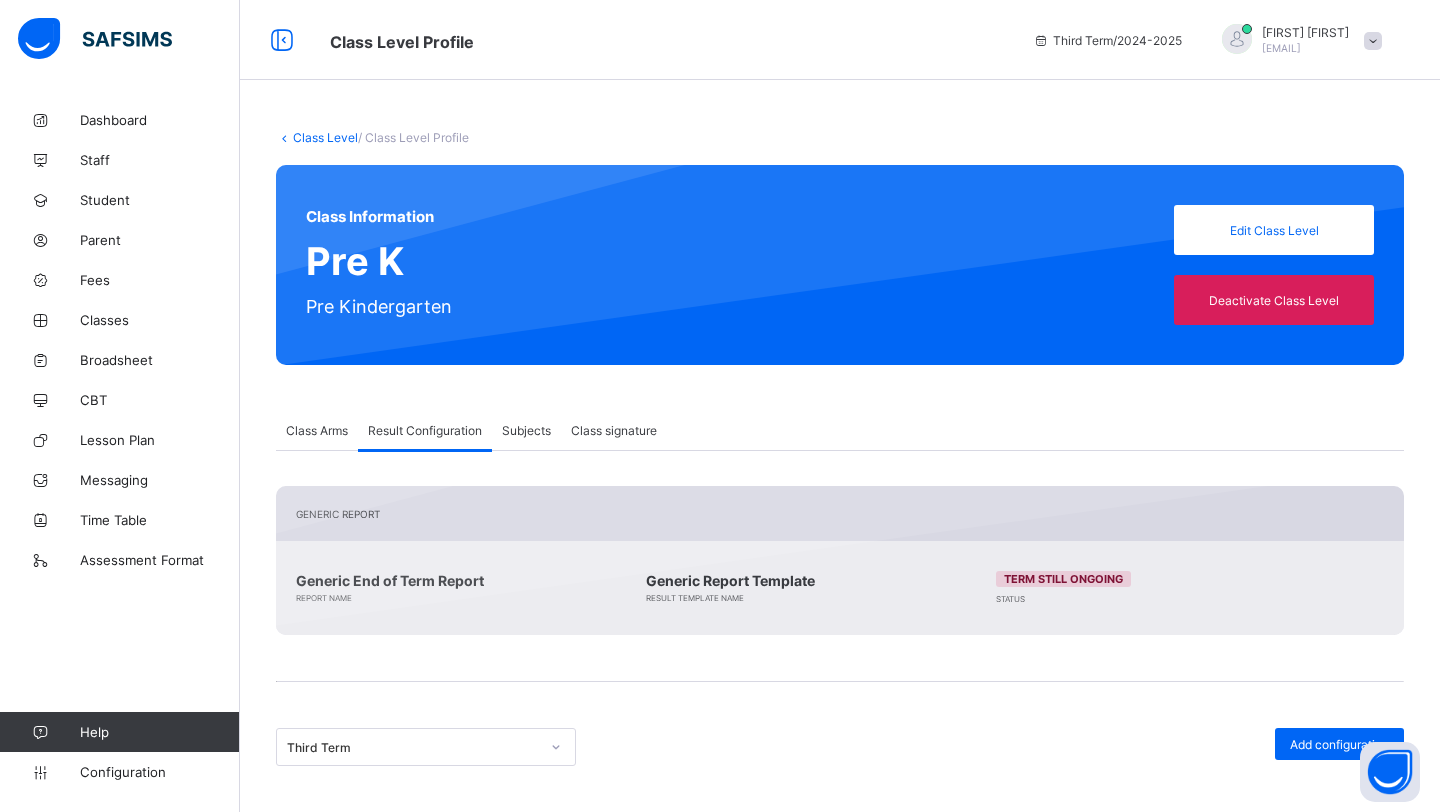 scroll, scrollTop: 381, scrollLeft: 0, axis: vertical 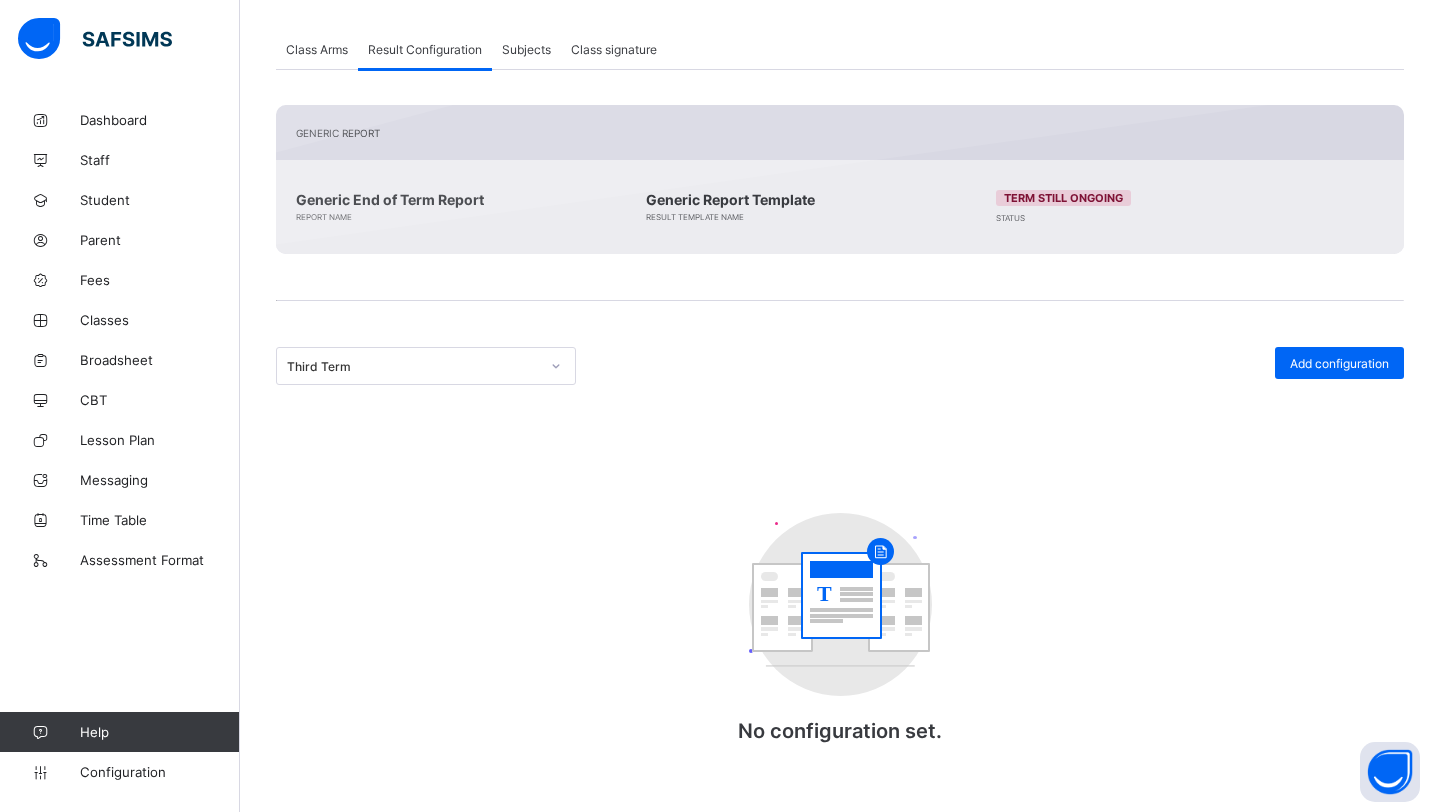 click at bounding box center (840, 327) 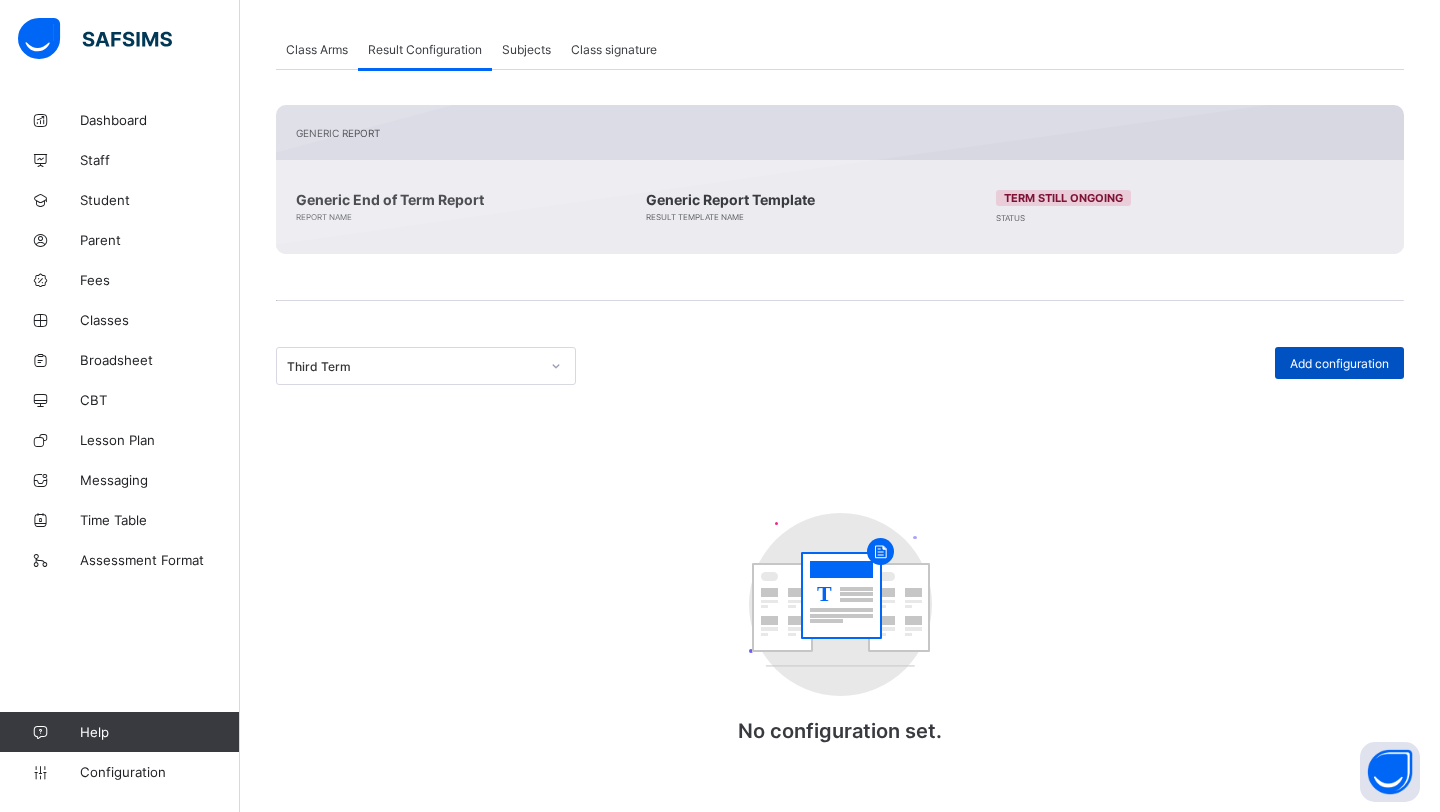 click on "Add configuration" at bounding box center (1339, 363) 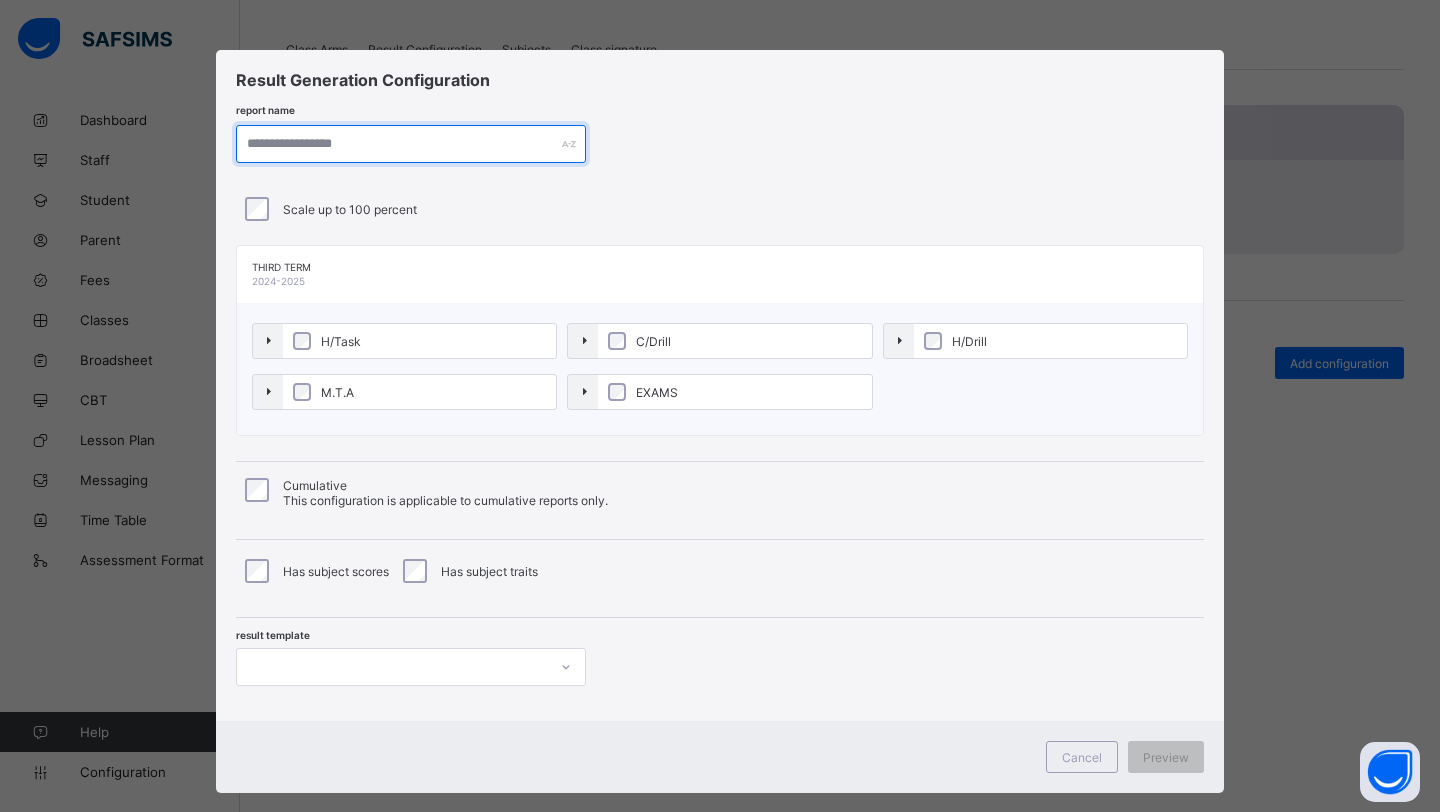 click at bounding box center [411, 144] 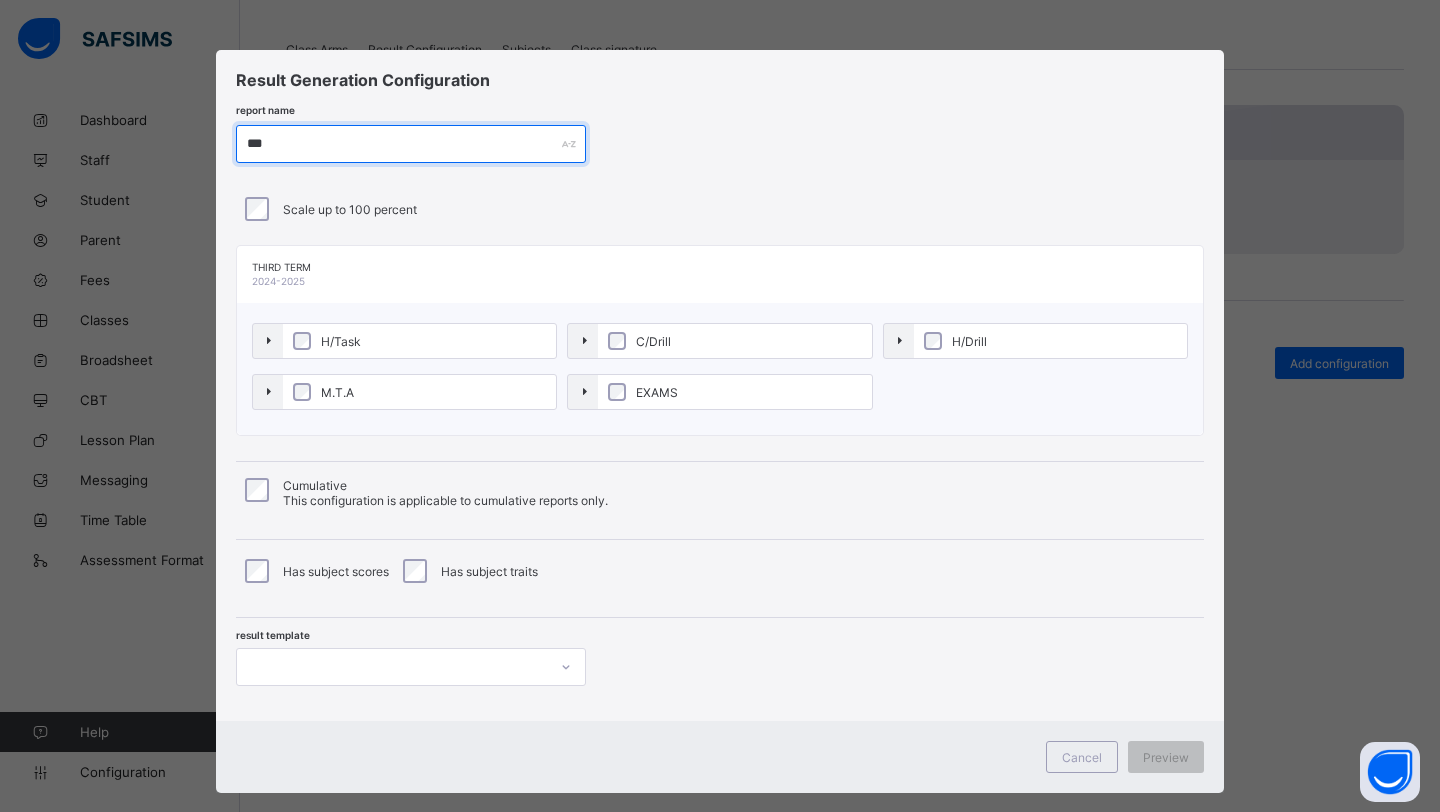 type on "***" 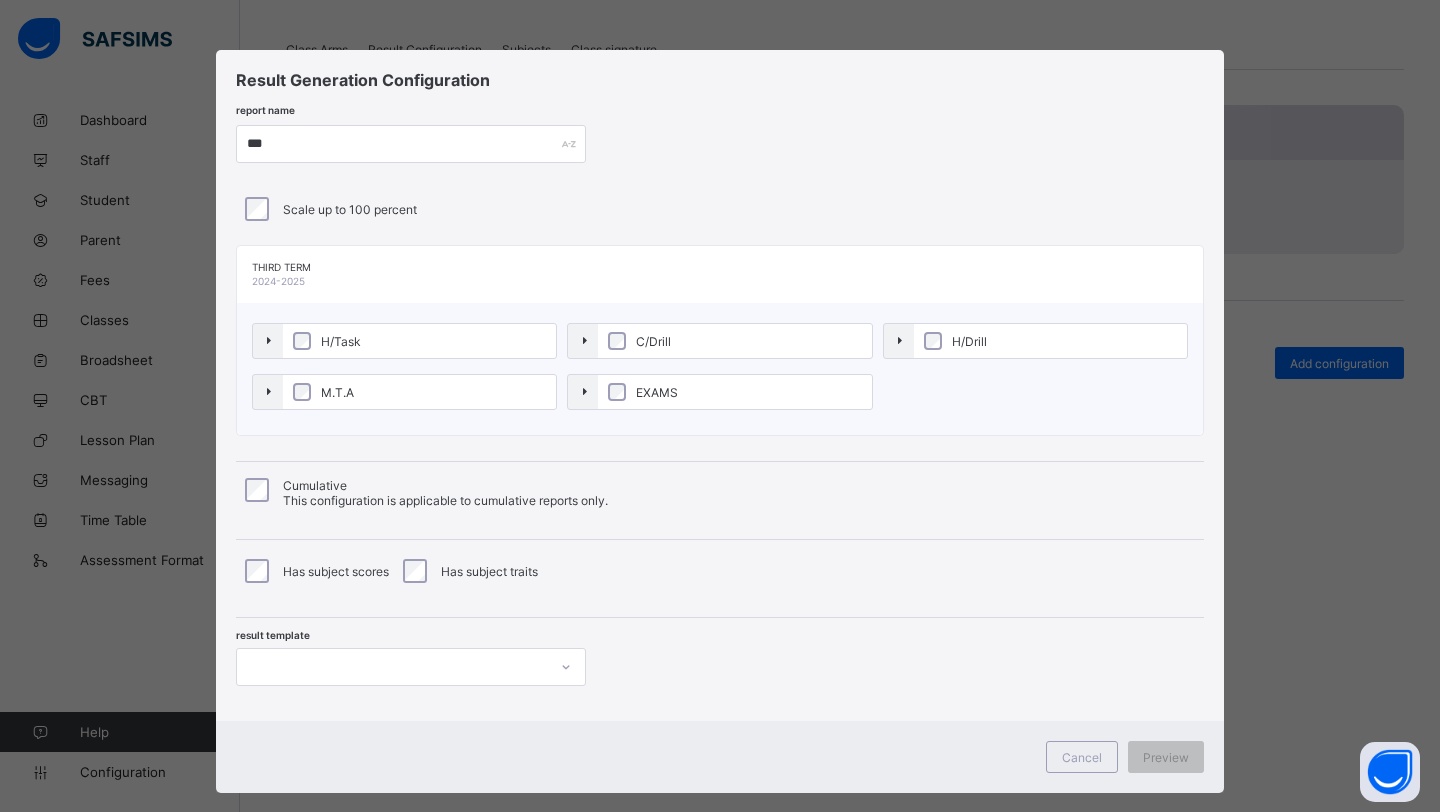 click on "H/Task" at bounding box center (419, 341) 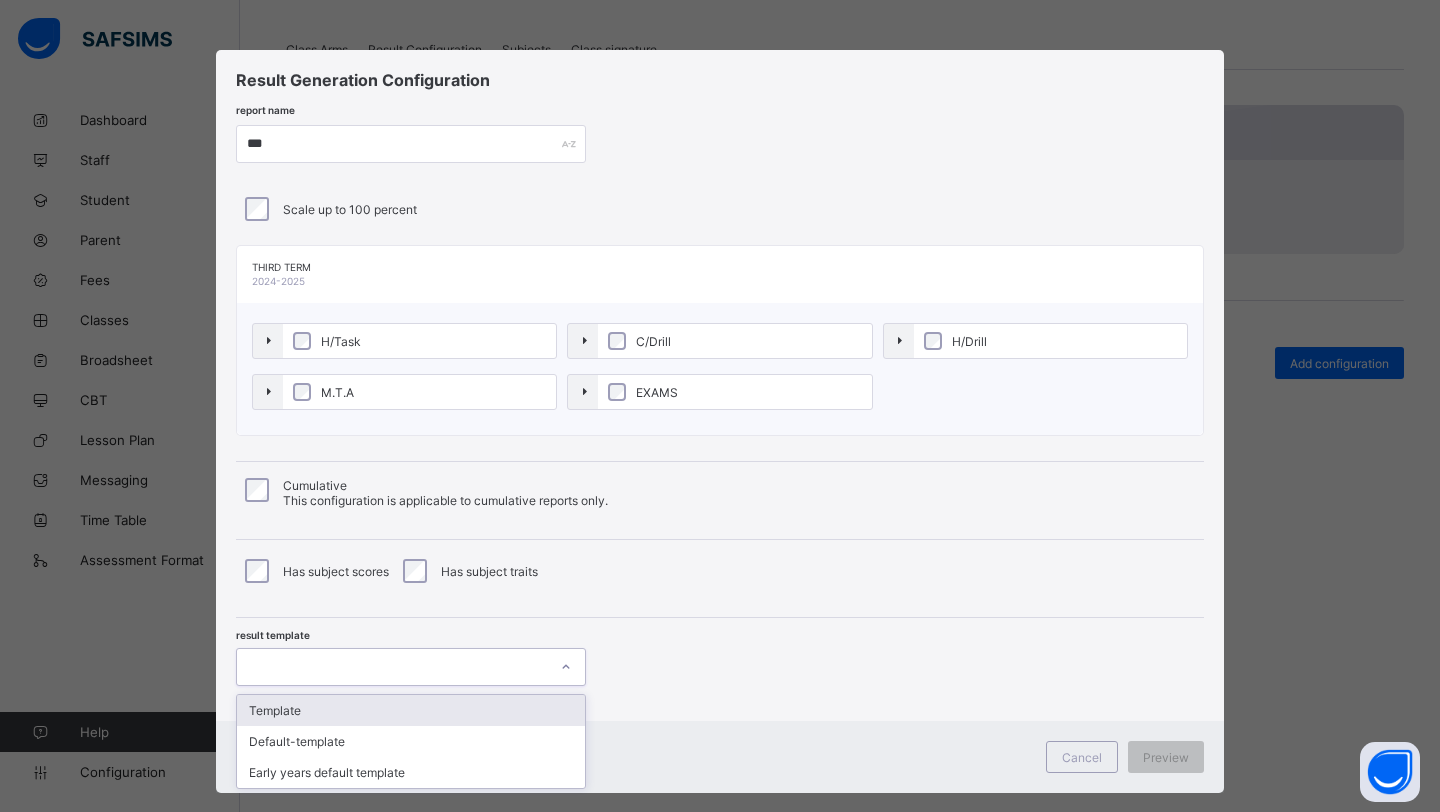 click at bounding box center (392, 667) 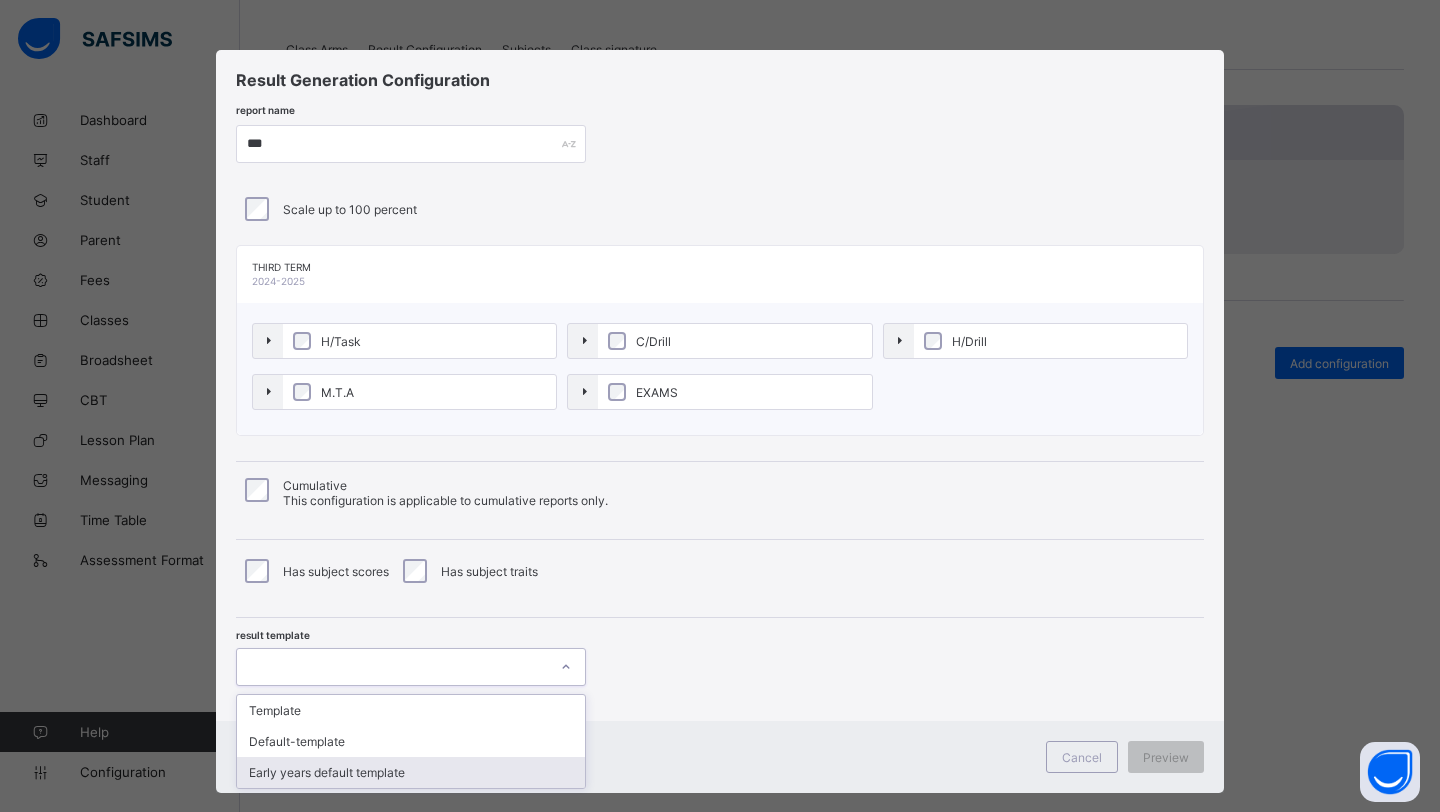 click on "Early years default template" at bounding box center (411, 772) 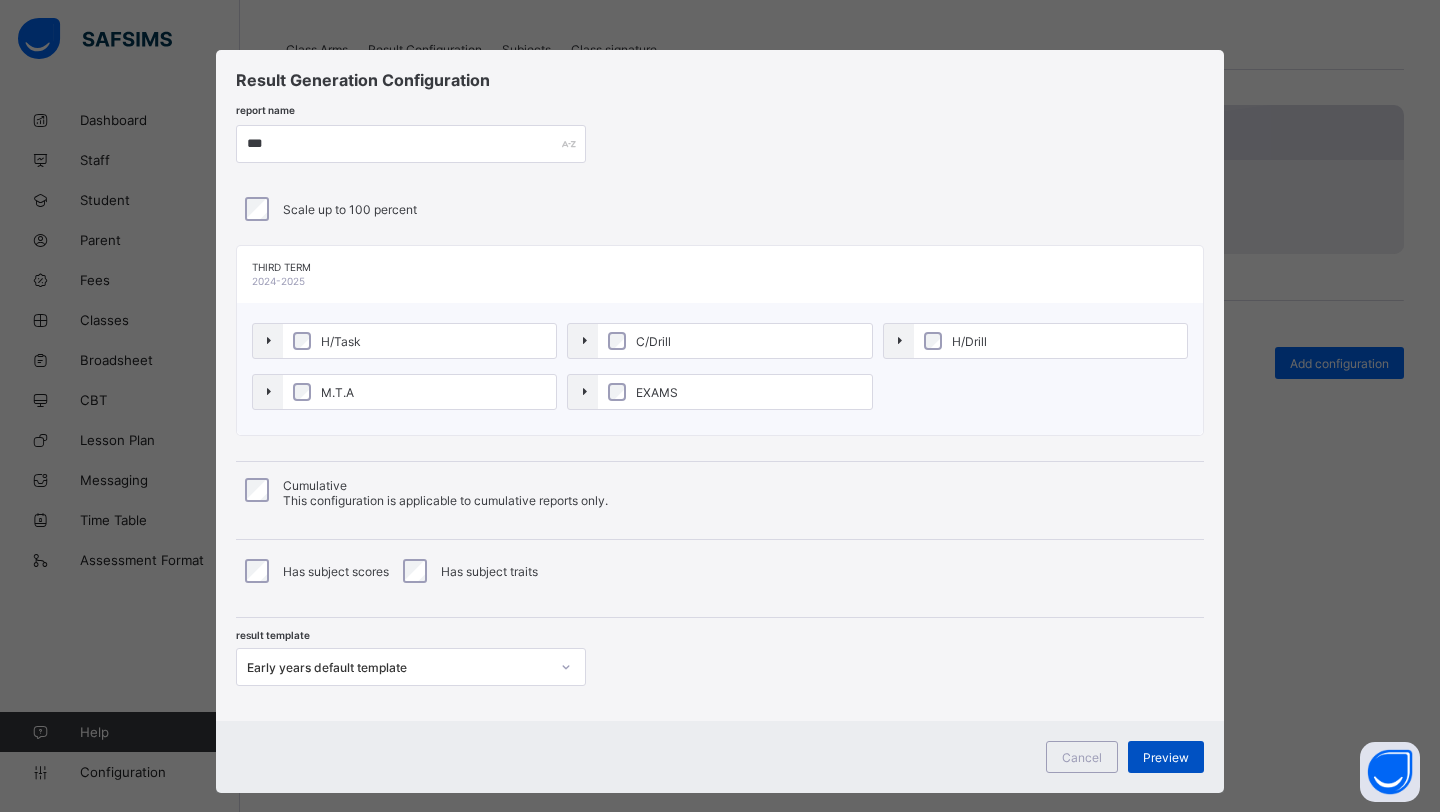 click on "Preview" at bounding box center [1166, 757] 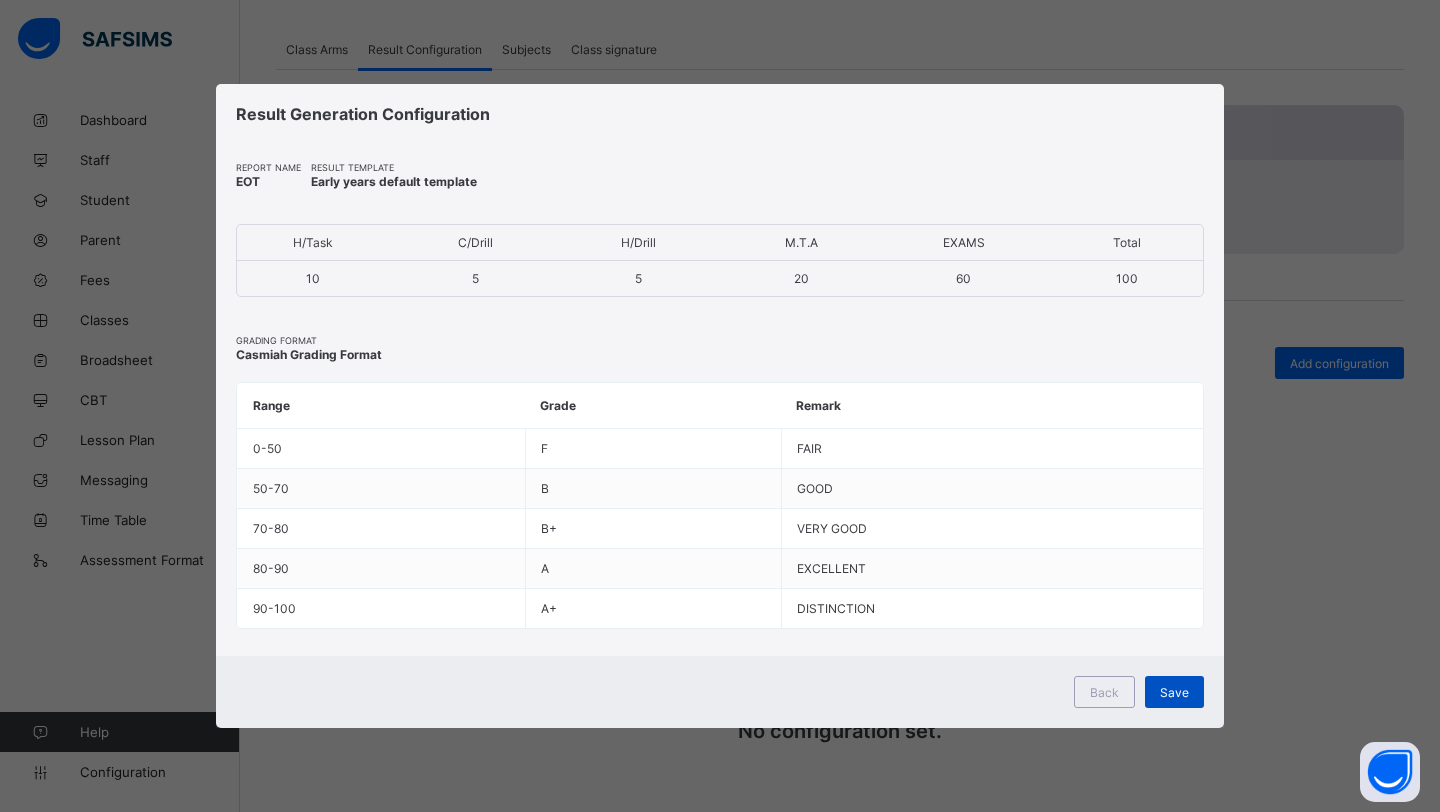 click on "Save" at bounding box center (1174, 692) 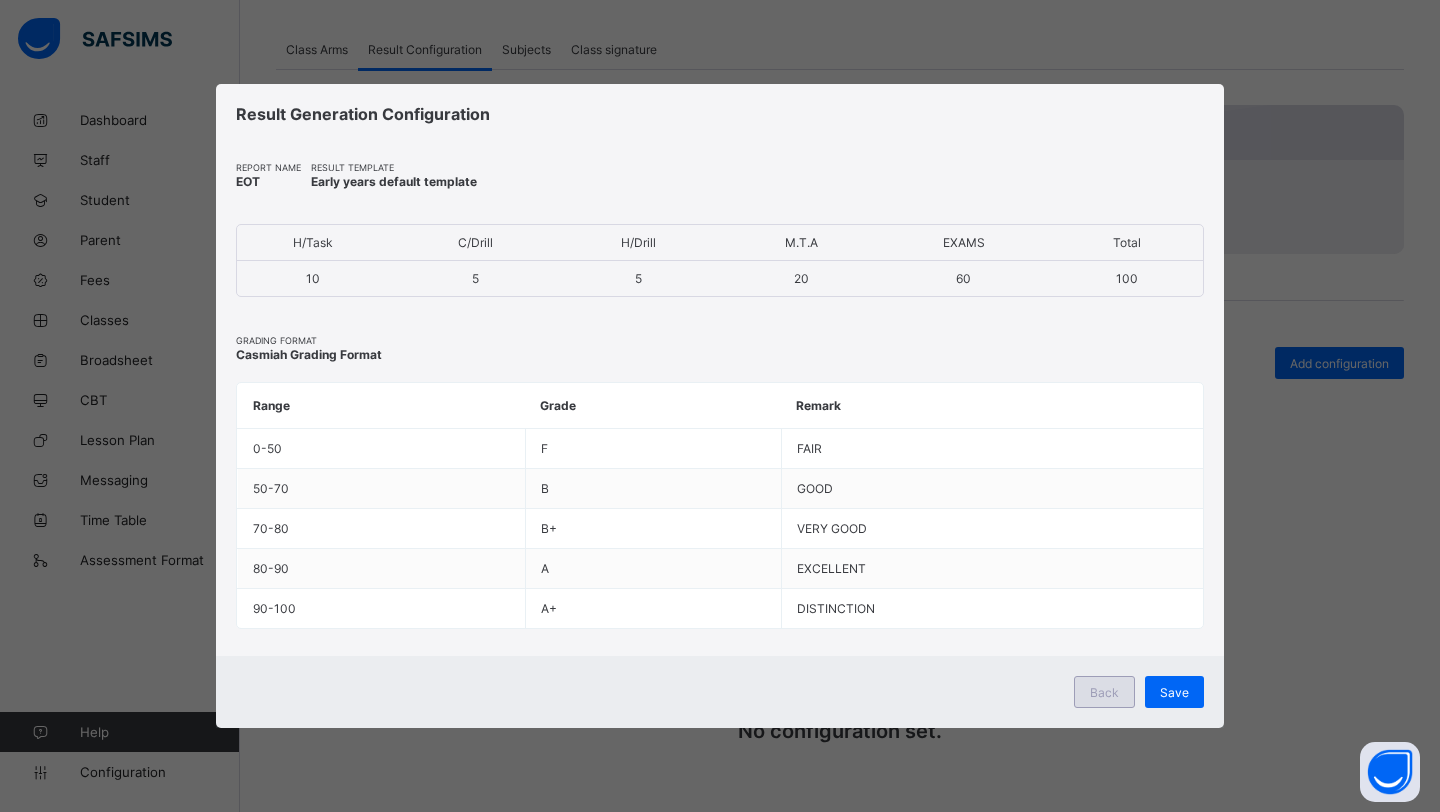 click on "Back" at bounding box center [1104, 692] 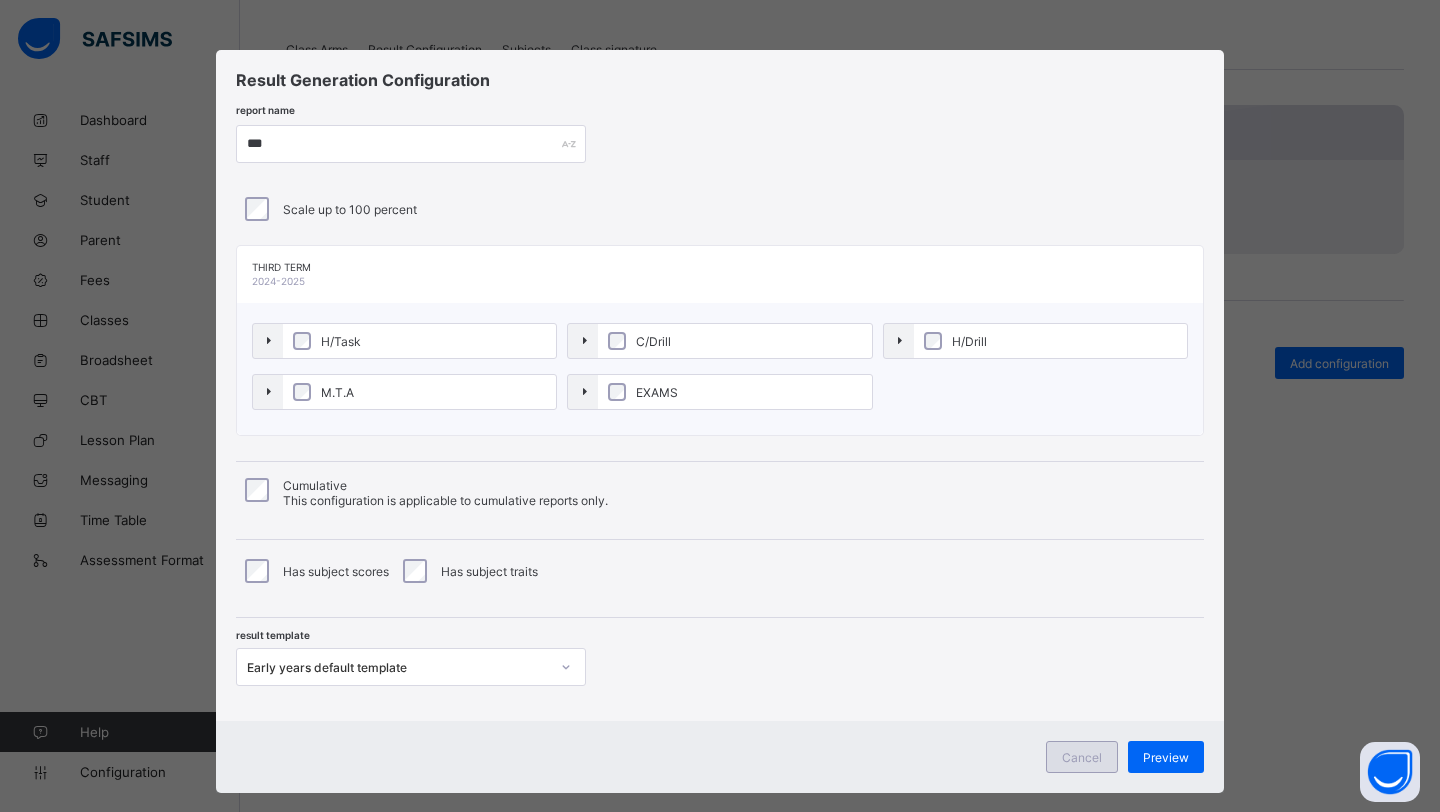 click on "Cancel" at bounding box center [1082, 757] 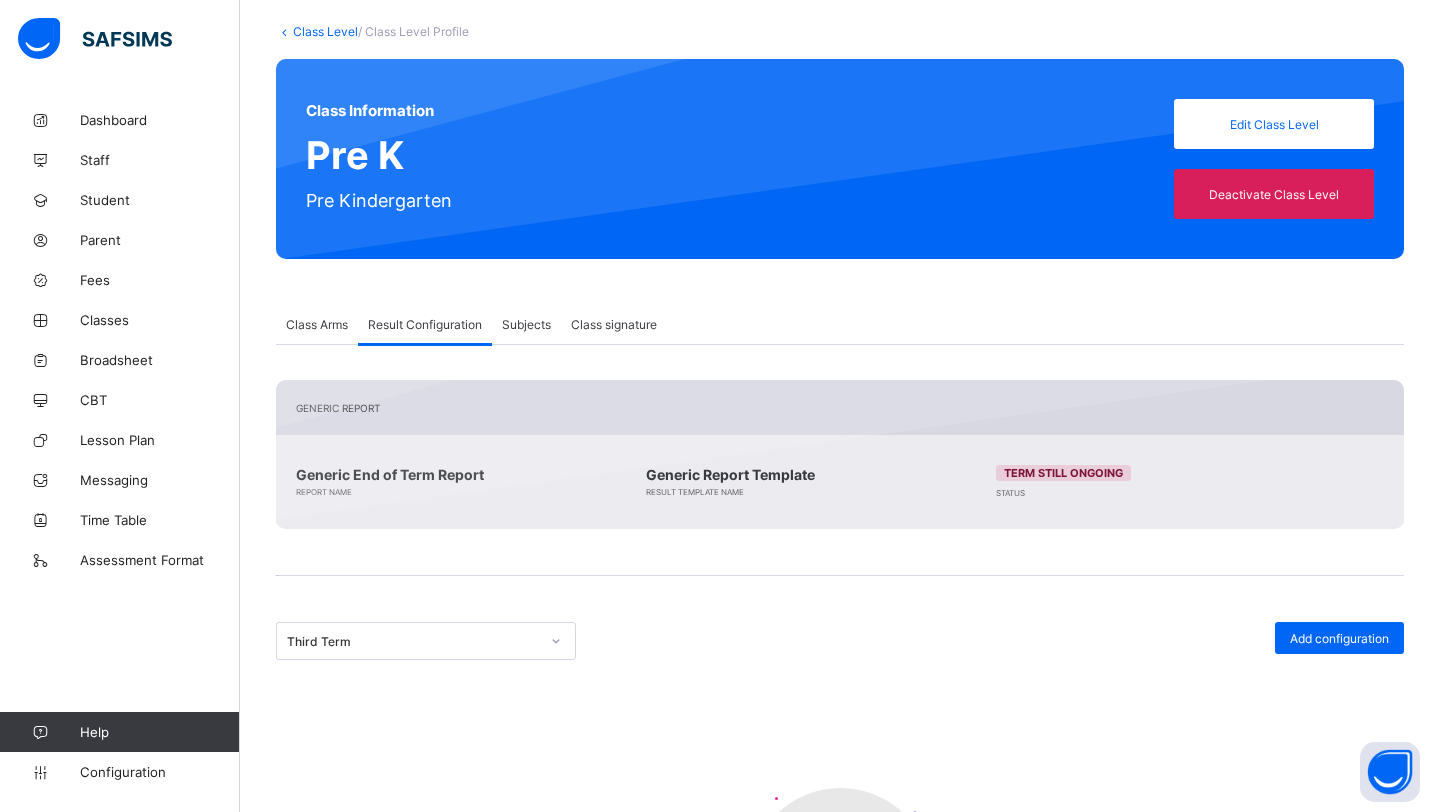 scroll, scrollTop: 104, scrollLeft: 0, axis: vertical 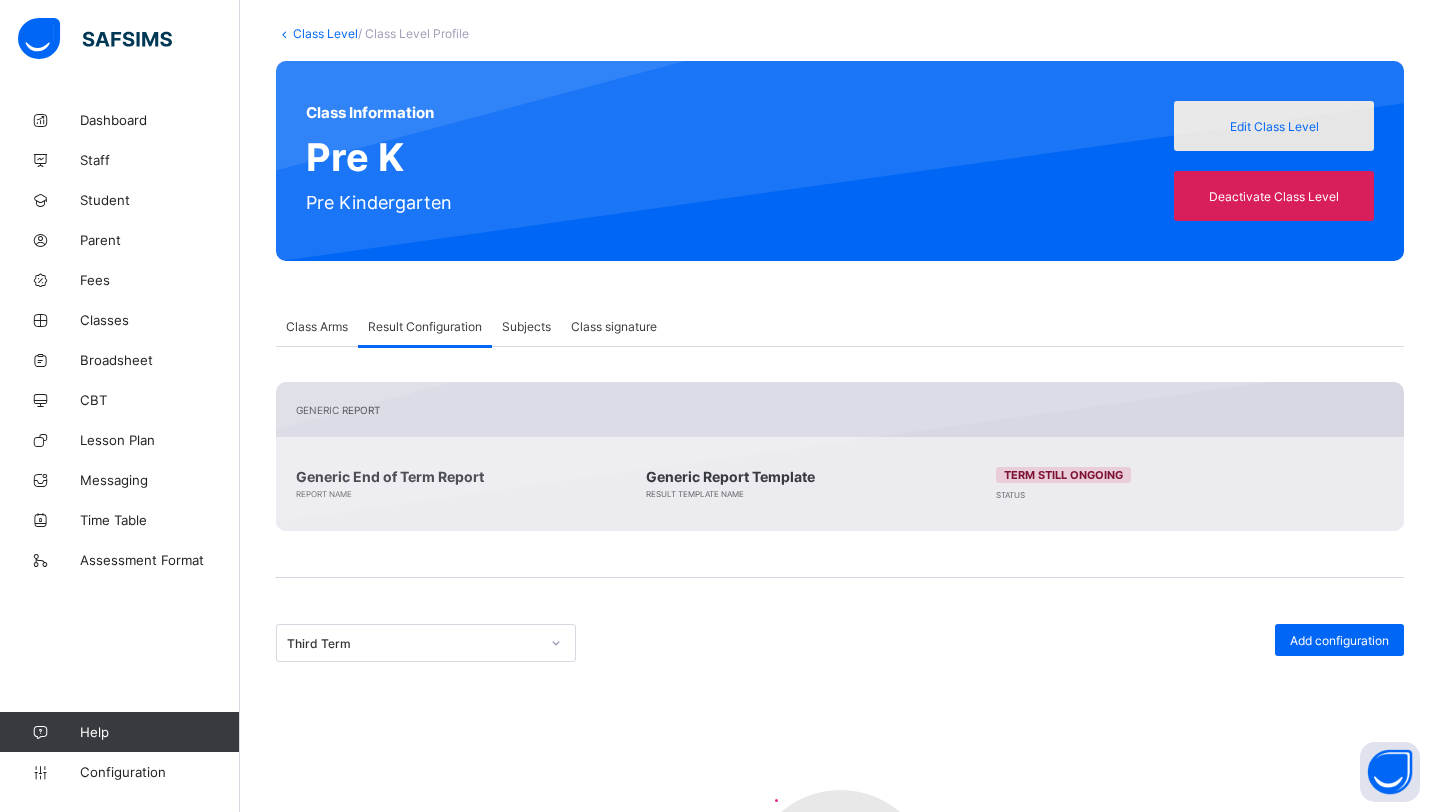click on "Edit Class Level" at bounding box center (1274, 126) 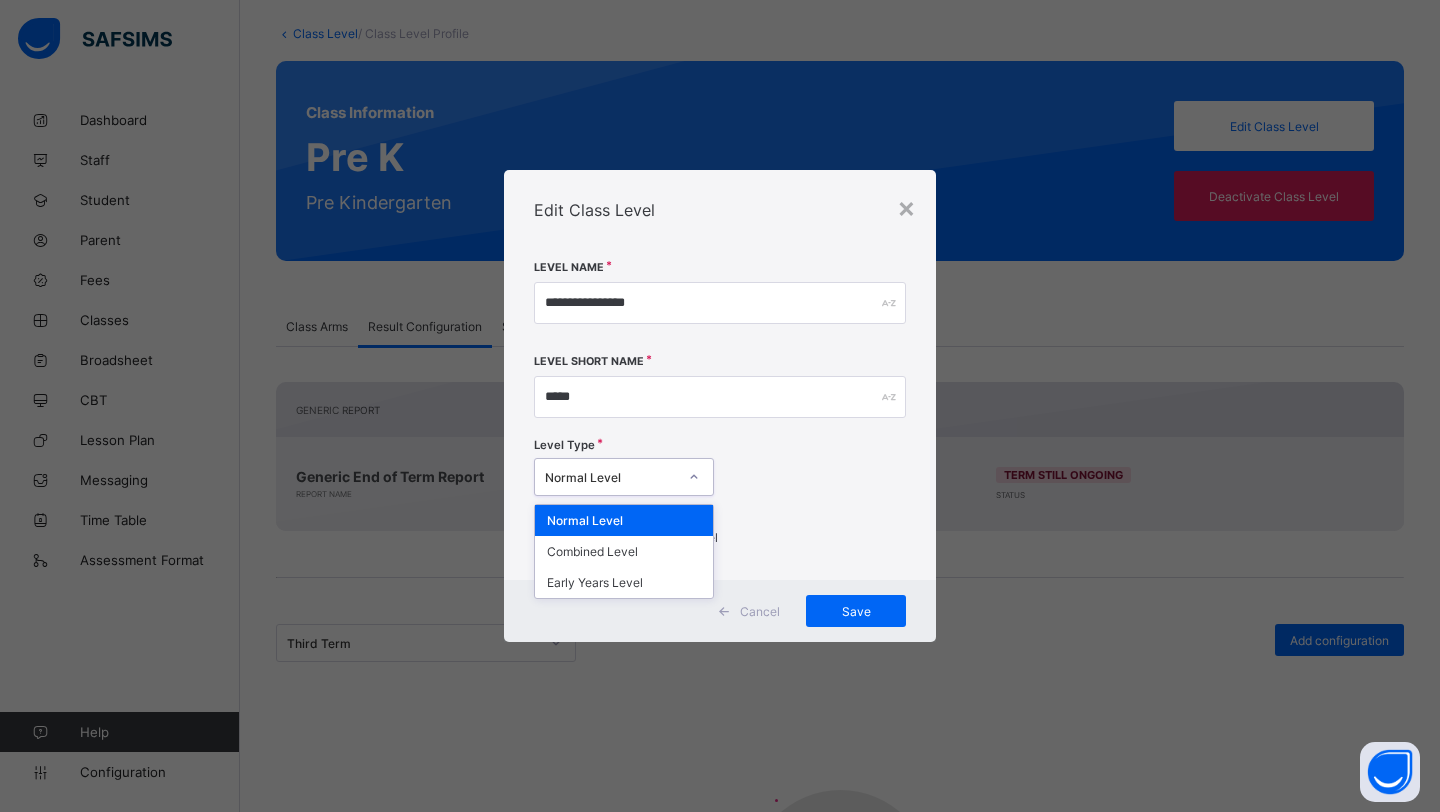click on "Normal Level" at bounding box center (605, 477) 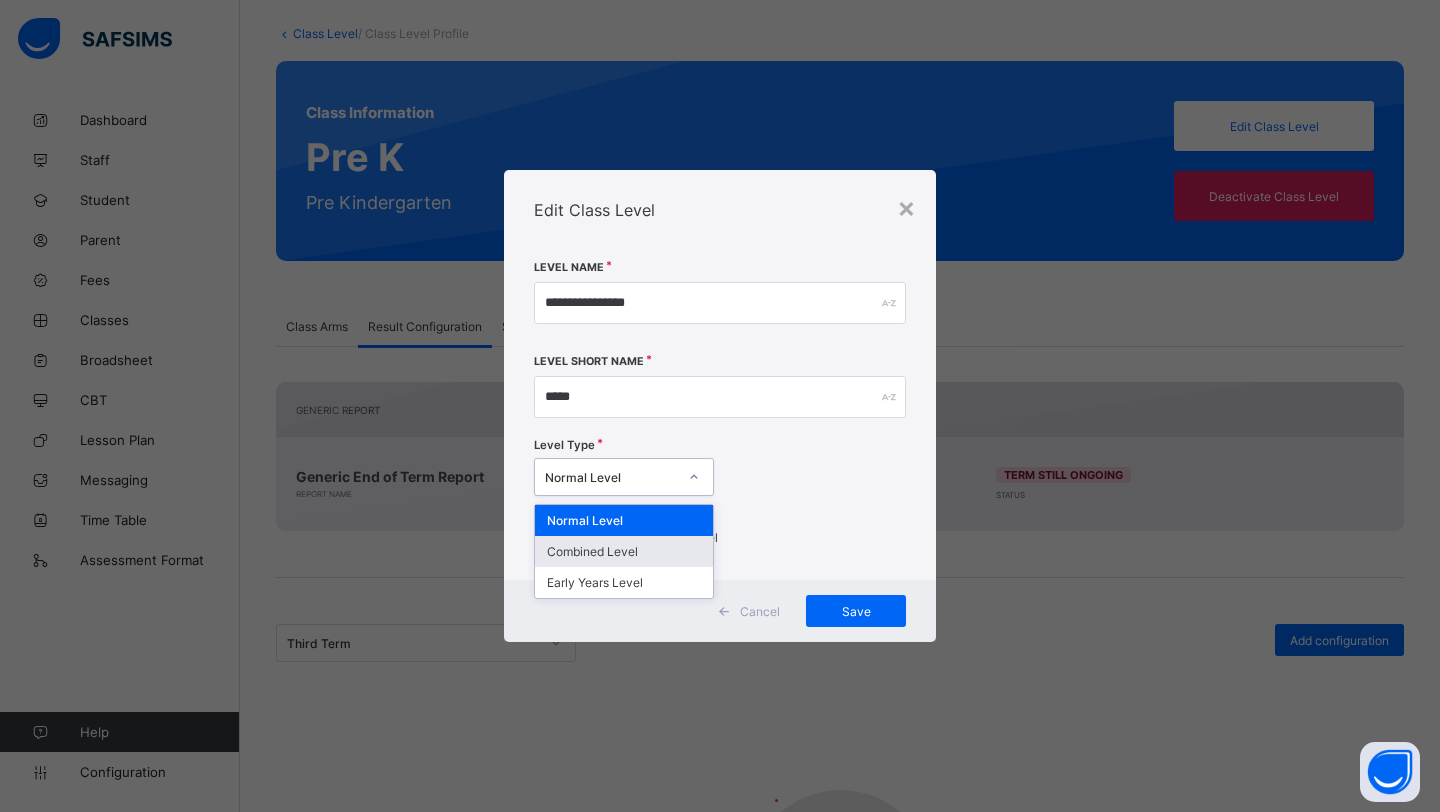 click on "Combined Level" at bounding box center (624, 551) 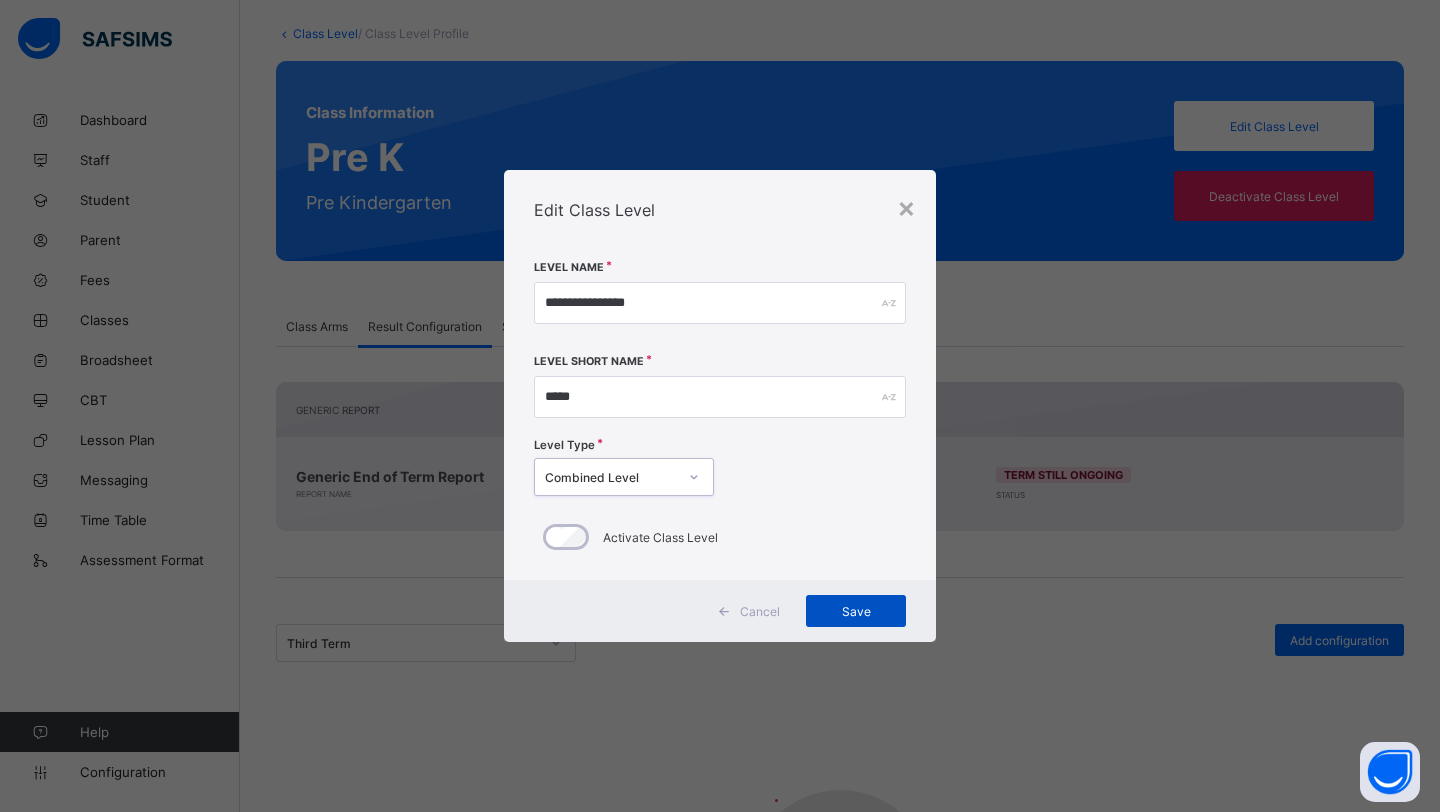 click on "Save" at bounding box center [856, 611] 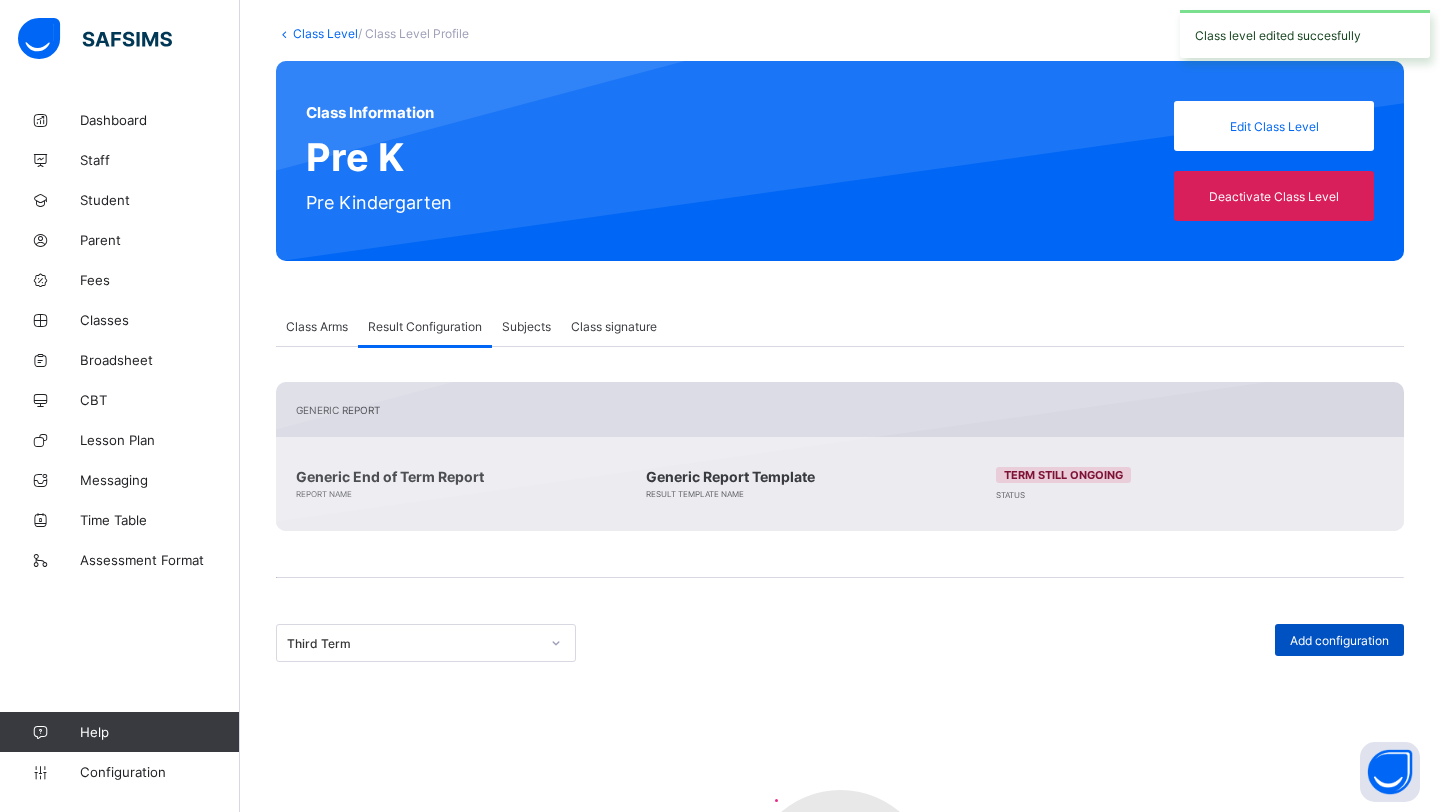 click on "Add configuration" at bounding box center (1339, 640) 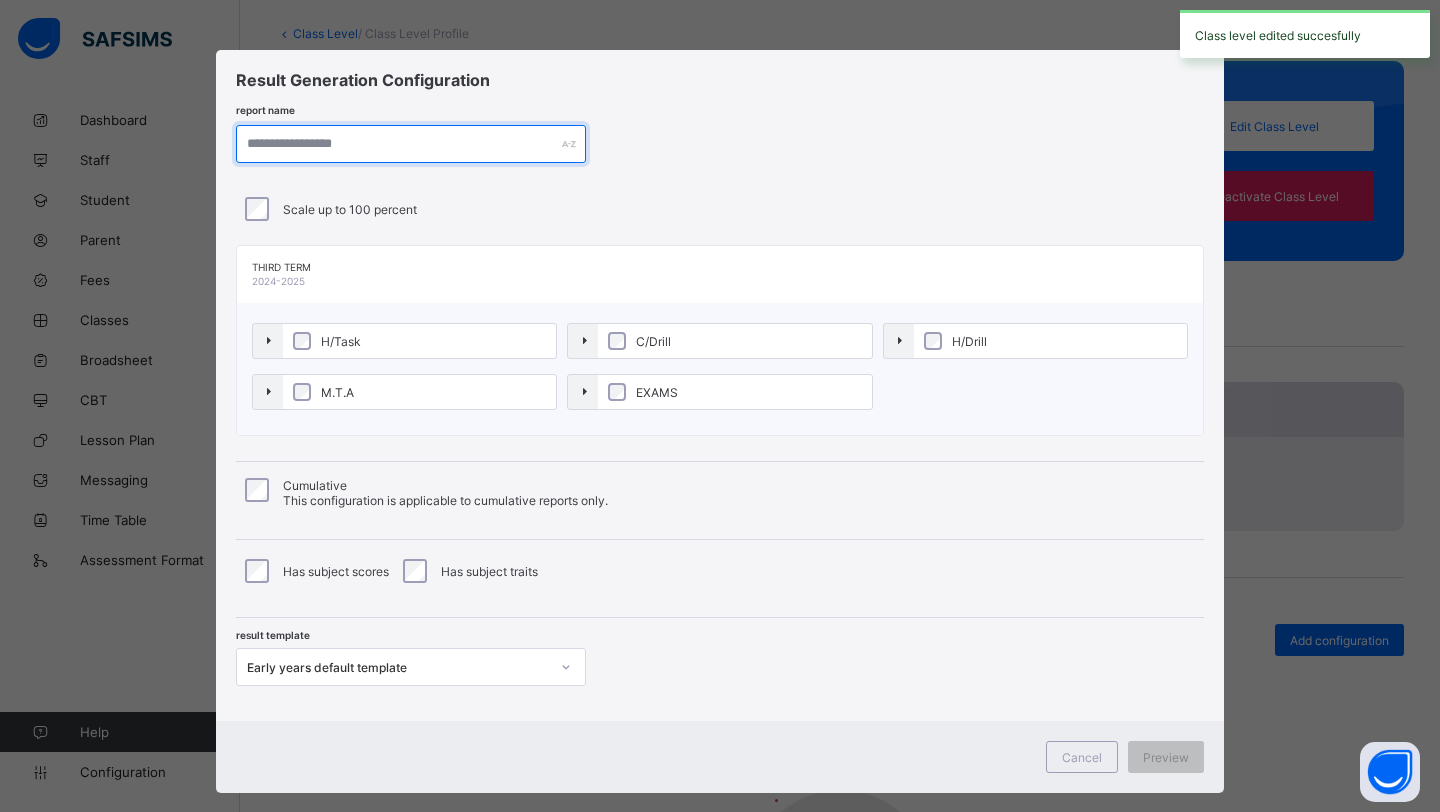 click at bounding box center [411, 144] 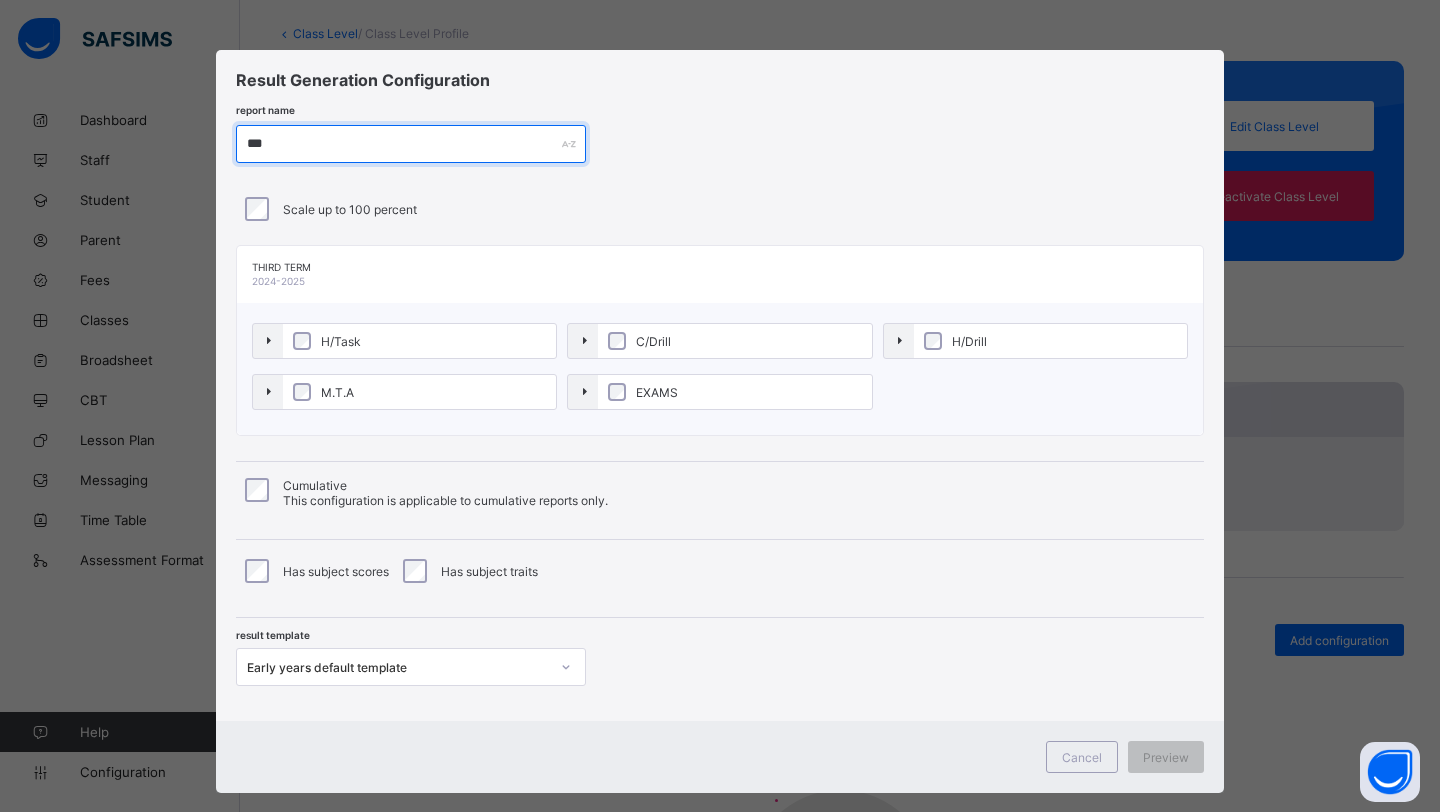 type on "***" 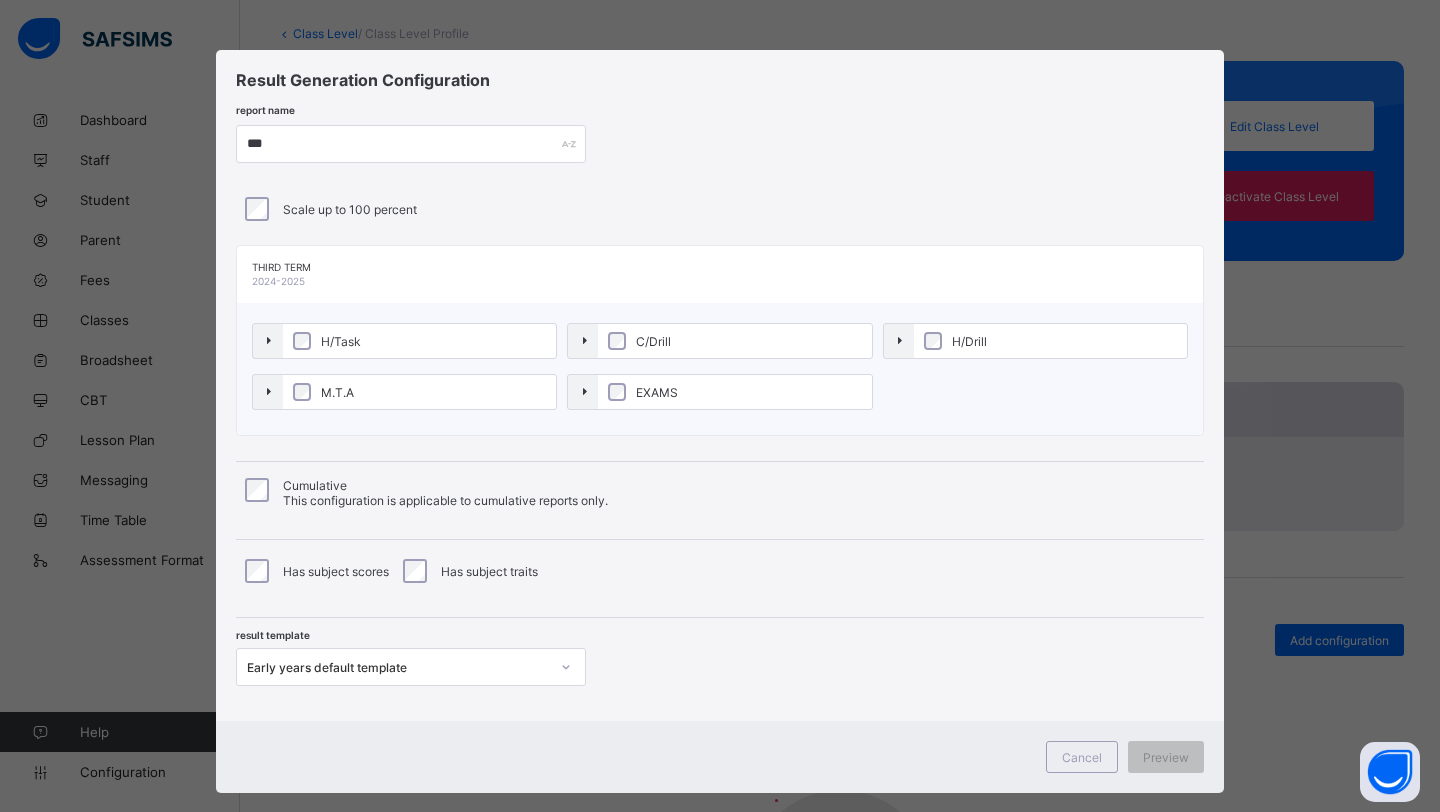 click on "H/Task C/Drill H/Drill M.T.A EXAMS" at bounding box center [720, 369] 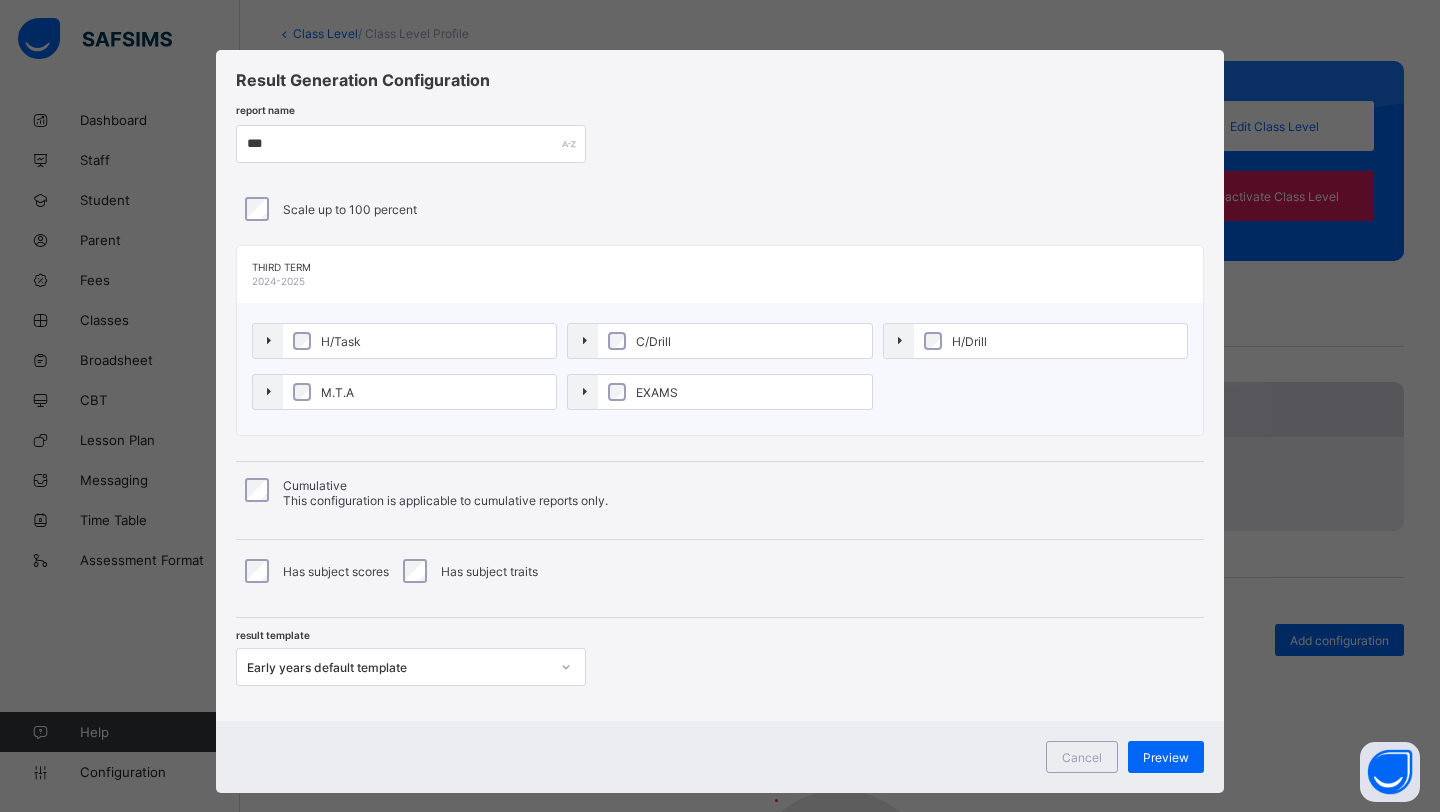 click on "M.T.A" at bounding box center (419, 392) 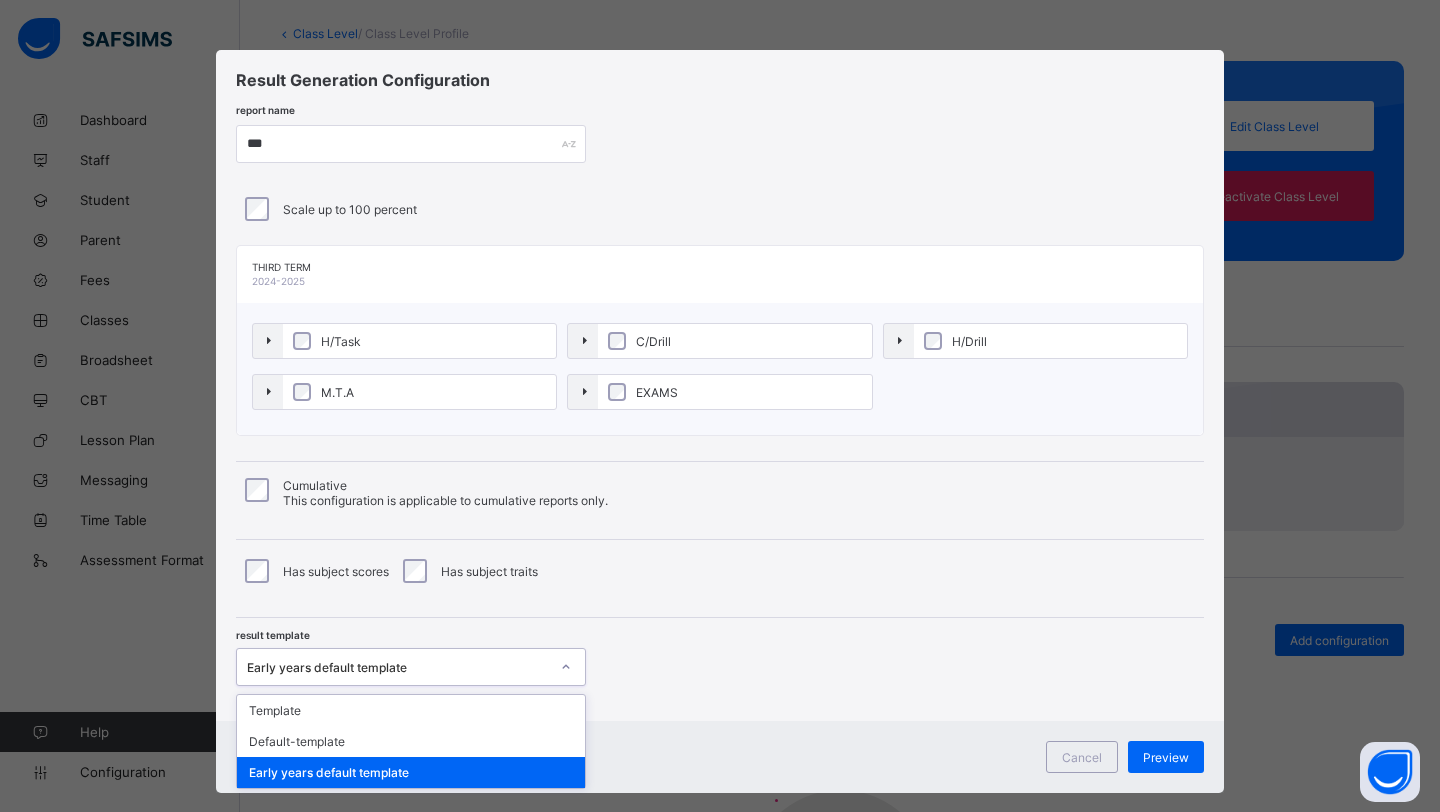 click on "Early years default template" at bounding box center [411, 772] 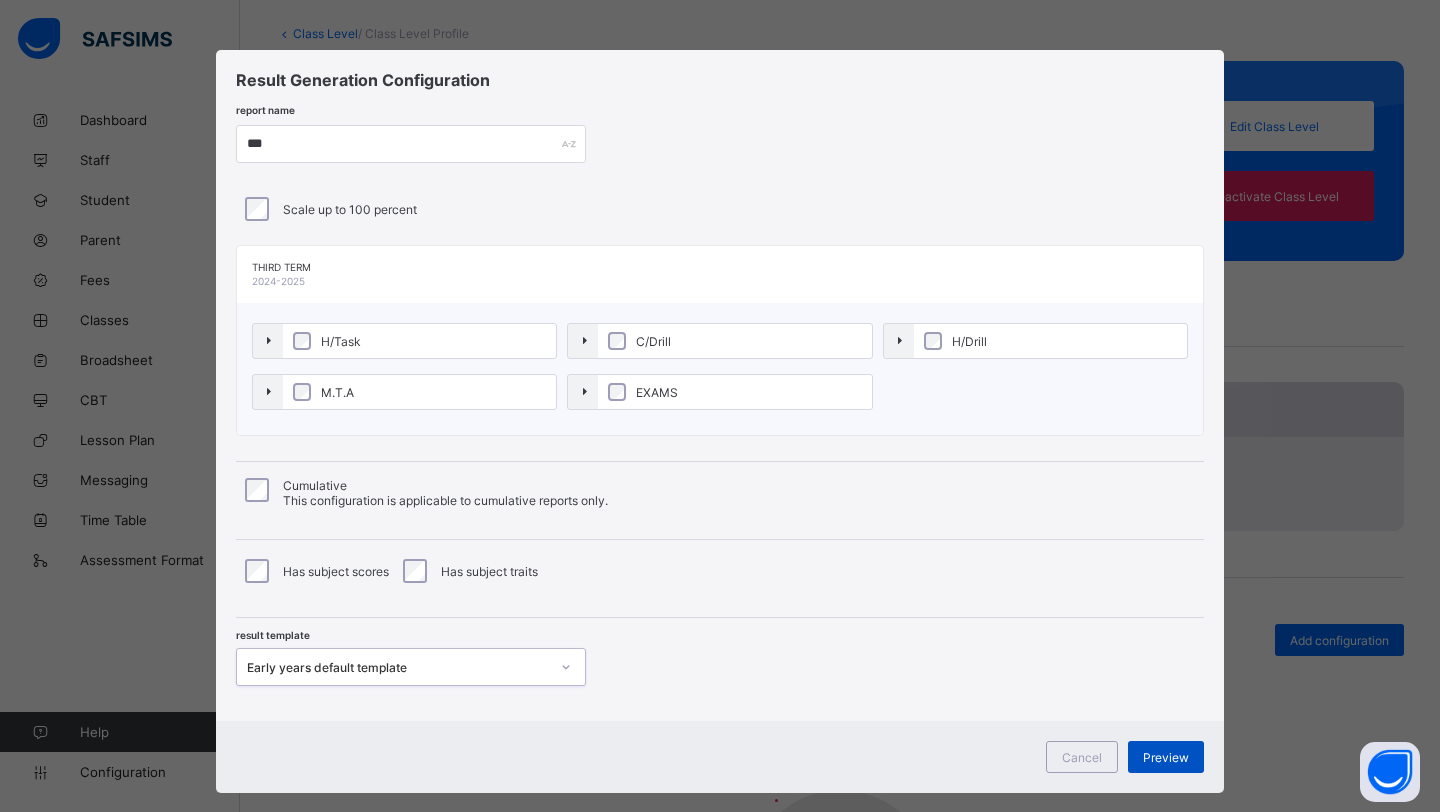 click on "Preview" at bounding box center [1166, 757] 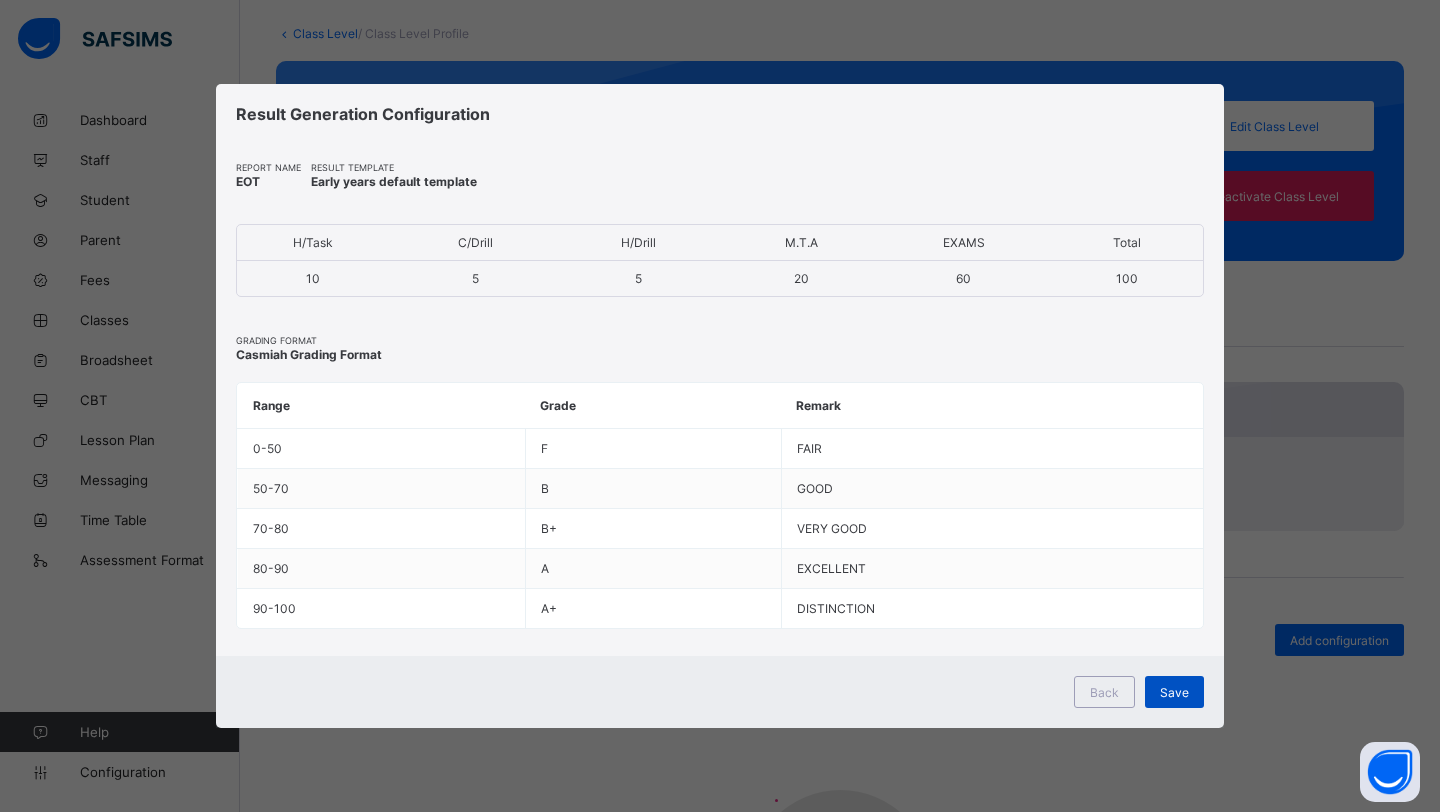 click on "Save" at bounding box center [1174, 692] 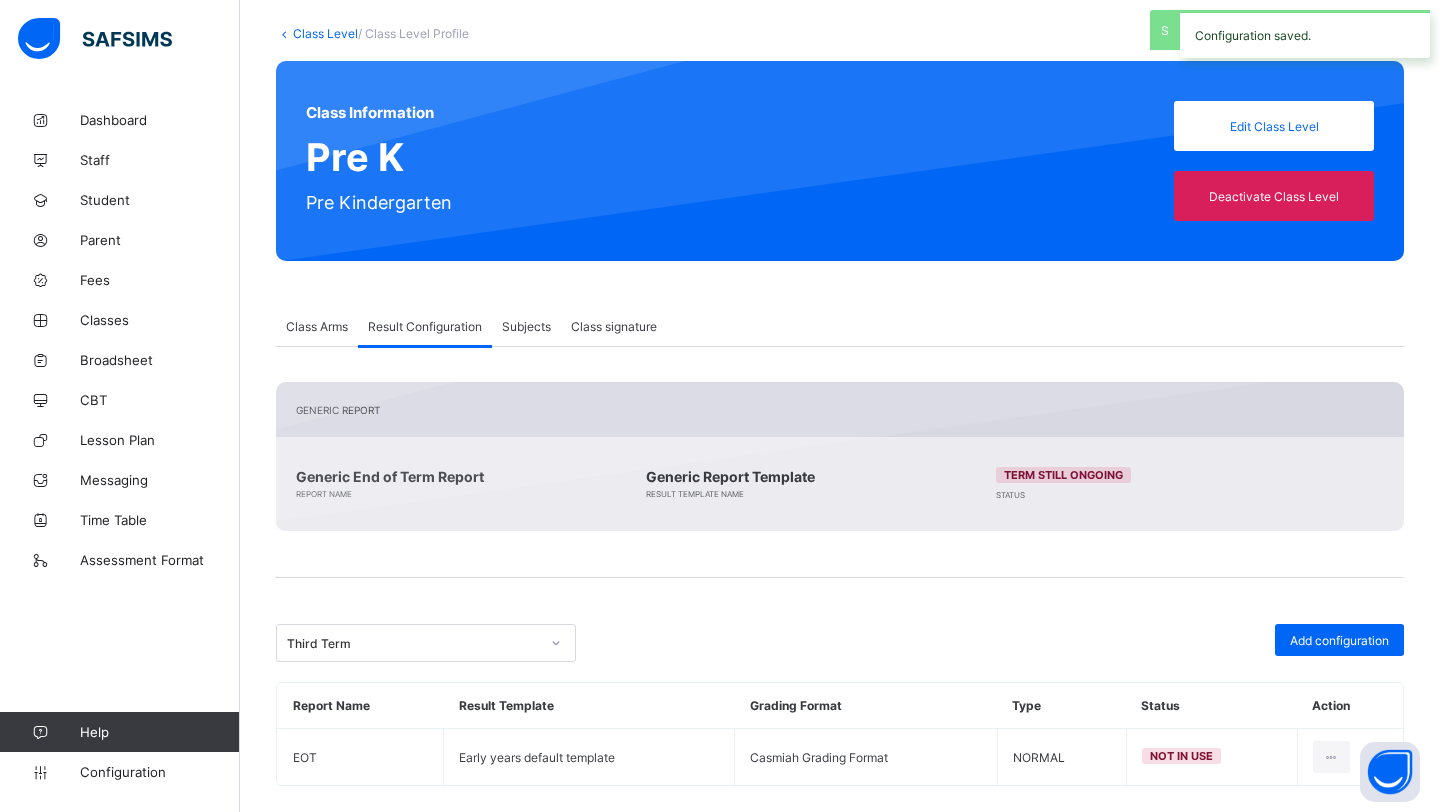 scroll, scrollTop: 0, scrollLeft: 0, axis: both 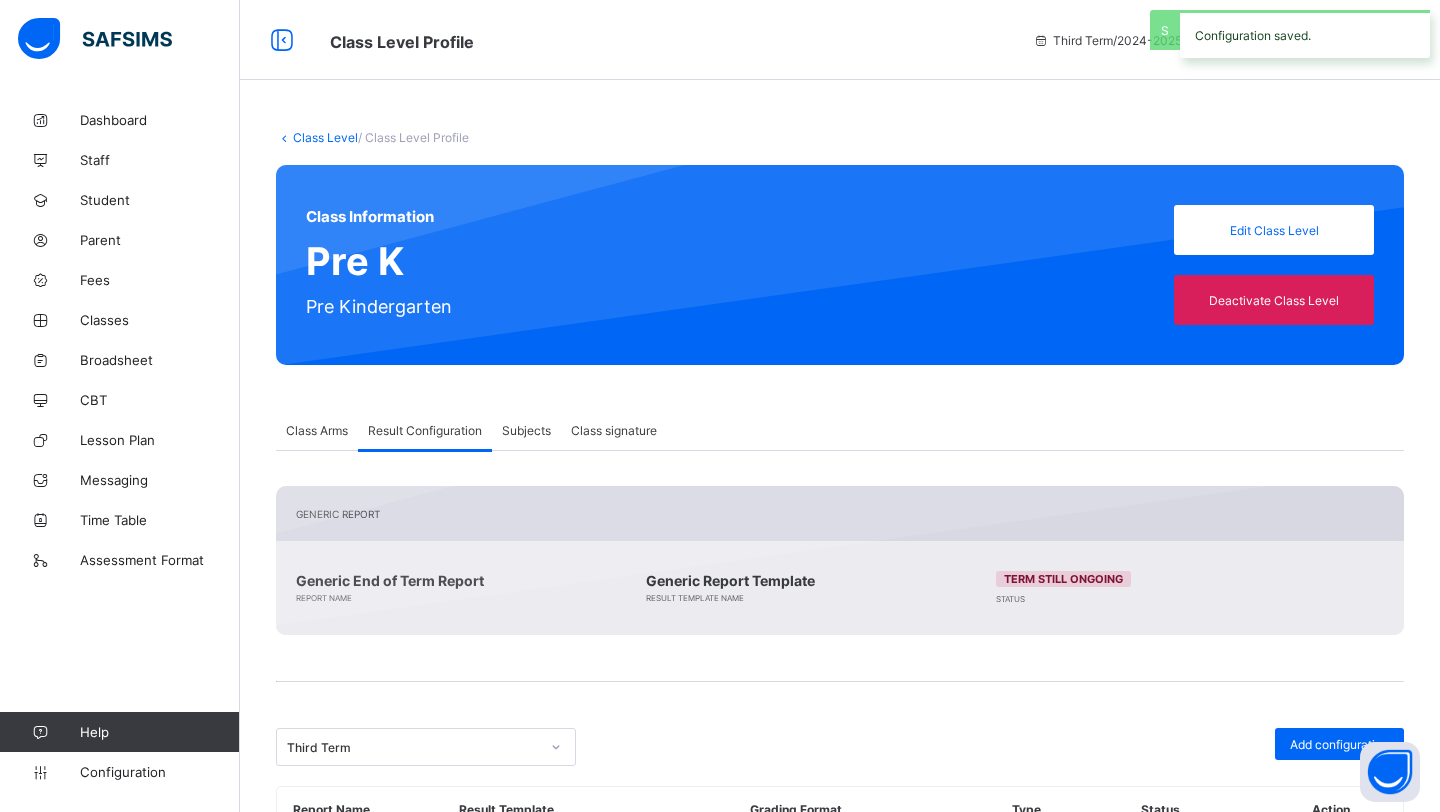 click on "Class Level" at bounding box center (325, 137) 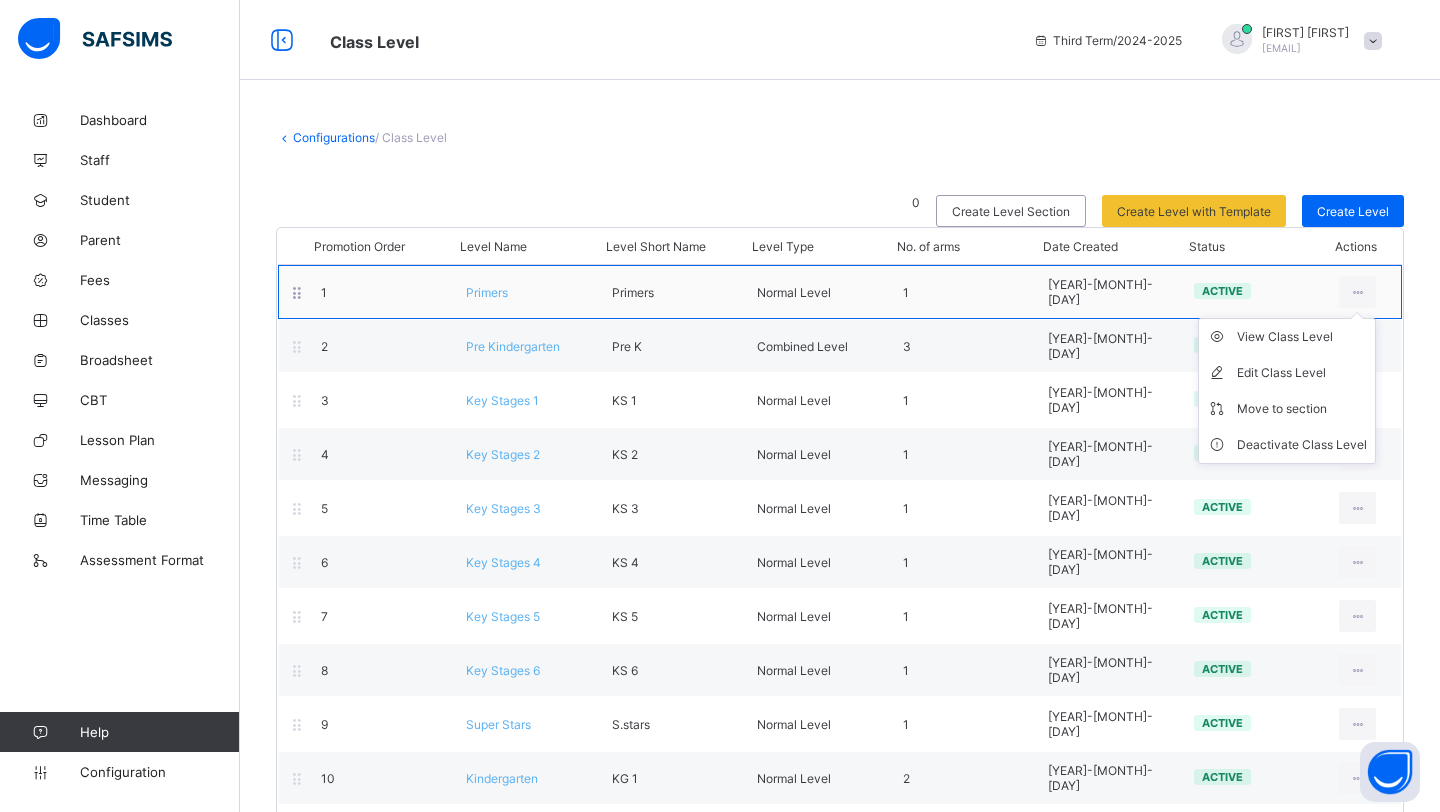 click on "View Class Level Edit Class Level Move to section Deactivate Class Level" at bounding box center [1287, 391] 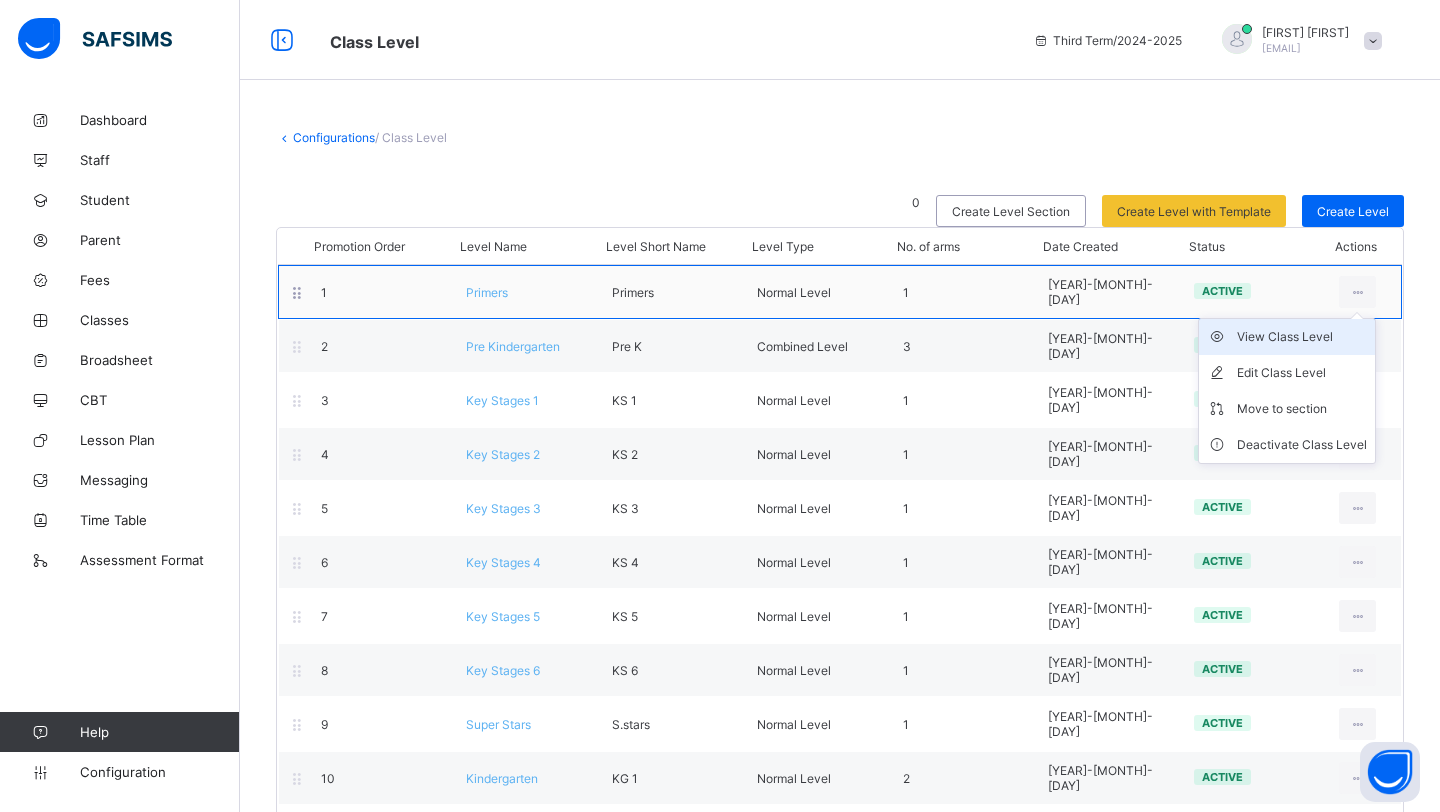 click on "View Class Level" at bounding box center [1302, 337] 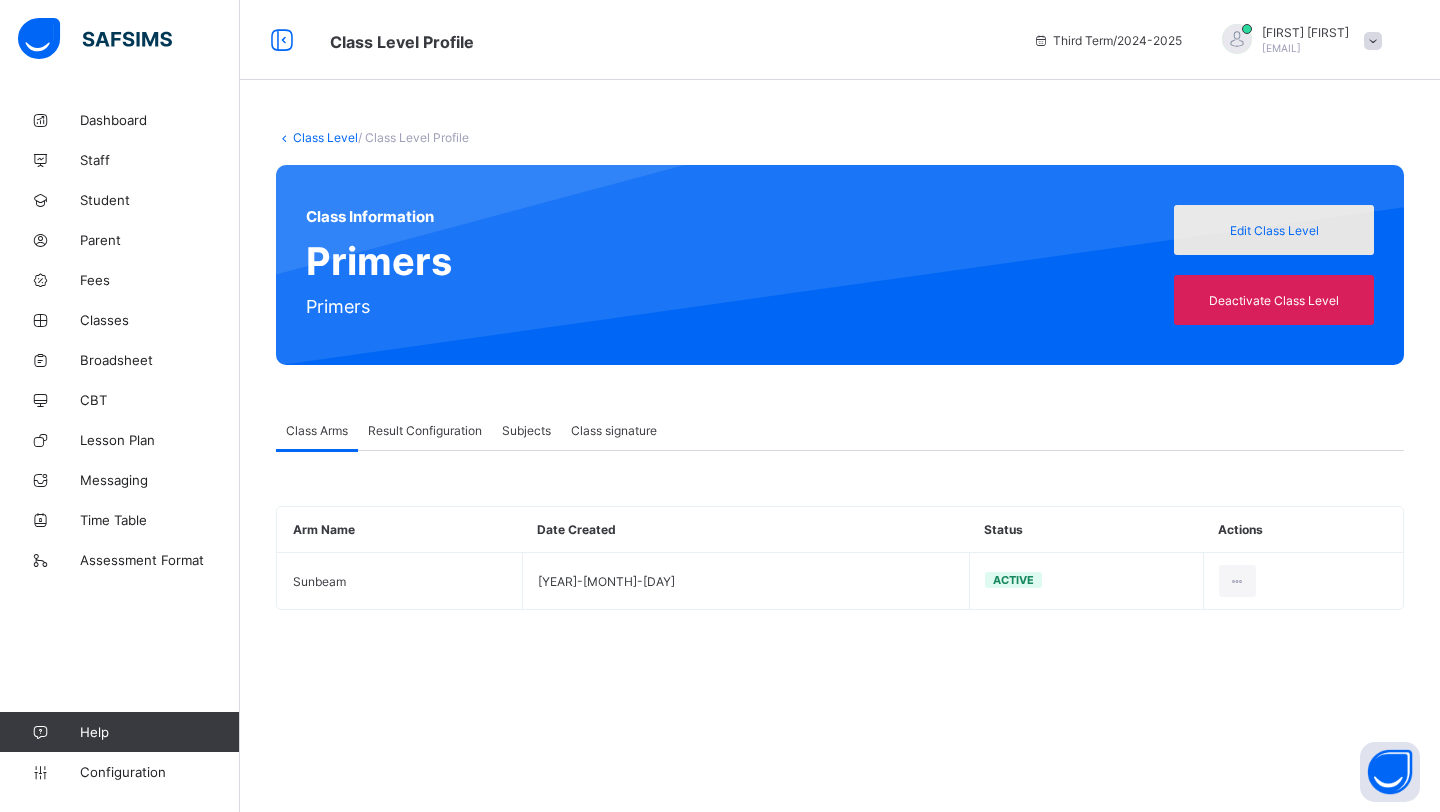 click on "Edit Class Level" at bounding box center [1274, 230] 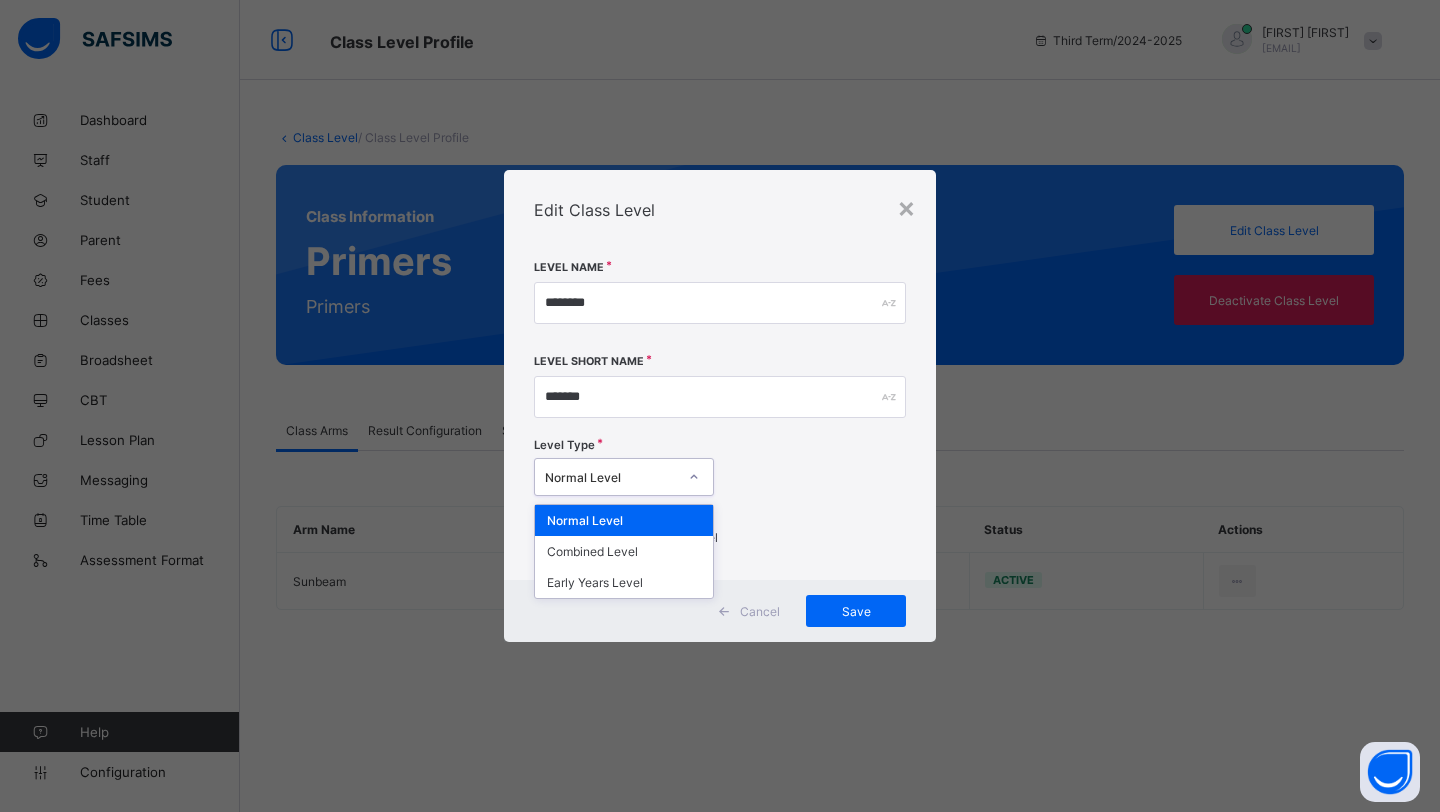 click on "Normal Level" at bounding box center (611, 477) 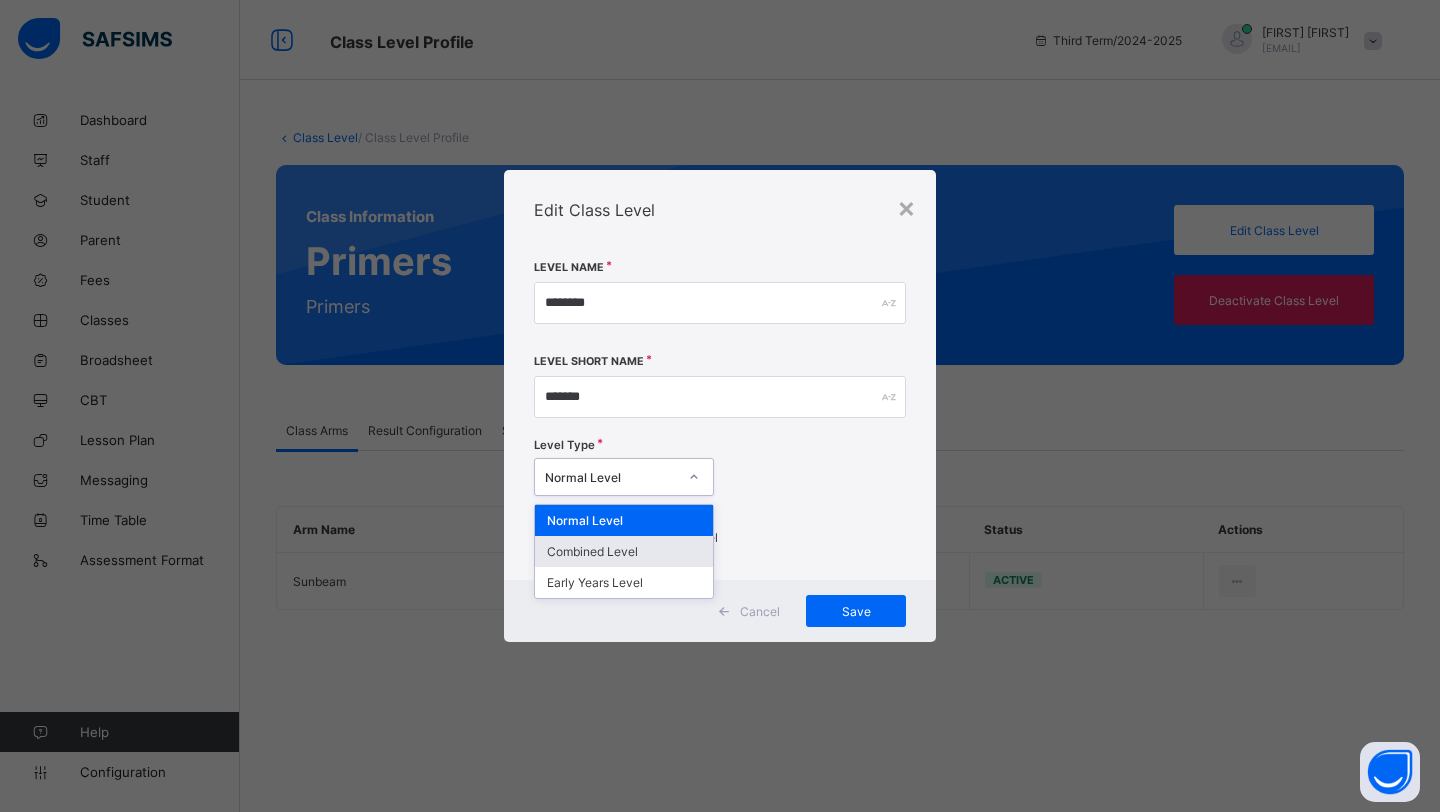 click on "Combined Level" at bounding box center (624, 551) 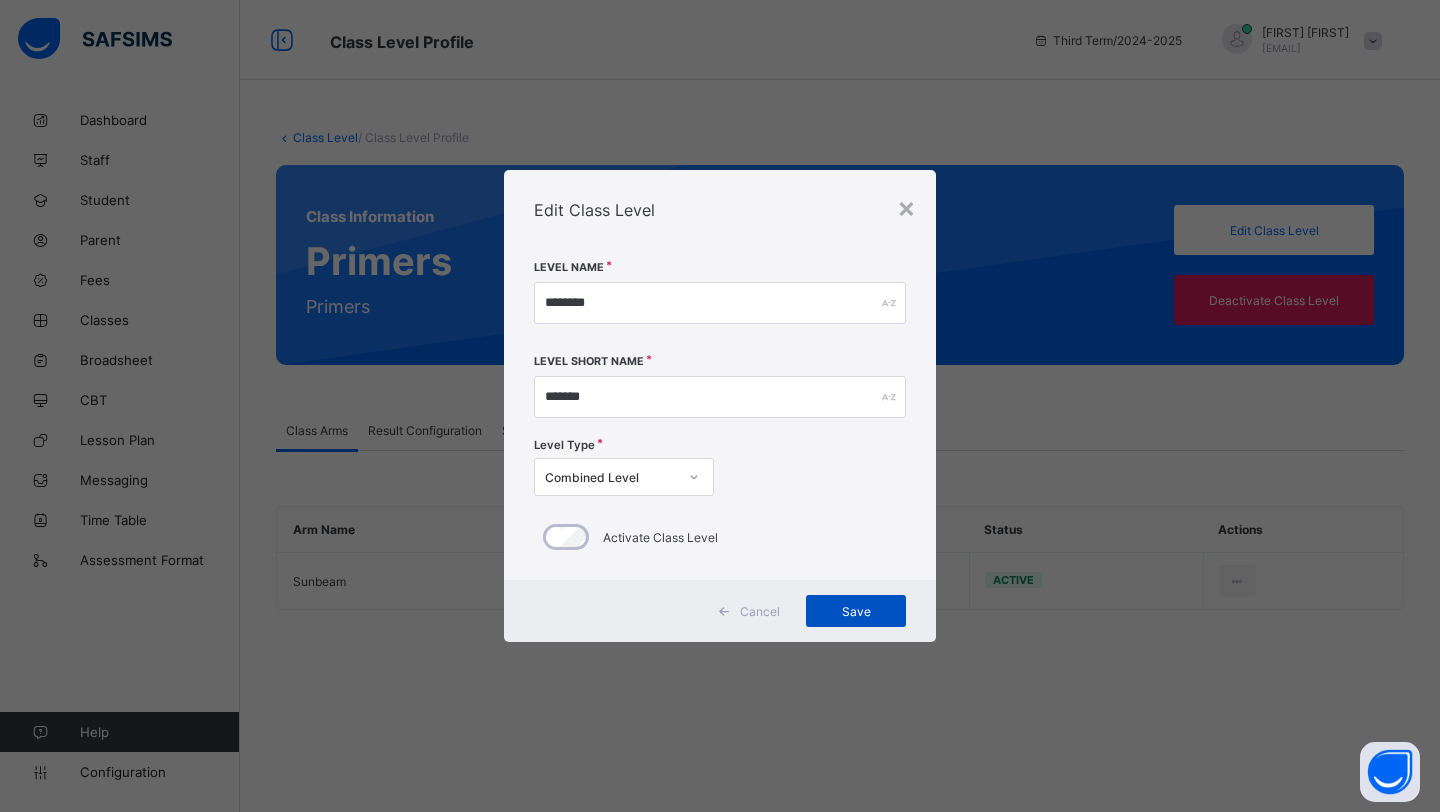 click on "Save" at bounding box center [856, 611] 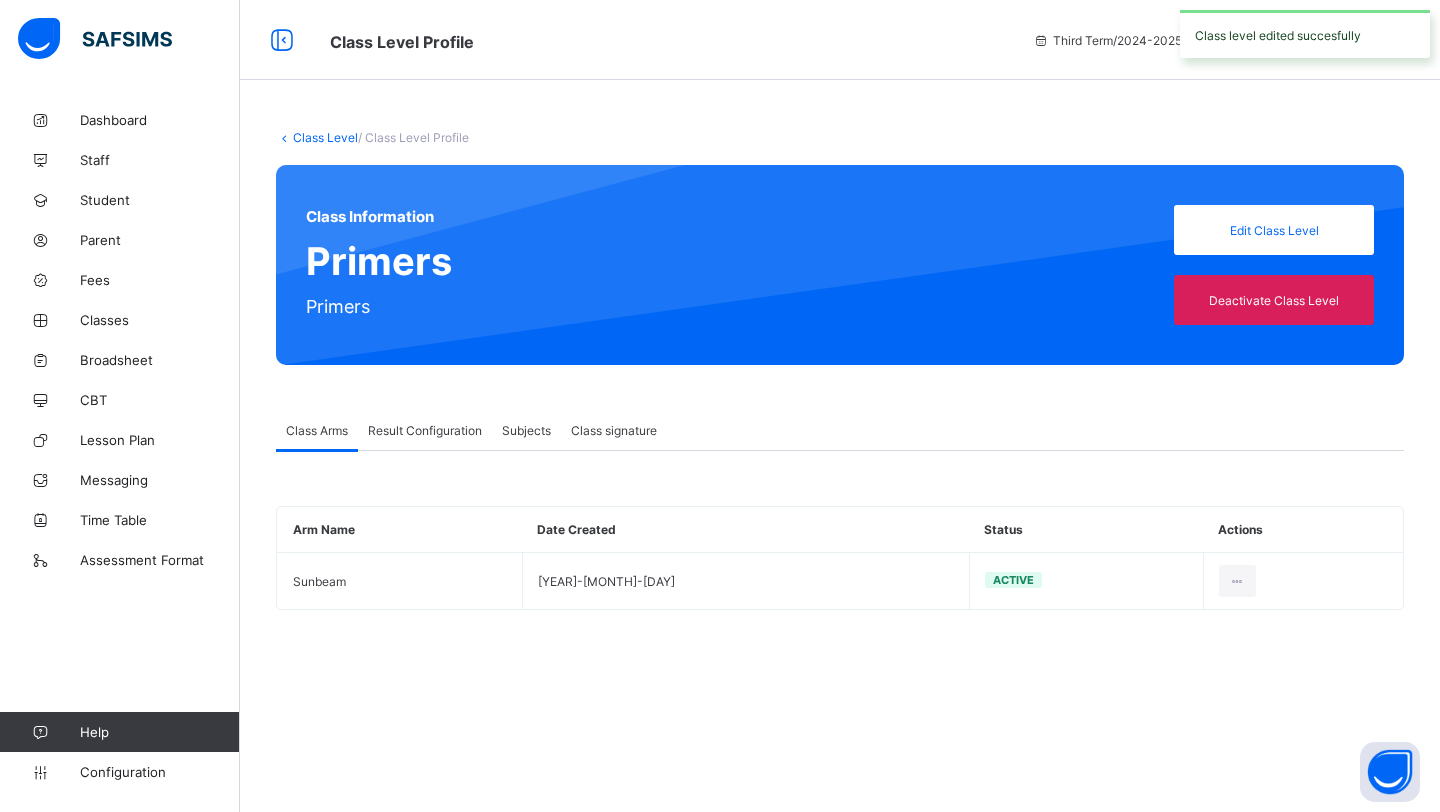 click on "Result Configuration" at bounding box center [425, 430] 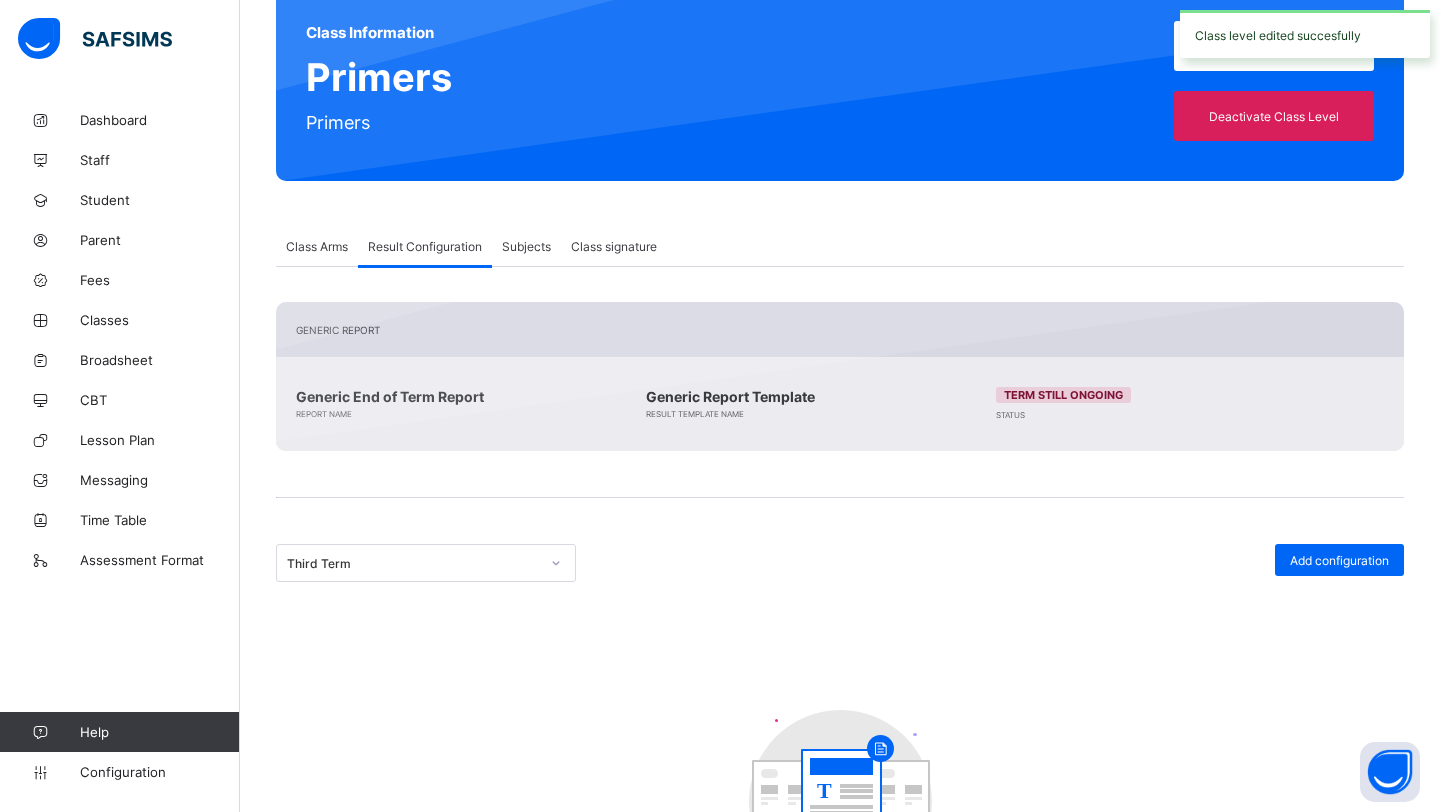 scroll, scrollTop: 381, scrollLeft: 0, axis: vertical 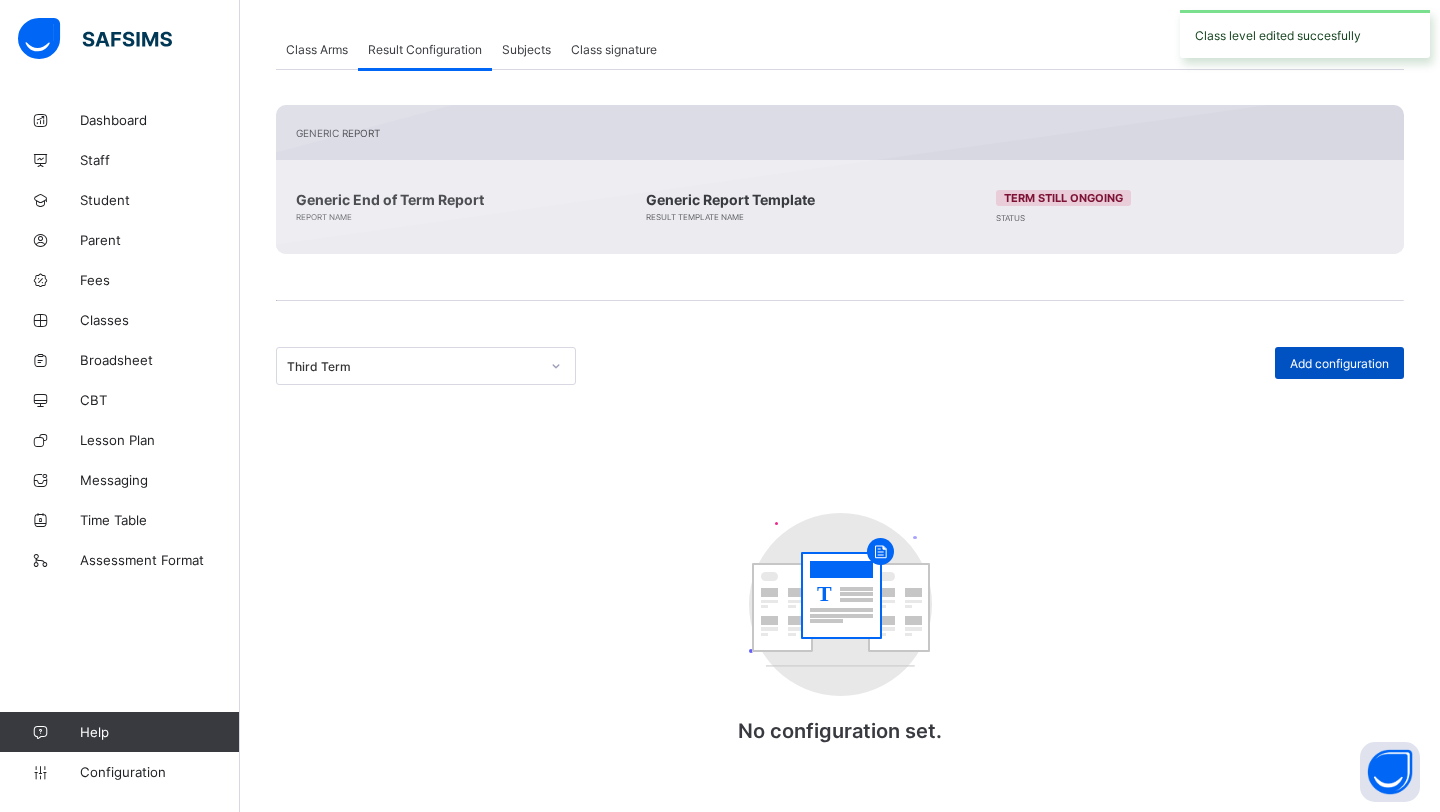 click on "Add configuration" at bounding box center (1339, 363) 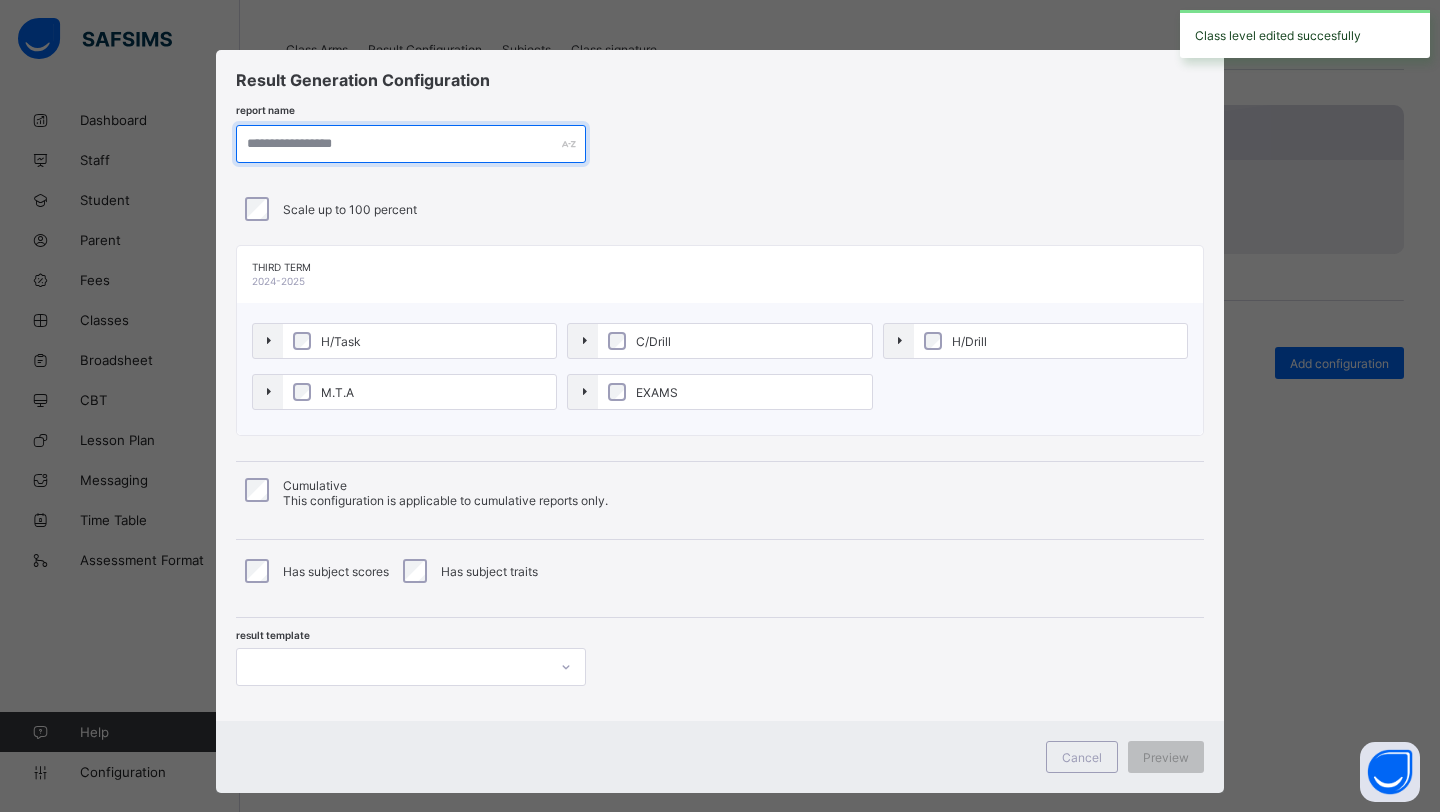 click at bounding box center (411, 144) 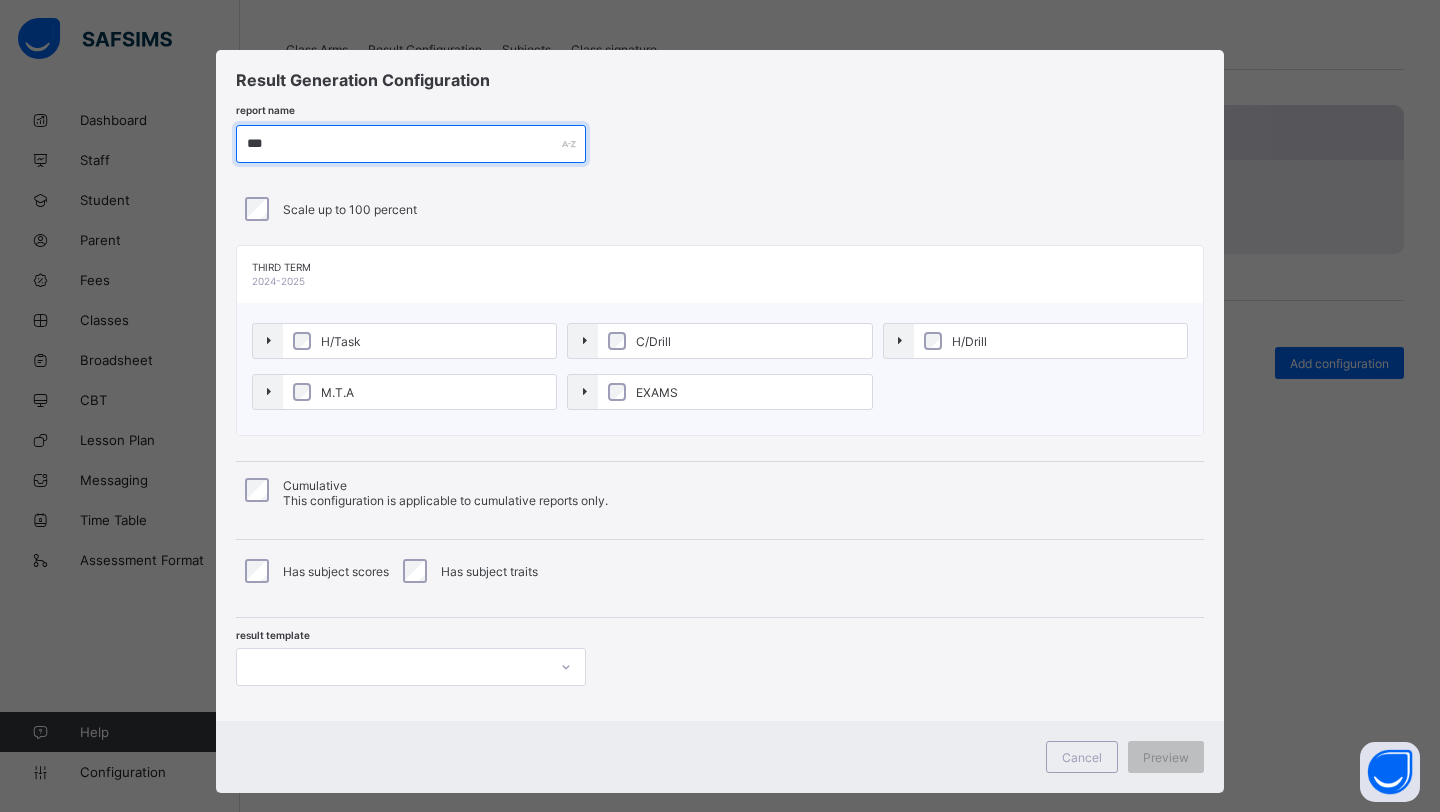 type on "***" 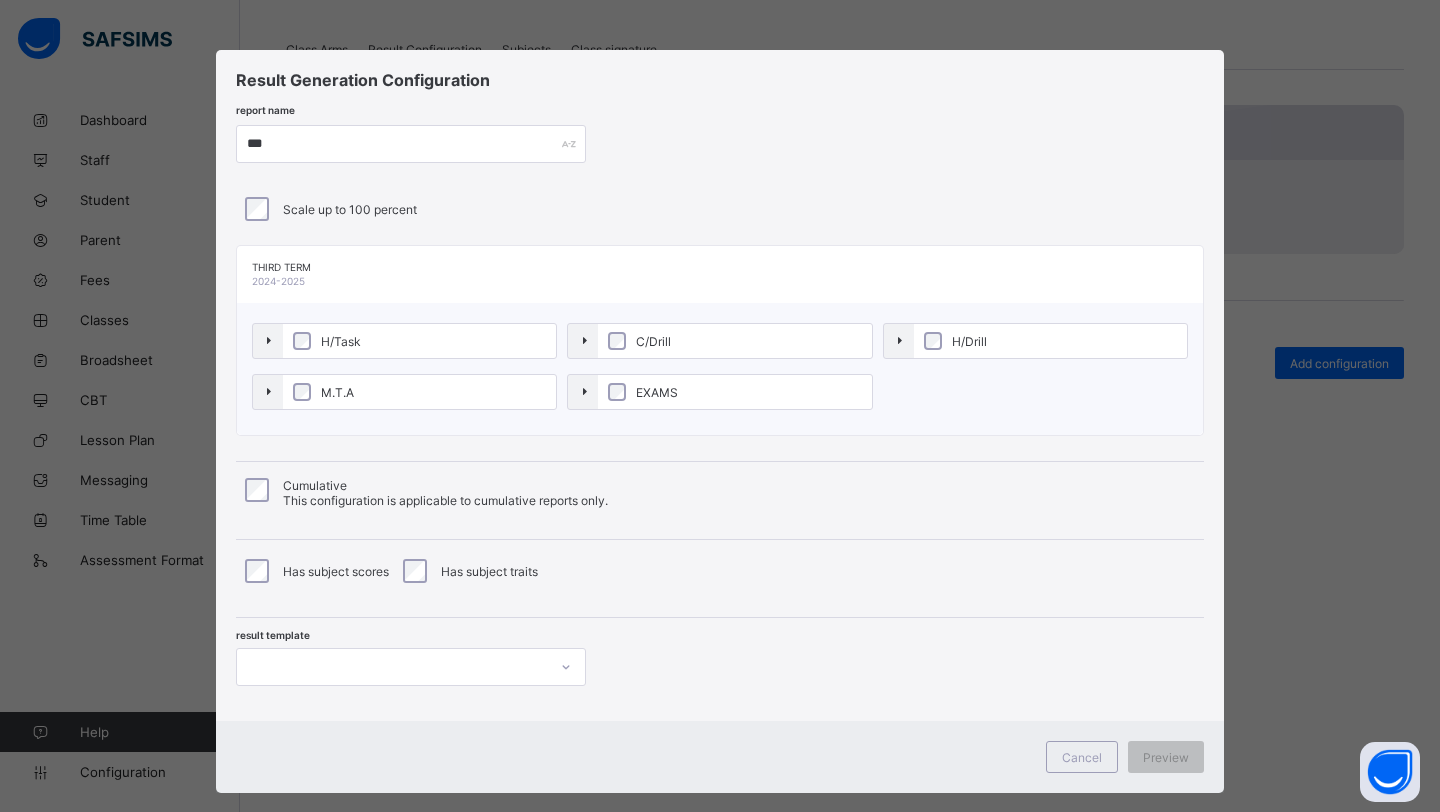 click on "H/Task" at bounding box center (404, 343) 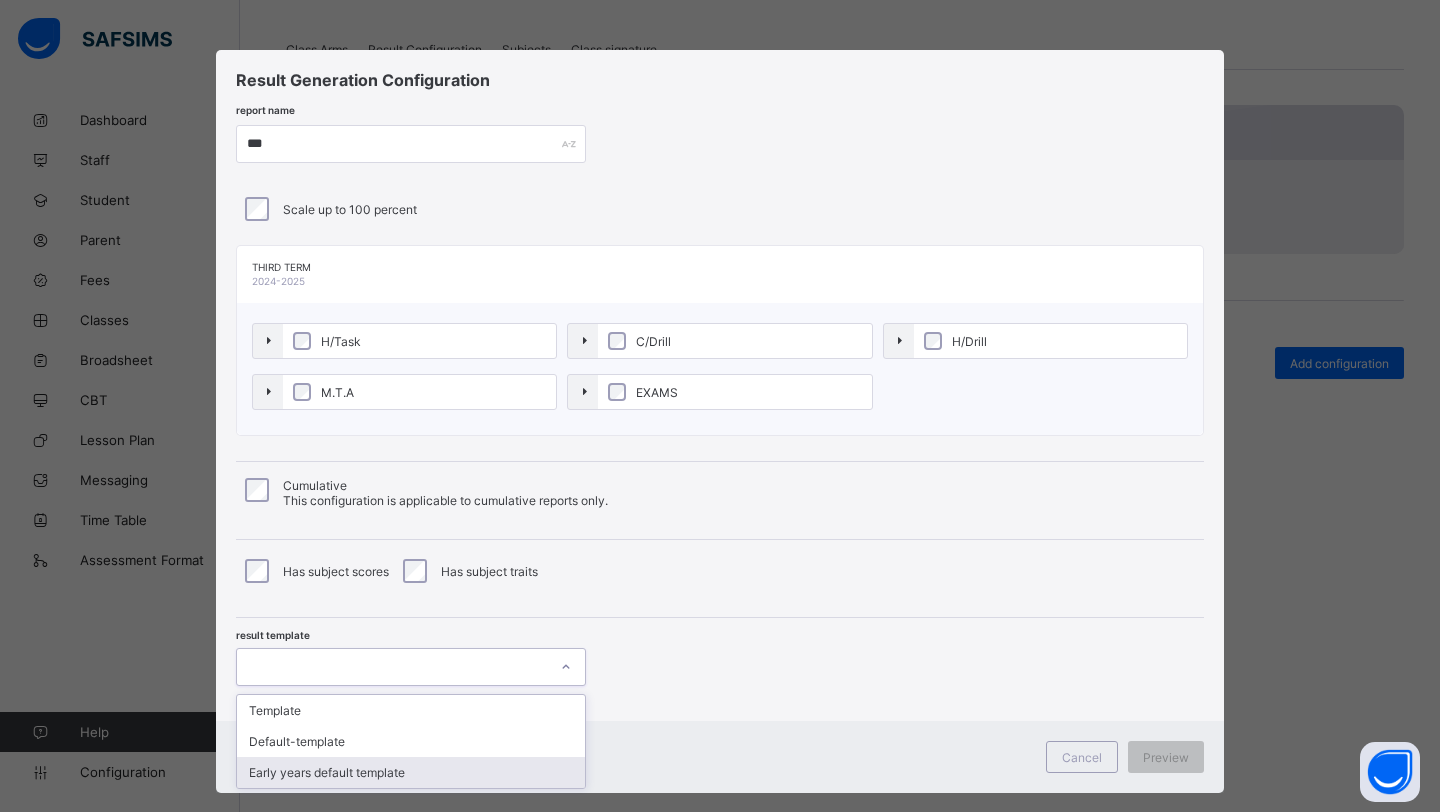 click on "Early years default template" at bounding box center [411, 772] 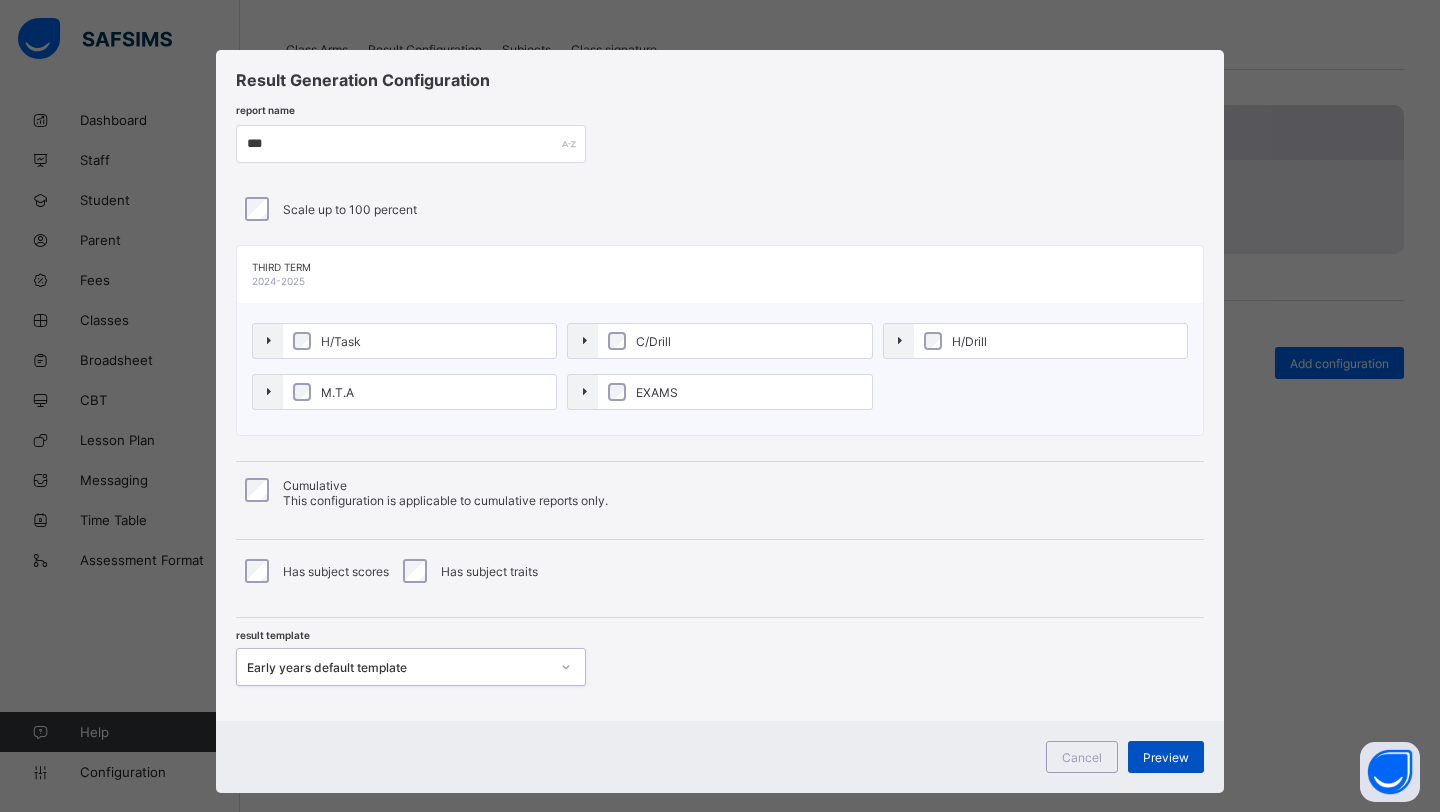 click on "Preview" at bounding box center [1166, 757] 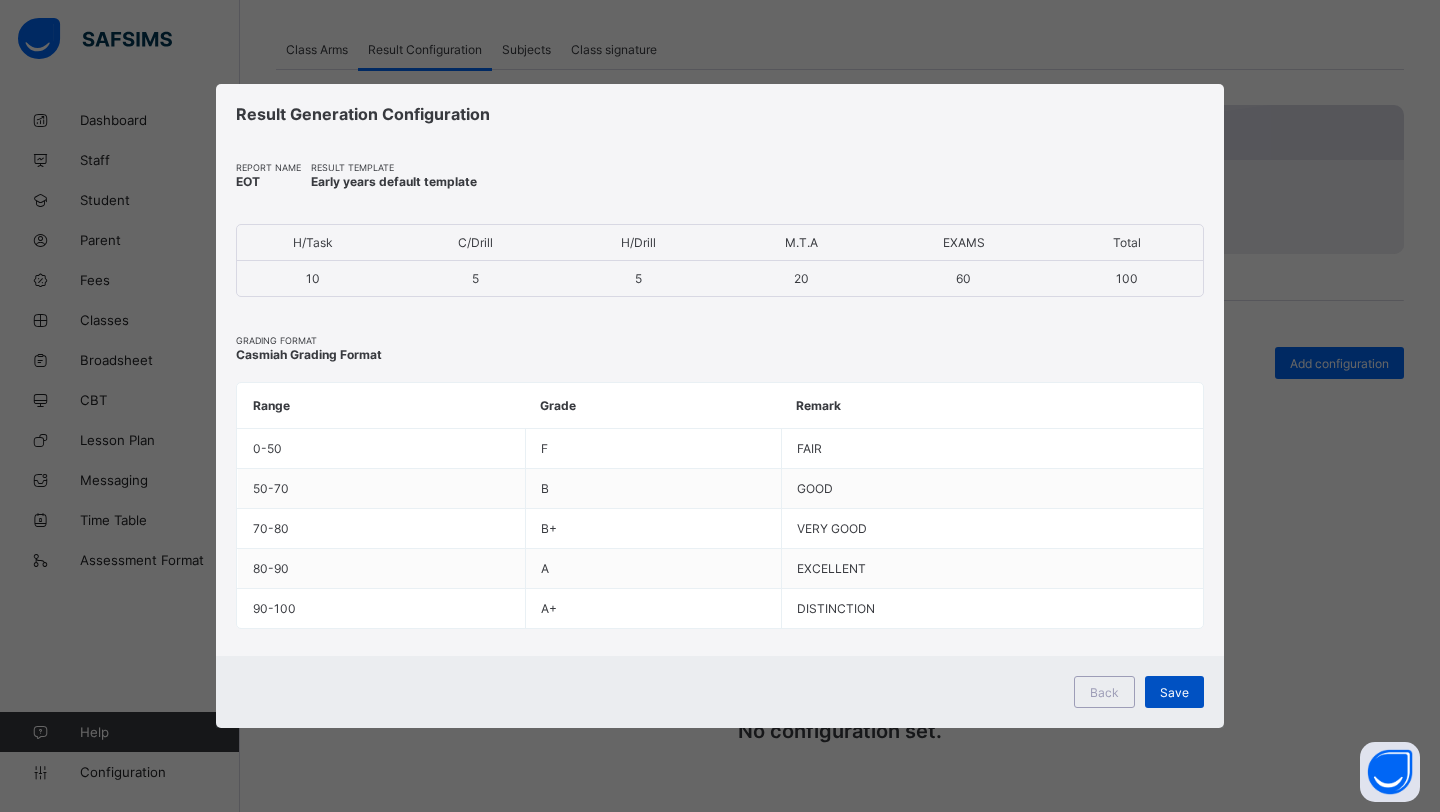 click on "Save" at bounding box center (1174, 692) 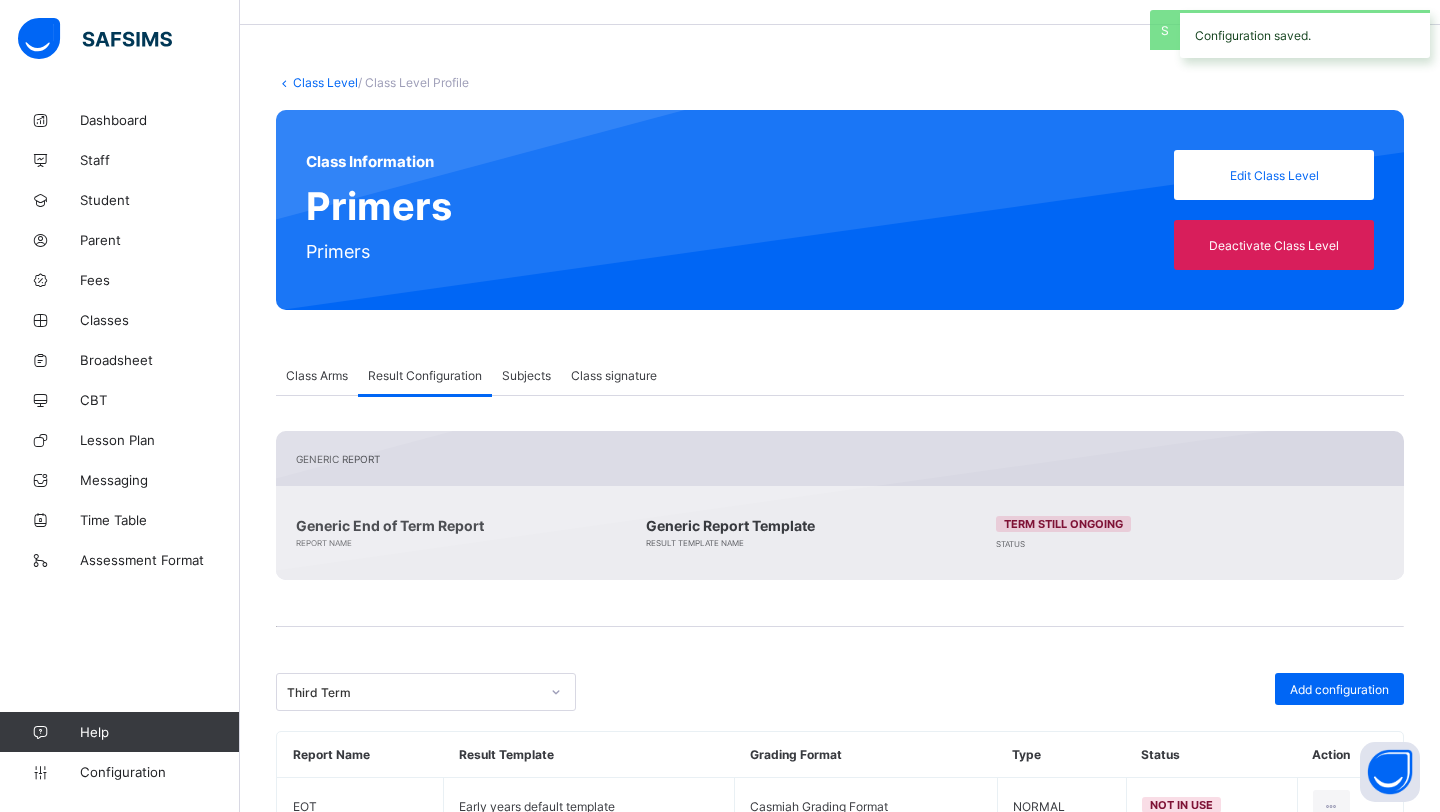scroll, scrollTop: 0, scrollLeft: 0, axis: both 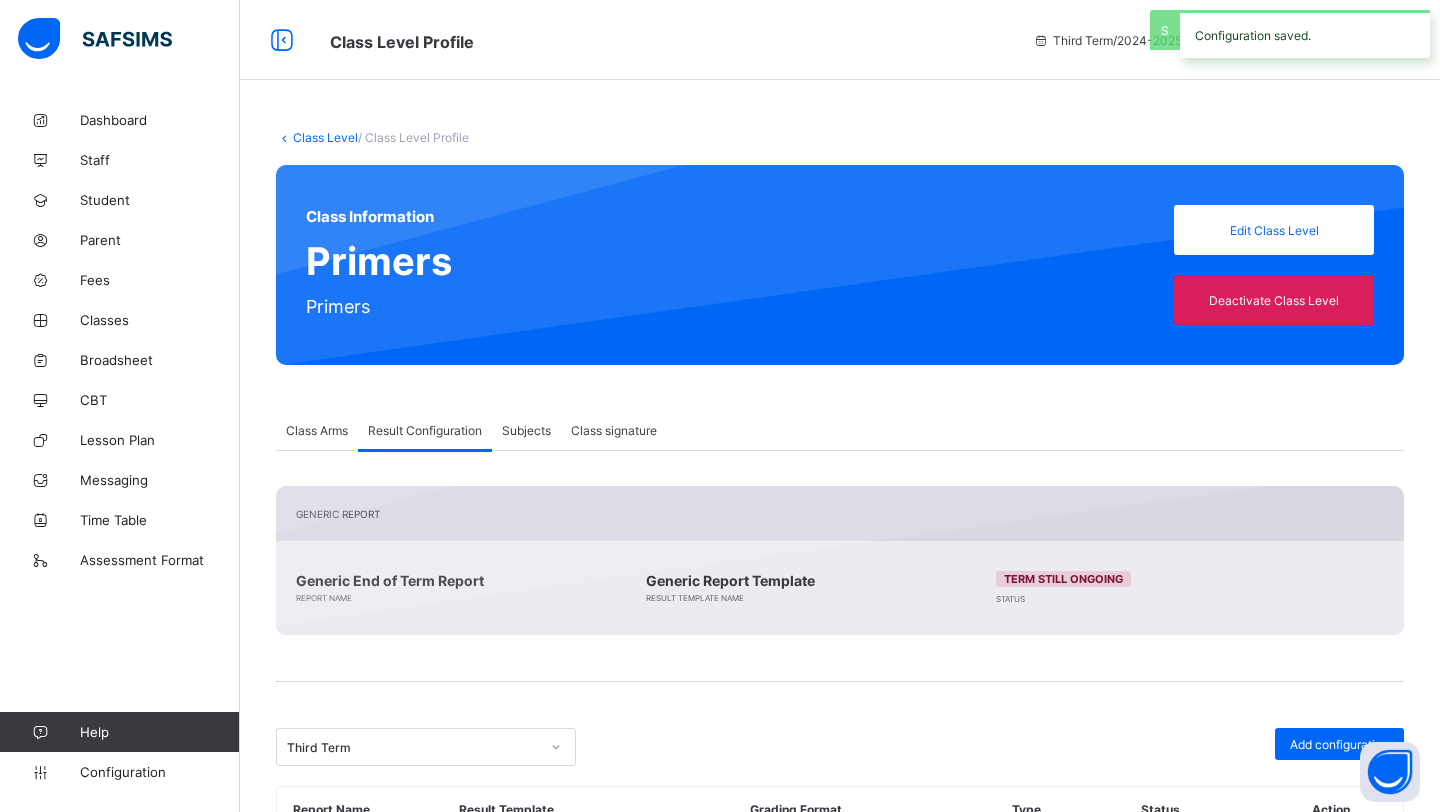 click on "Class Level" at bounding box center [325, 137] 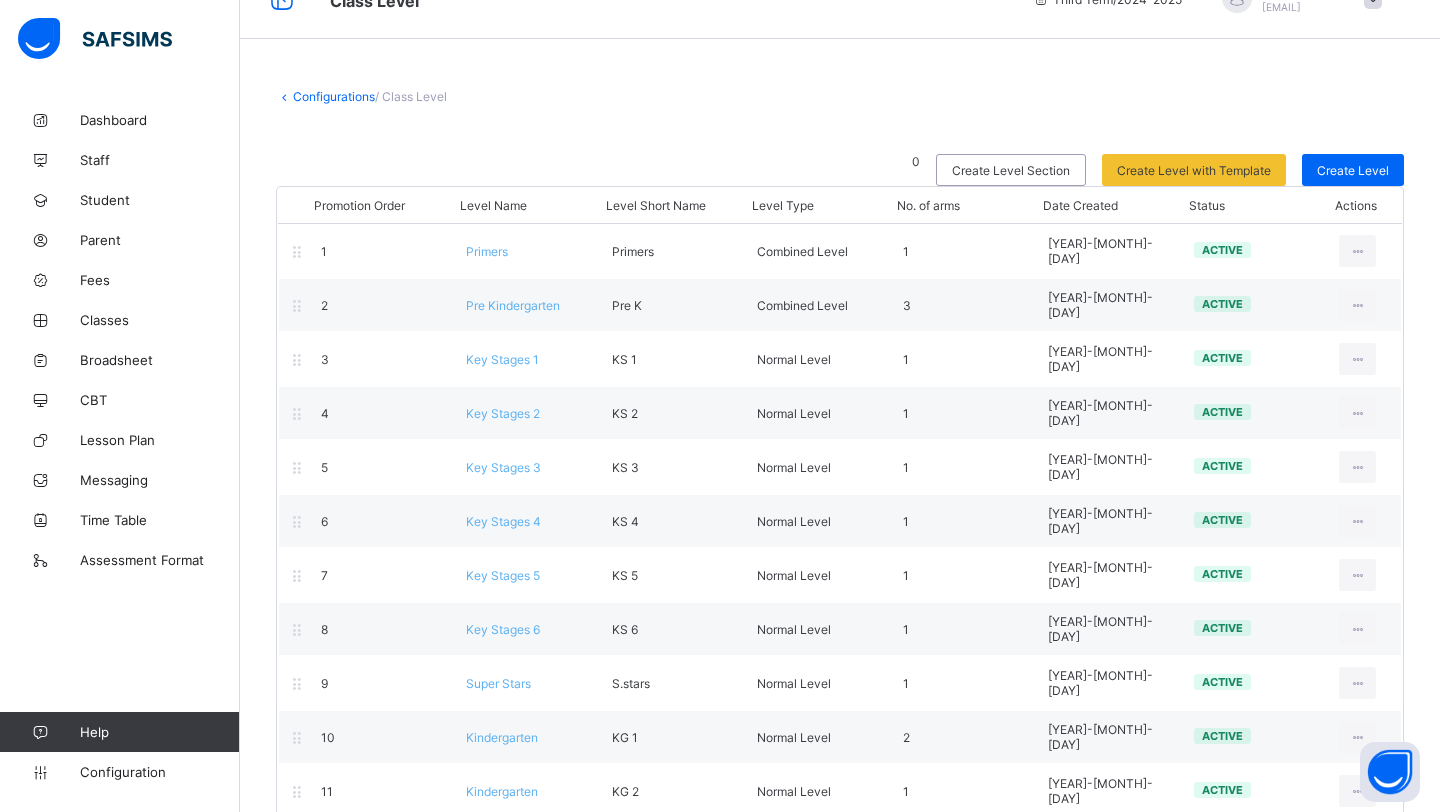 scroll, scrollTop: 77, scrollLeft: 0, axis: vertical 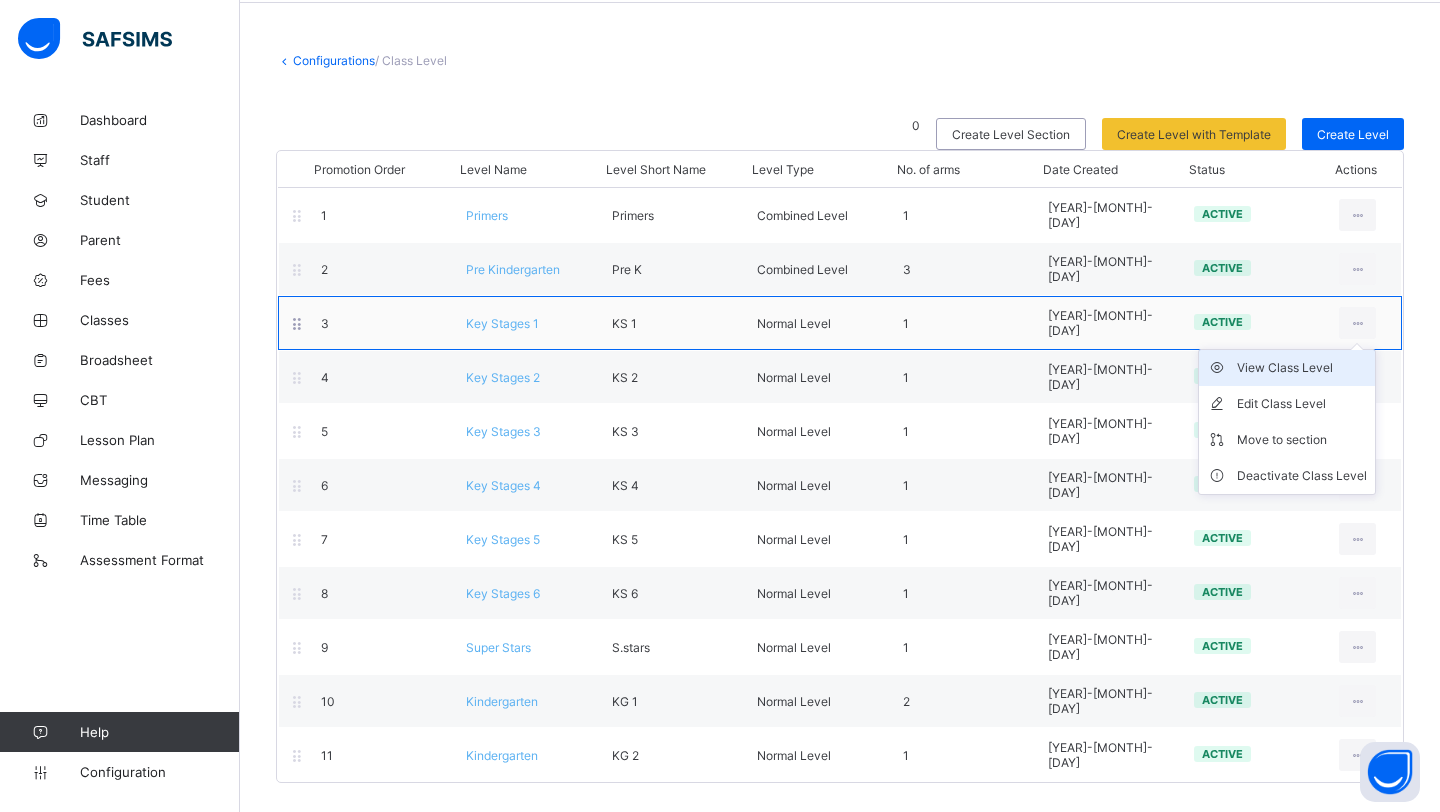 click on "View Class Level" at bounding box center [1302, 368] 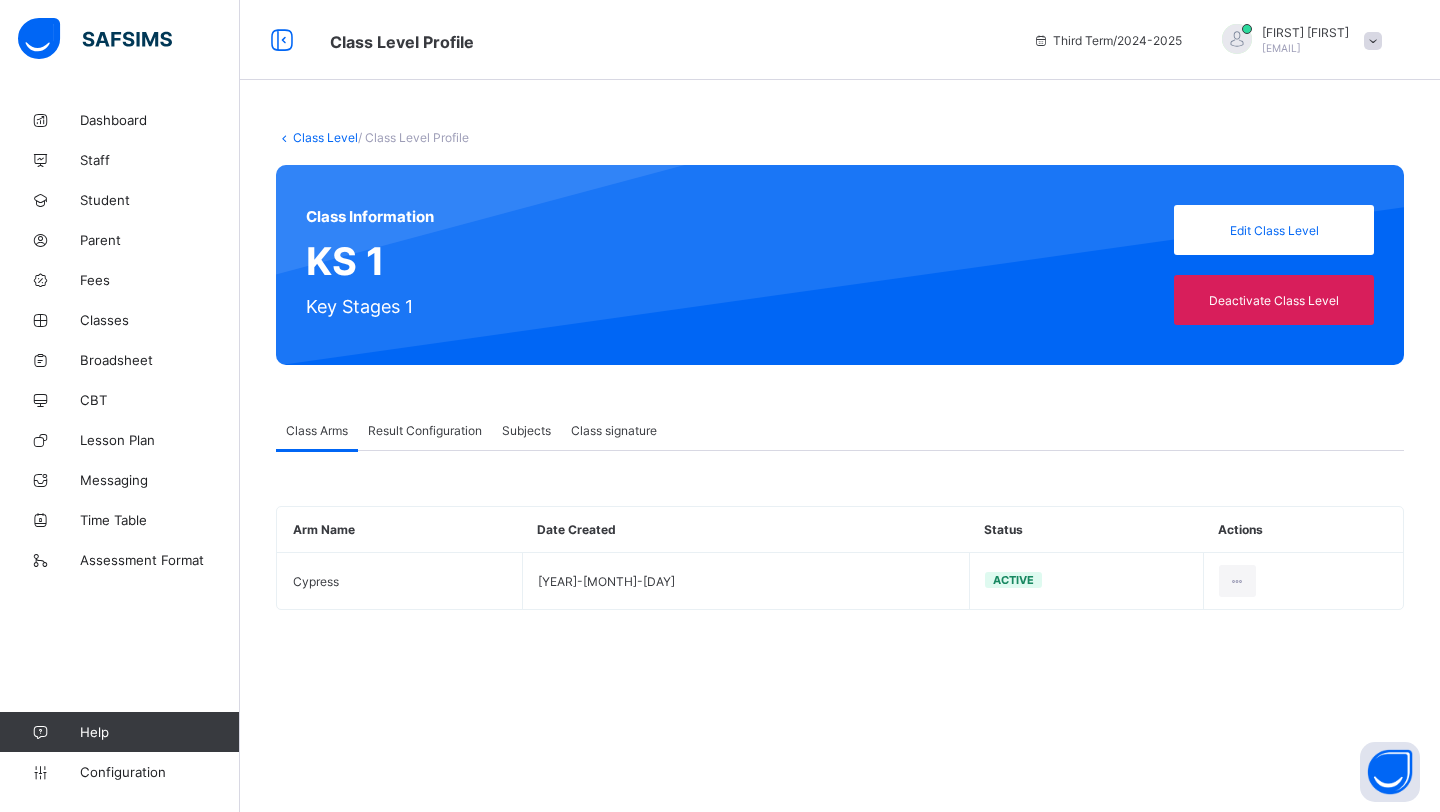 click on "Result Configuration" at bounding box center (425, 430) 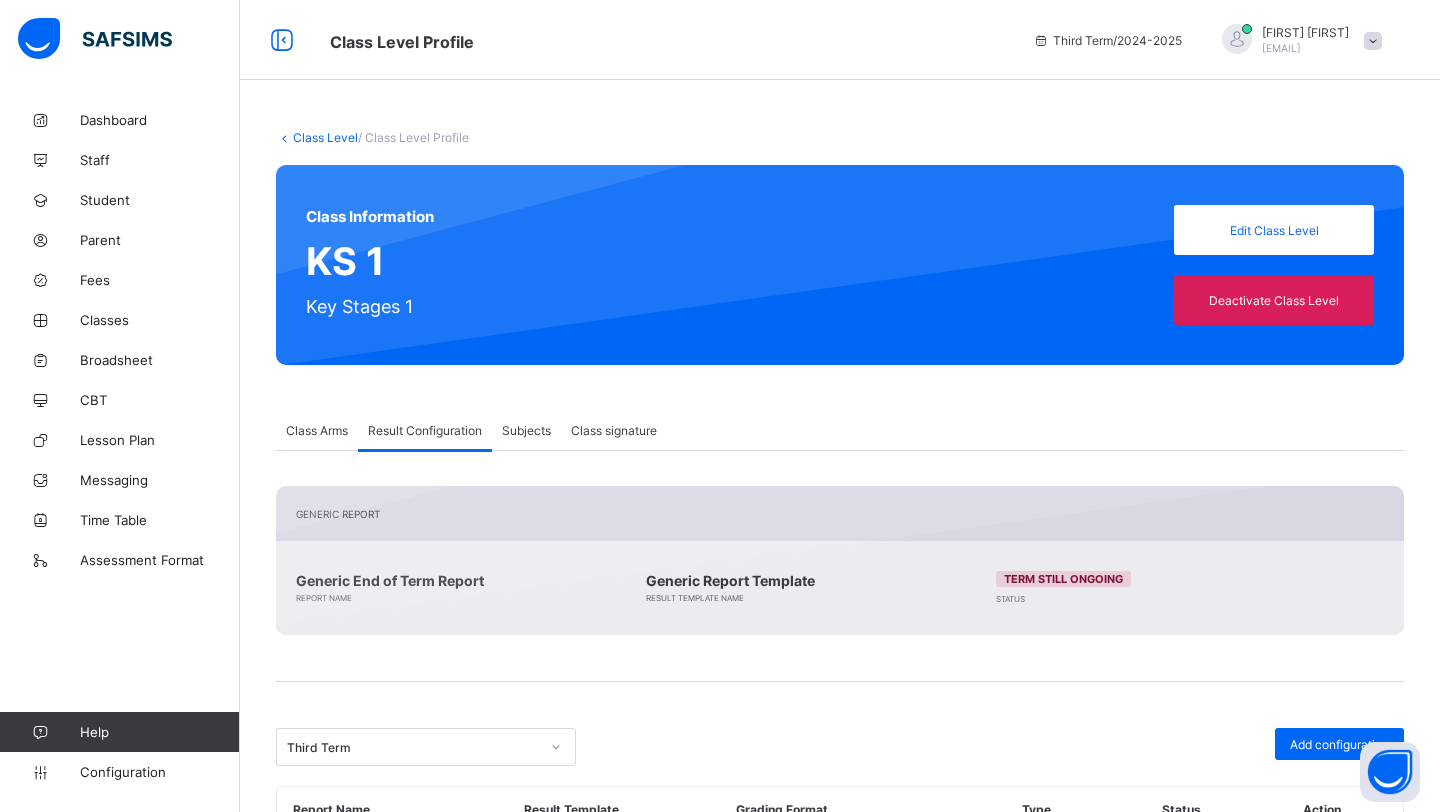 scroll, scrollTop: 126, scrollLeft: 0, axis: vertical 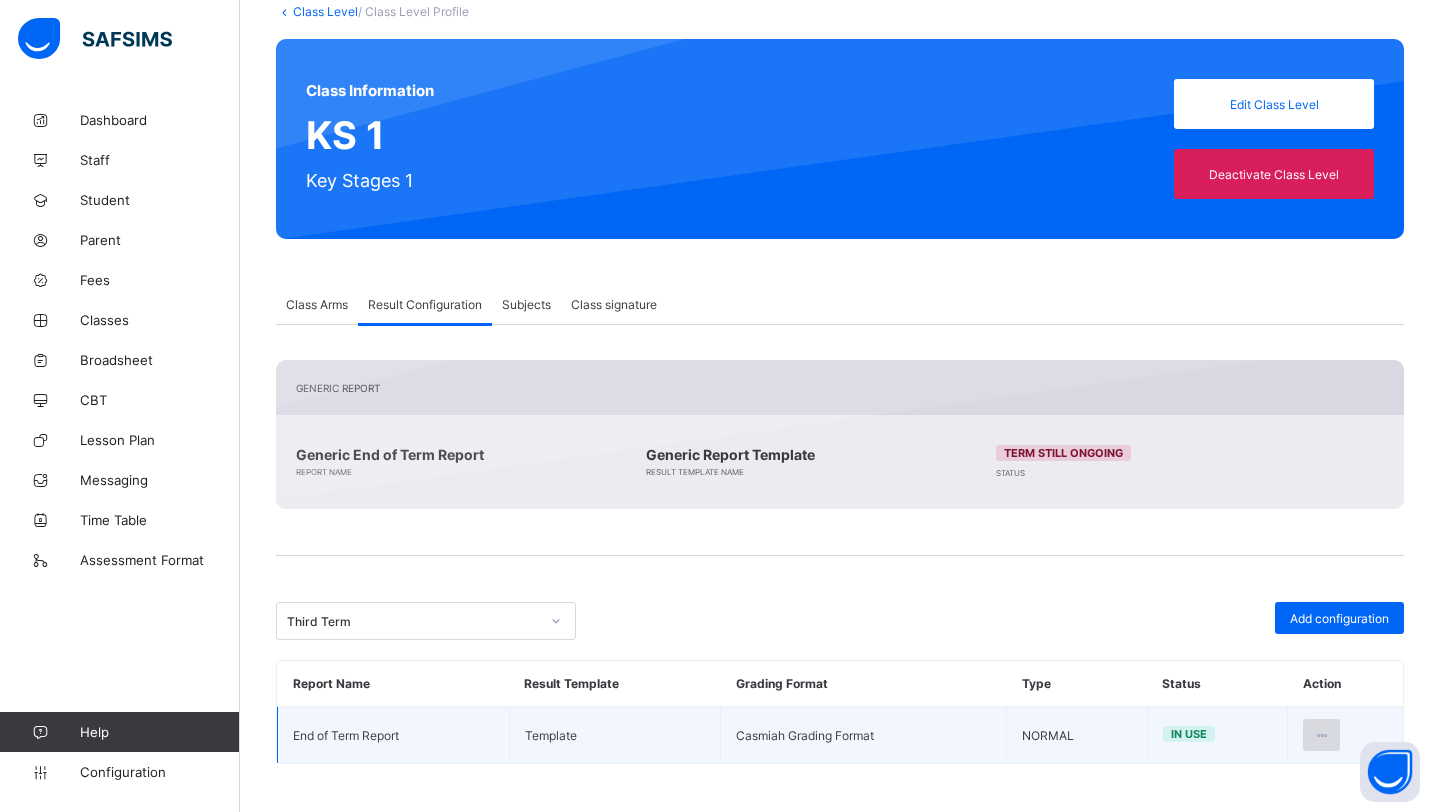 click at bounding box center (1321, 735) 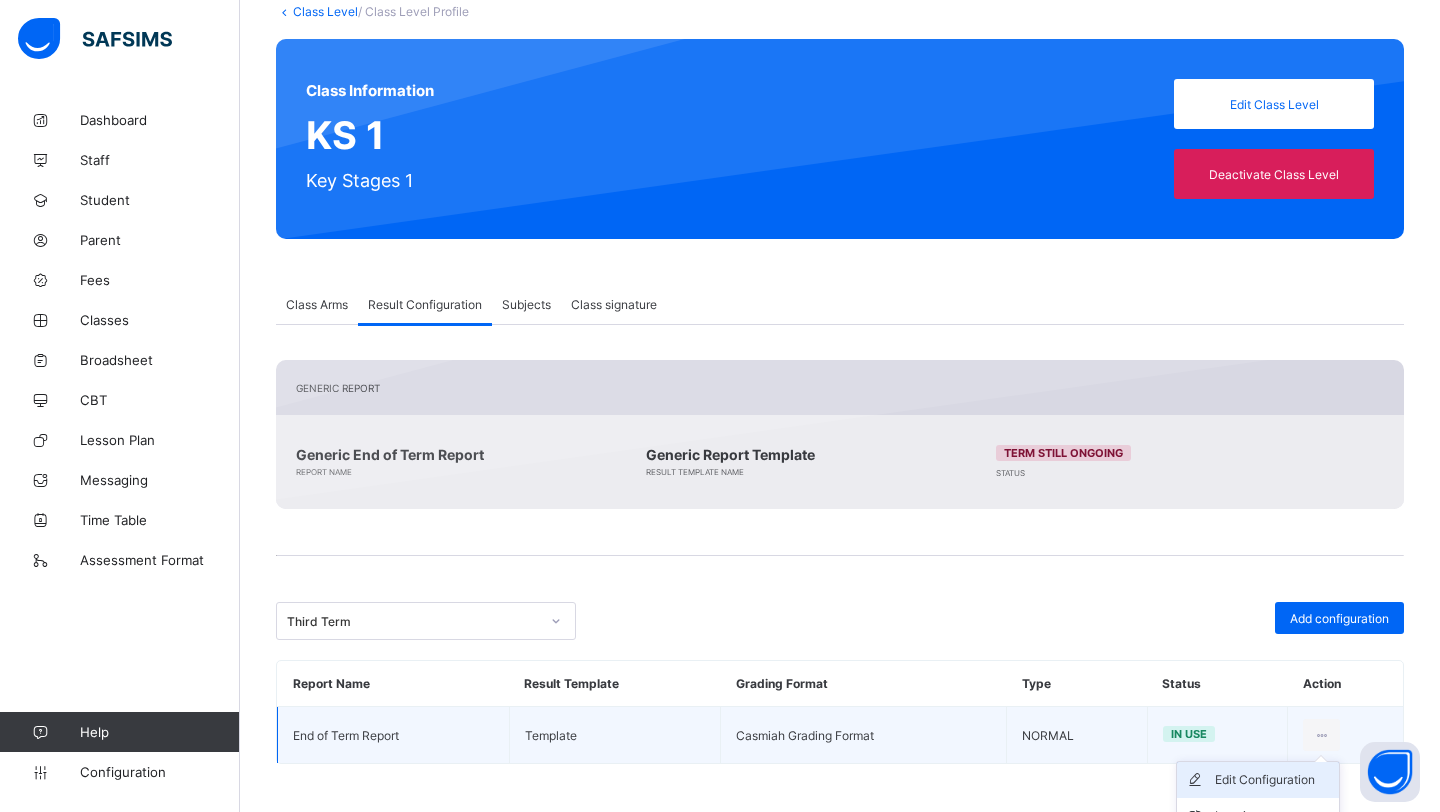 scroll, scrollTop: 183, scrollLeft: 0, axis: vertical 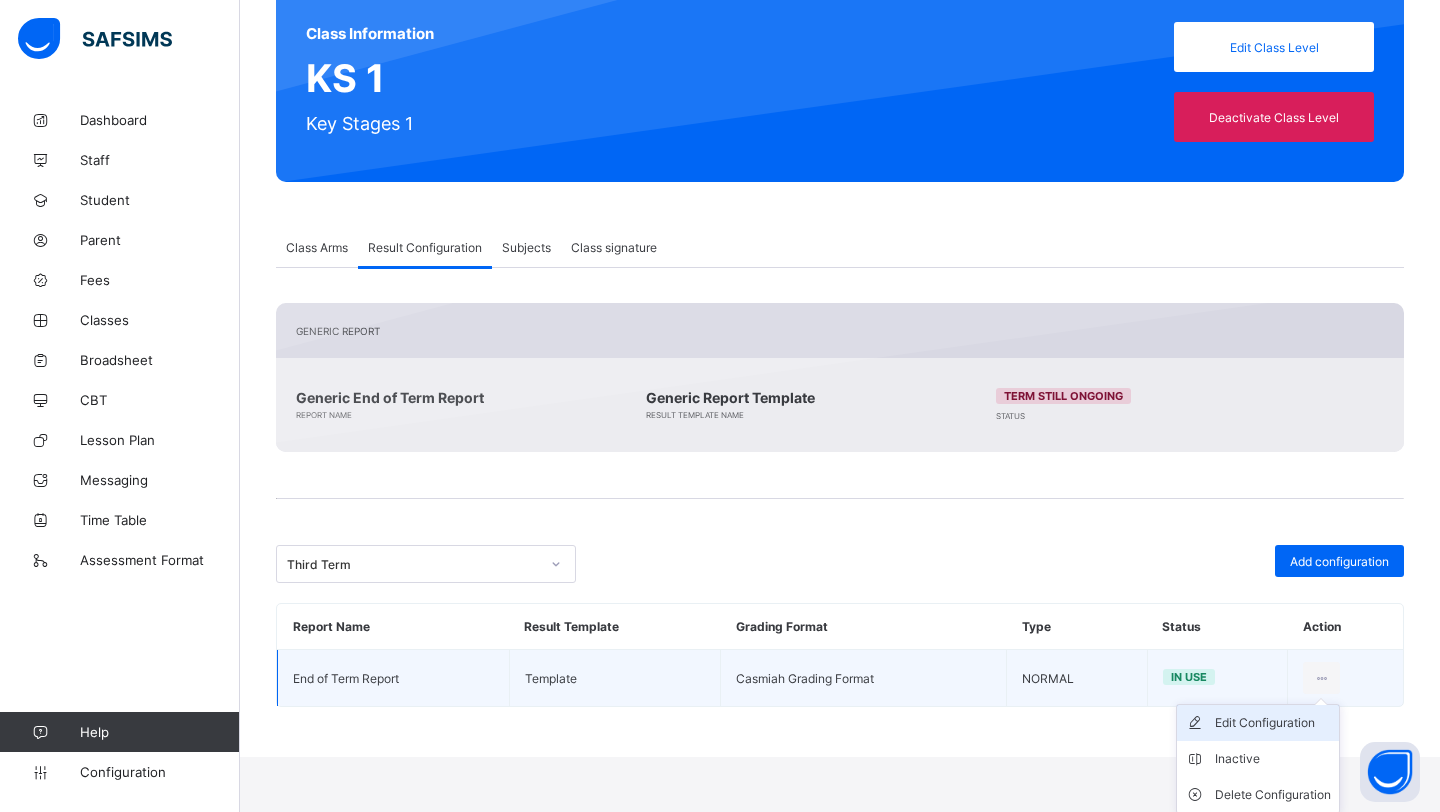 click on "Edit Configuration" at bounding box center (1273, 723) 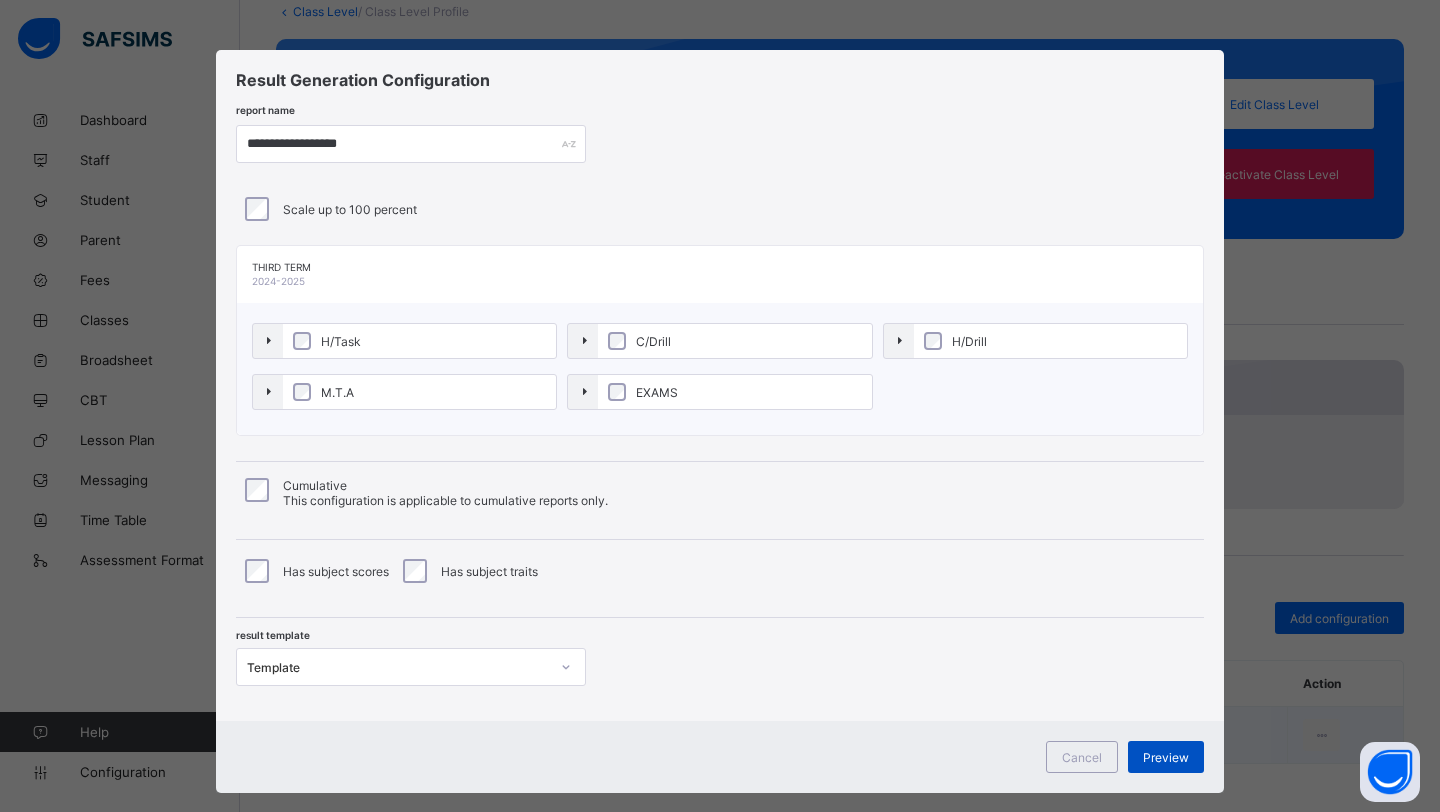 click on "Preview" at bounding box center [1166, 757] 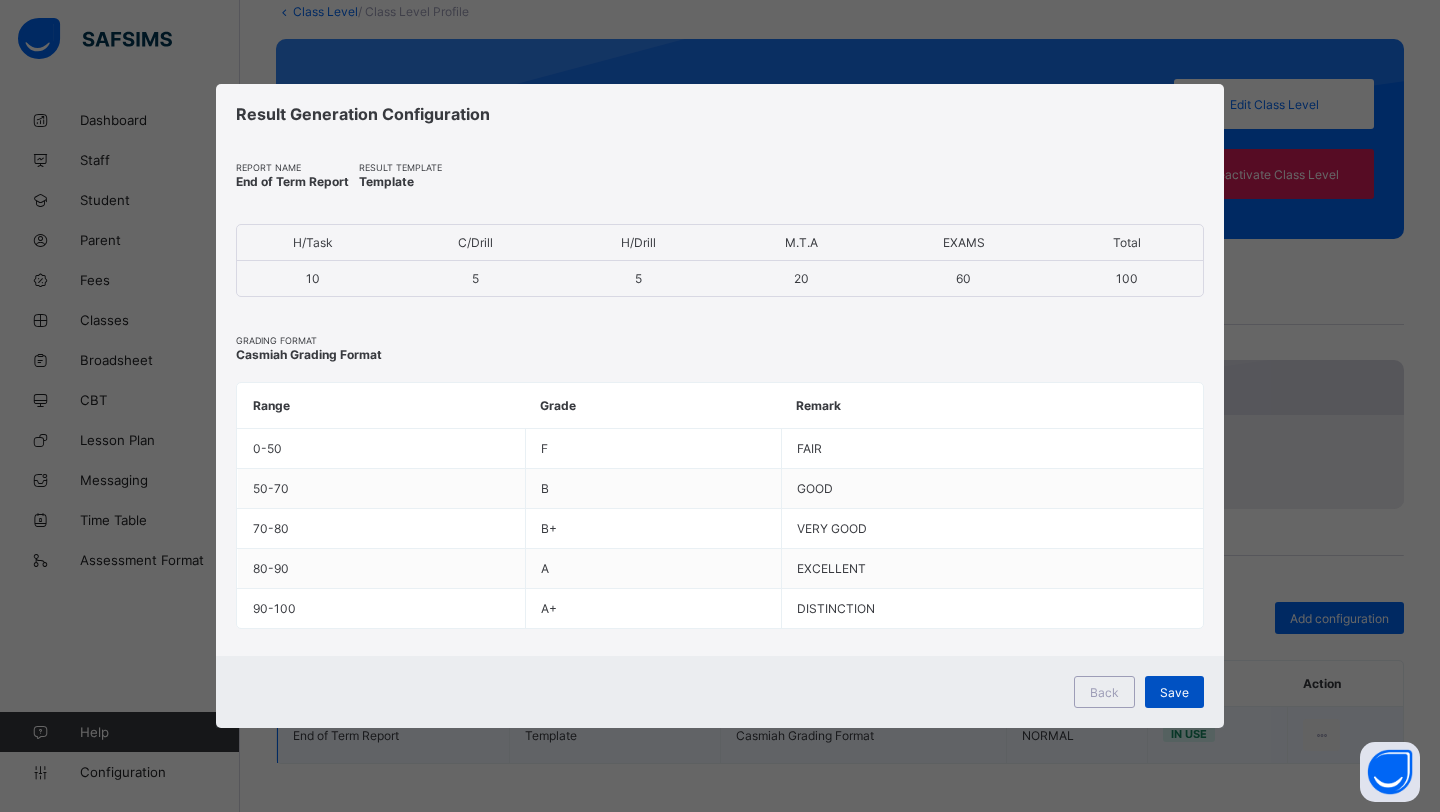 click on "Save" at bounding box center (1174, 692) 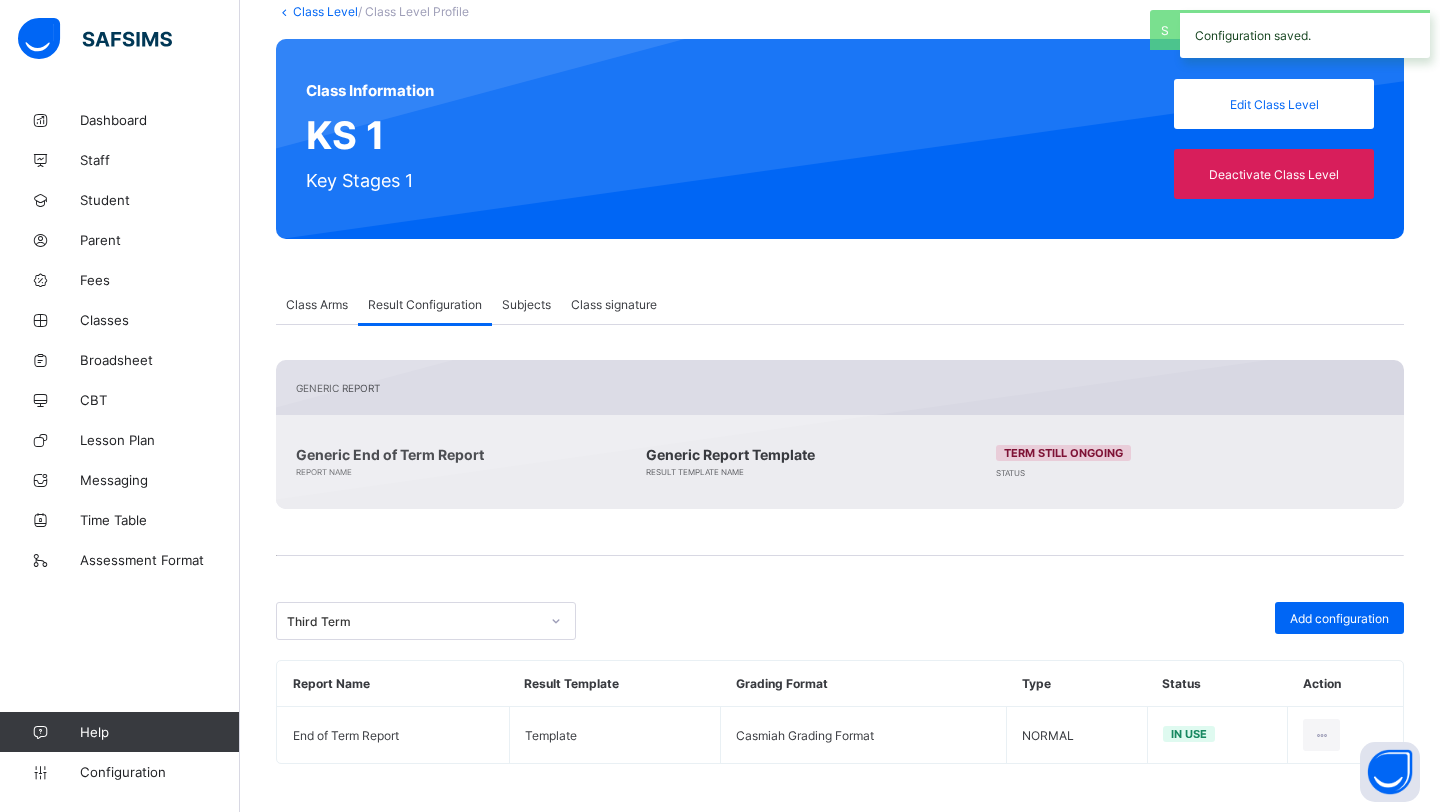 scroll, scrollTop: 0, scrollLeft: 0, axis: both 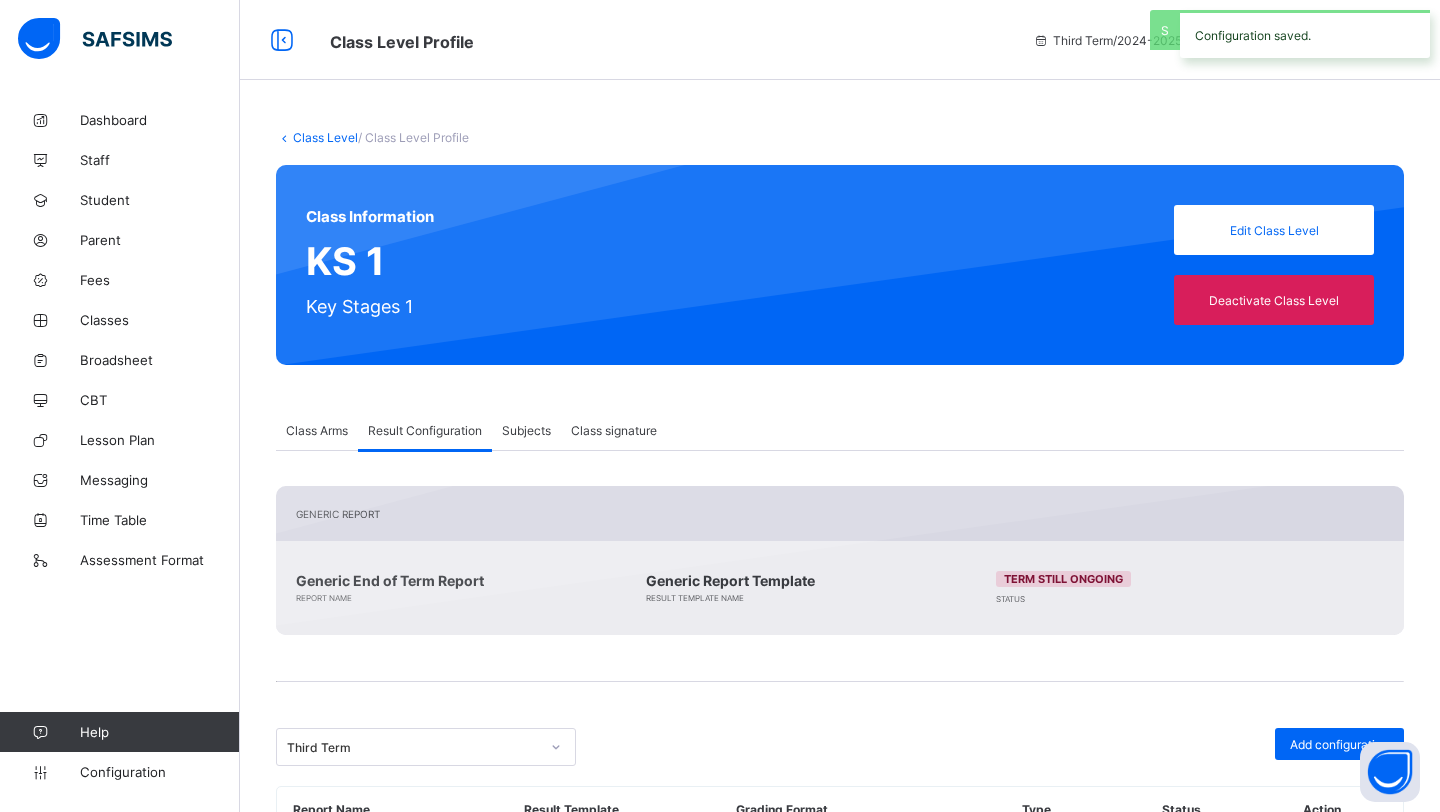 click on "Class Level / Class Level Profile Class Information KS 1 Key Stages 1 Edit Class Level Deactivate Class Level Class Arms Result Configuration Subjects Class signature Result Configuration More Options Arm Name Date Created Status Actions [NAME] 2025-02-25 Active View Details Generic Report Generic End of Term Report Report Name Generic Report Template Result Template Name Term still ongoing Status Third Term Add configuration Report Name Result Template Grading Format Type Status Action End of Term Report Template Casmiah Grading Format NORMAL in use Result Generation Configuration report name Scale up to 100 percent Third Term 2024-2025 H/Task C/Drill H/Drill M.T.A EXAMS Cumulative This configuration is applicable to cumulative reports only. Has subject scores Has subject traits result template Template Cancel Preview Delete Configuration This action would delete undefined from the system. Are you sure you want to carry on? Cancel Yes, Delete Configuration Updating Configuration" at bounding box center (840, 520) 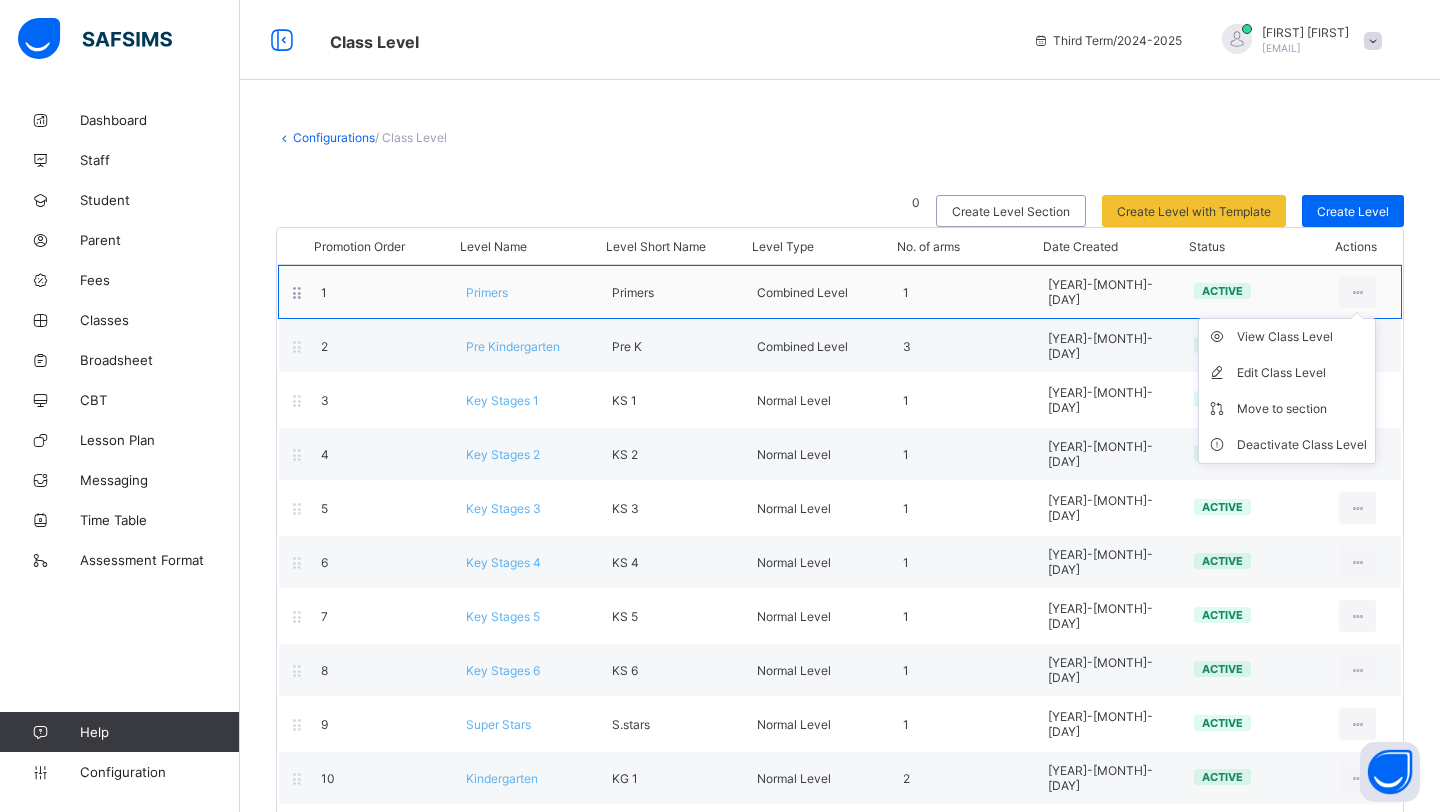 click on "View Class Level Edit Class Level Move to section Deactivate Class Level" at bounding box center [1287, 391] 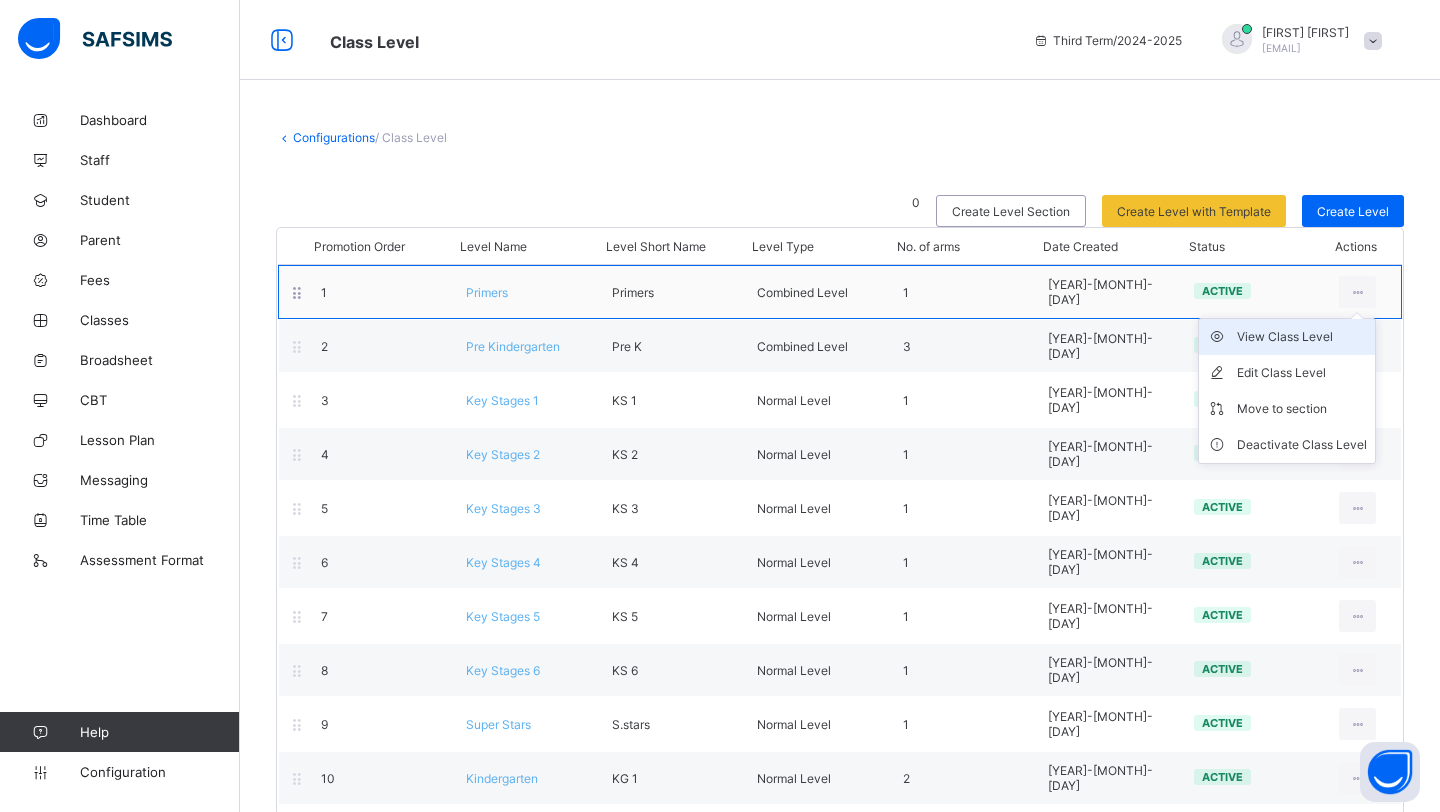 click on "View Class Level" at bounding box center [1302, 337] 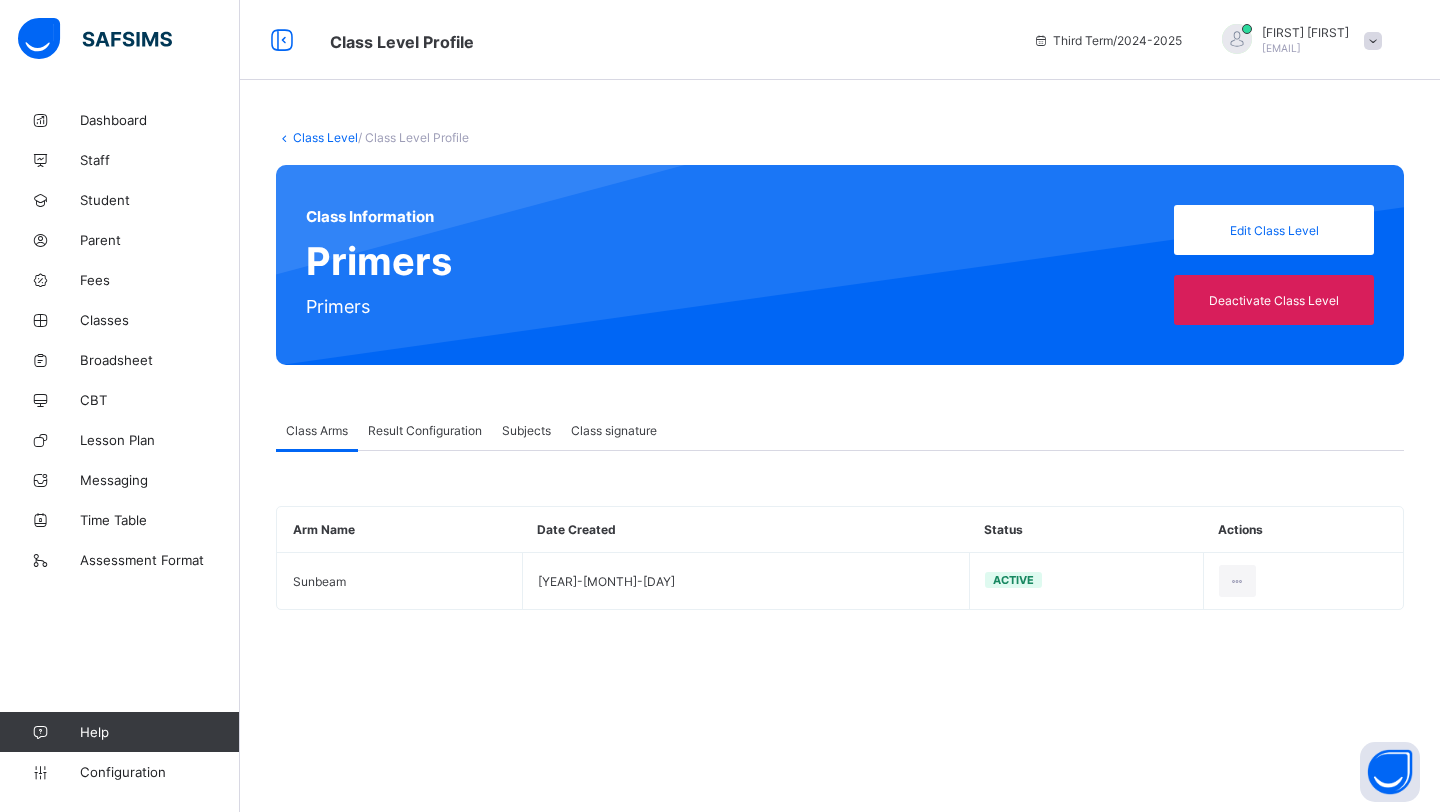 click on "Result Configuration" at bounding box center [425, 430] 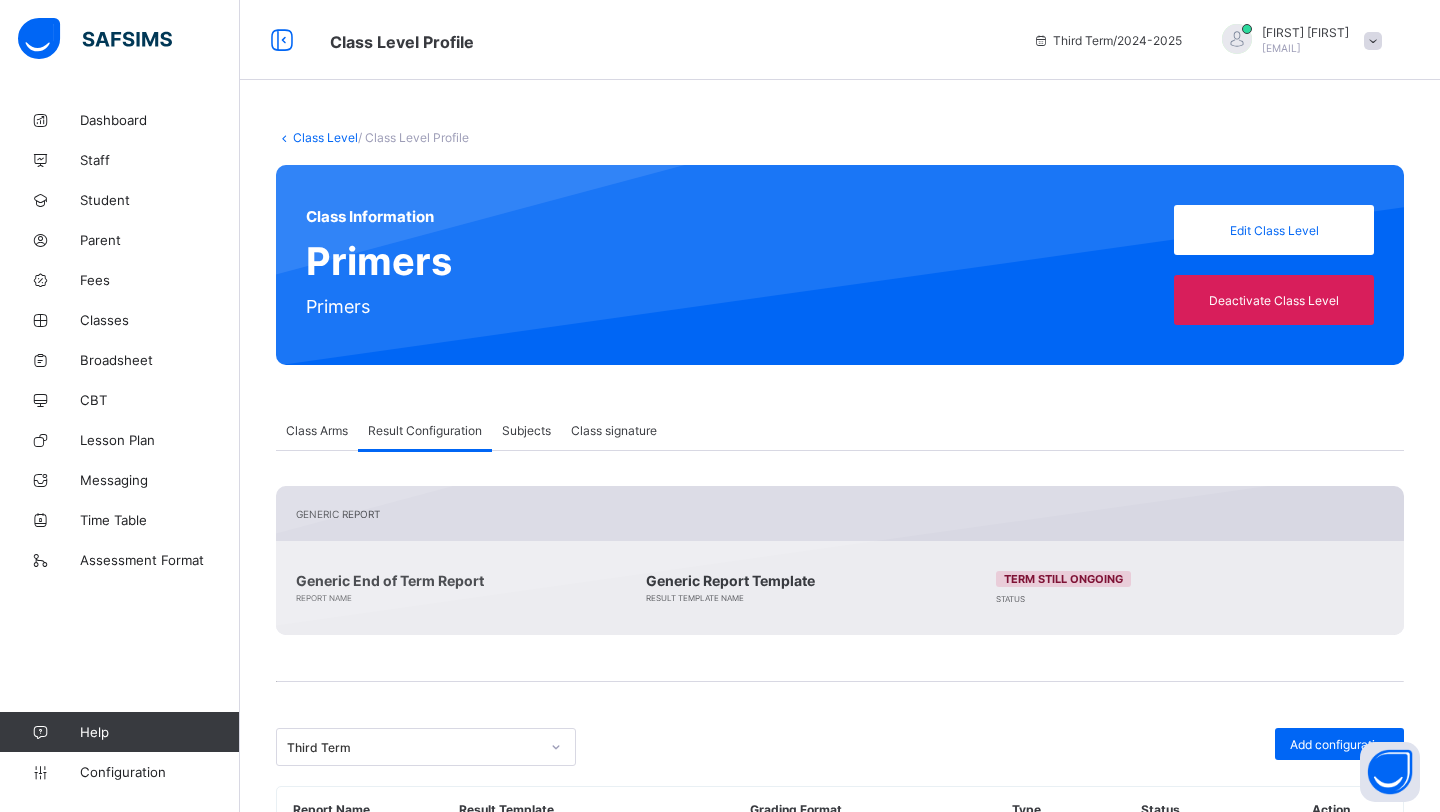 scroll, scrollTop: 126, scrollLeft: 0, axis: vertical 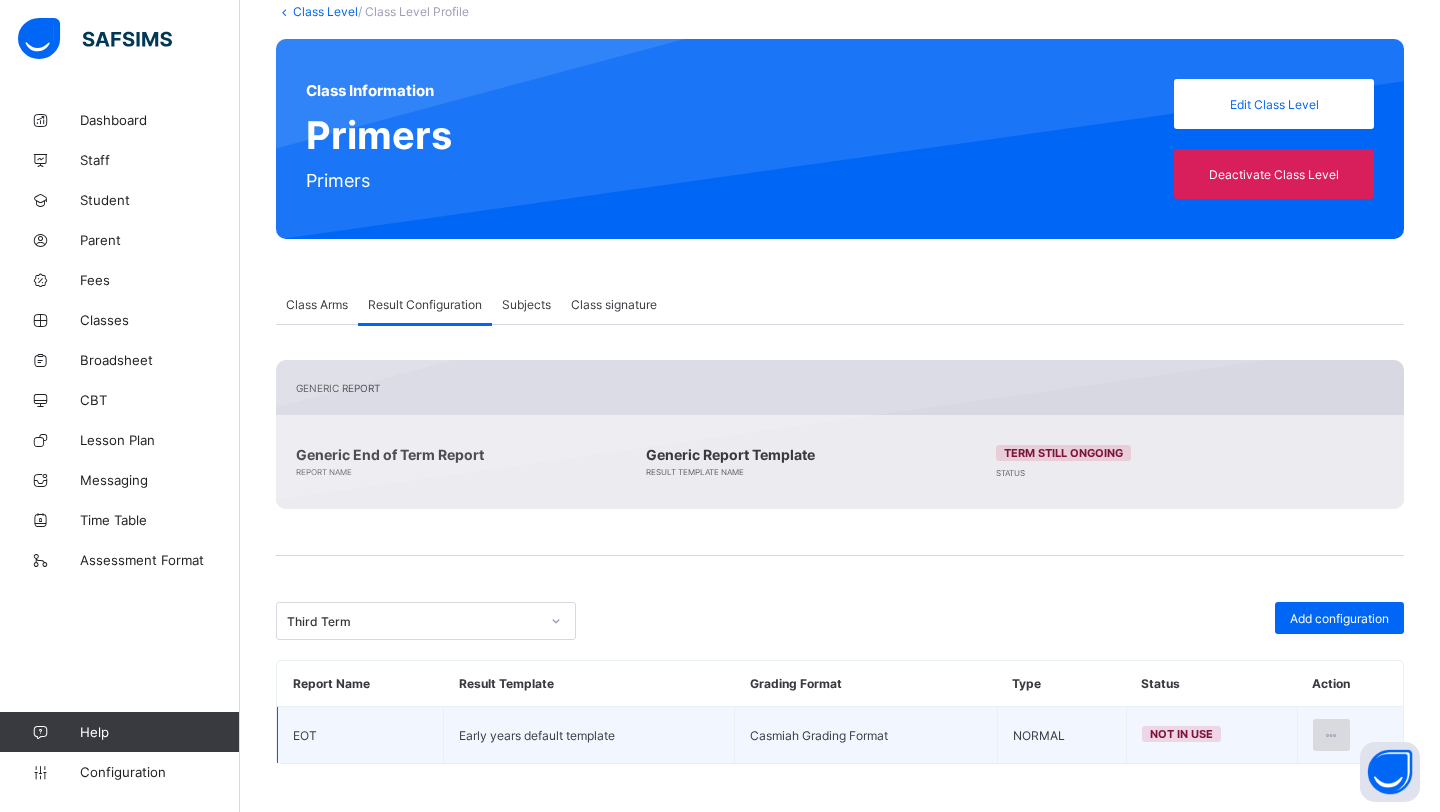 click at bounding box center (1331, 735) 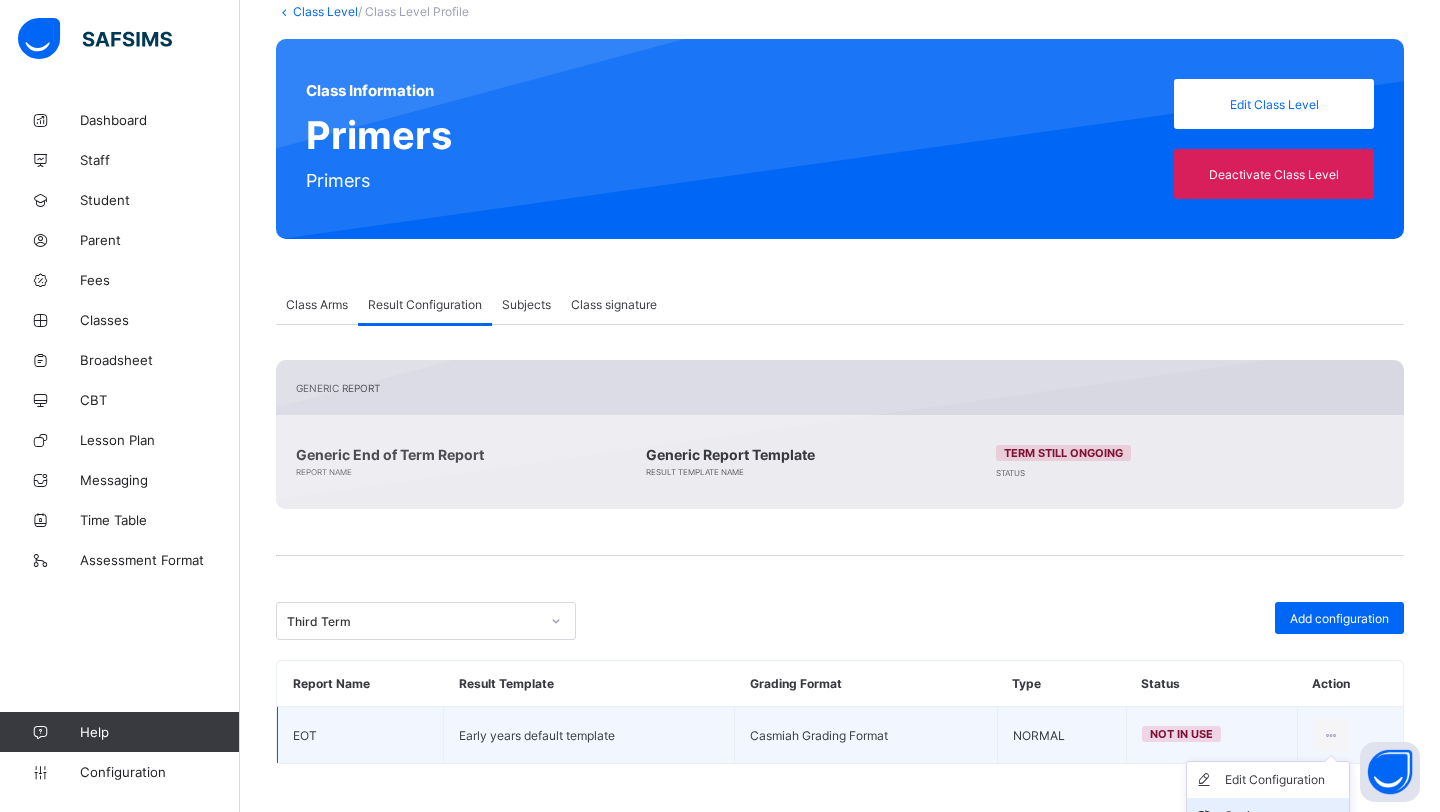 click on "Set in use" at bounding box center (1283, 816) 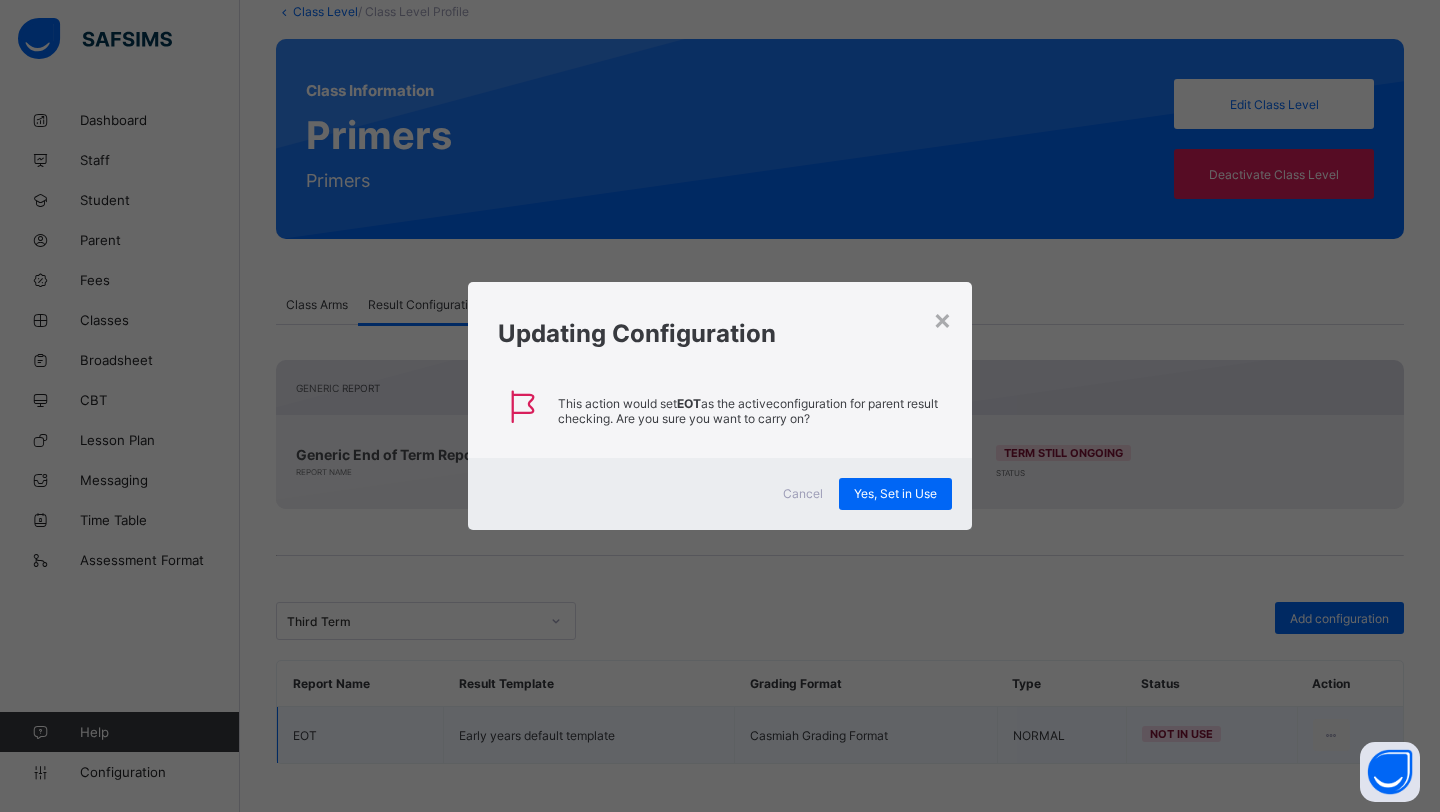 click on "Cancel Yes, Set in Use" at bounding box center [720, 494] 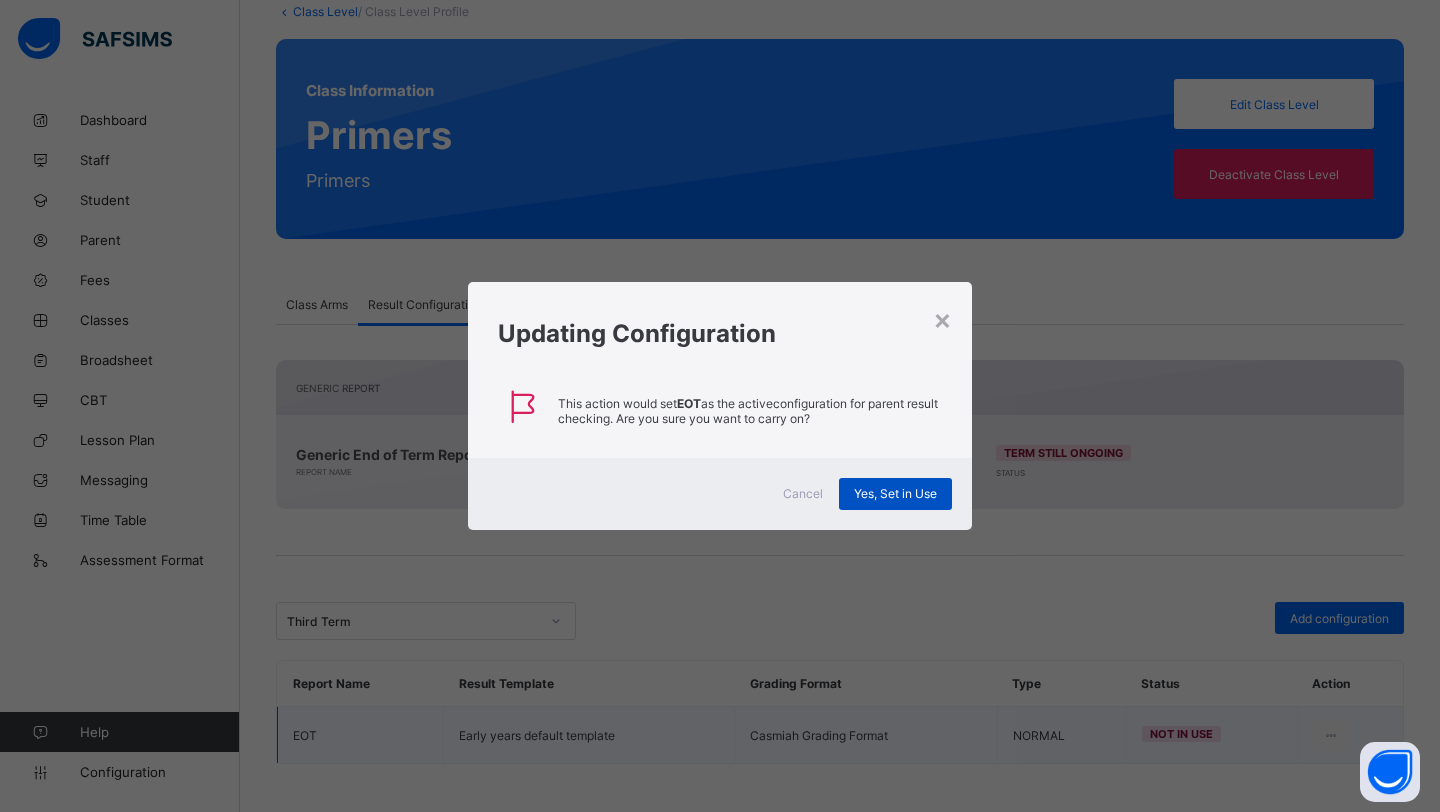 click on "Yes, Set in Use" at bounding box center (895, 494) 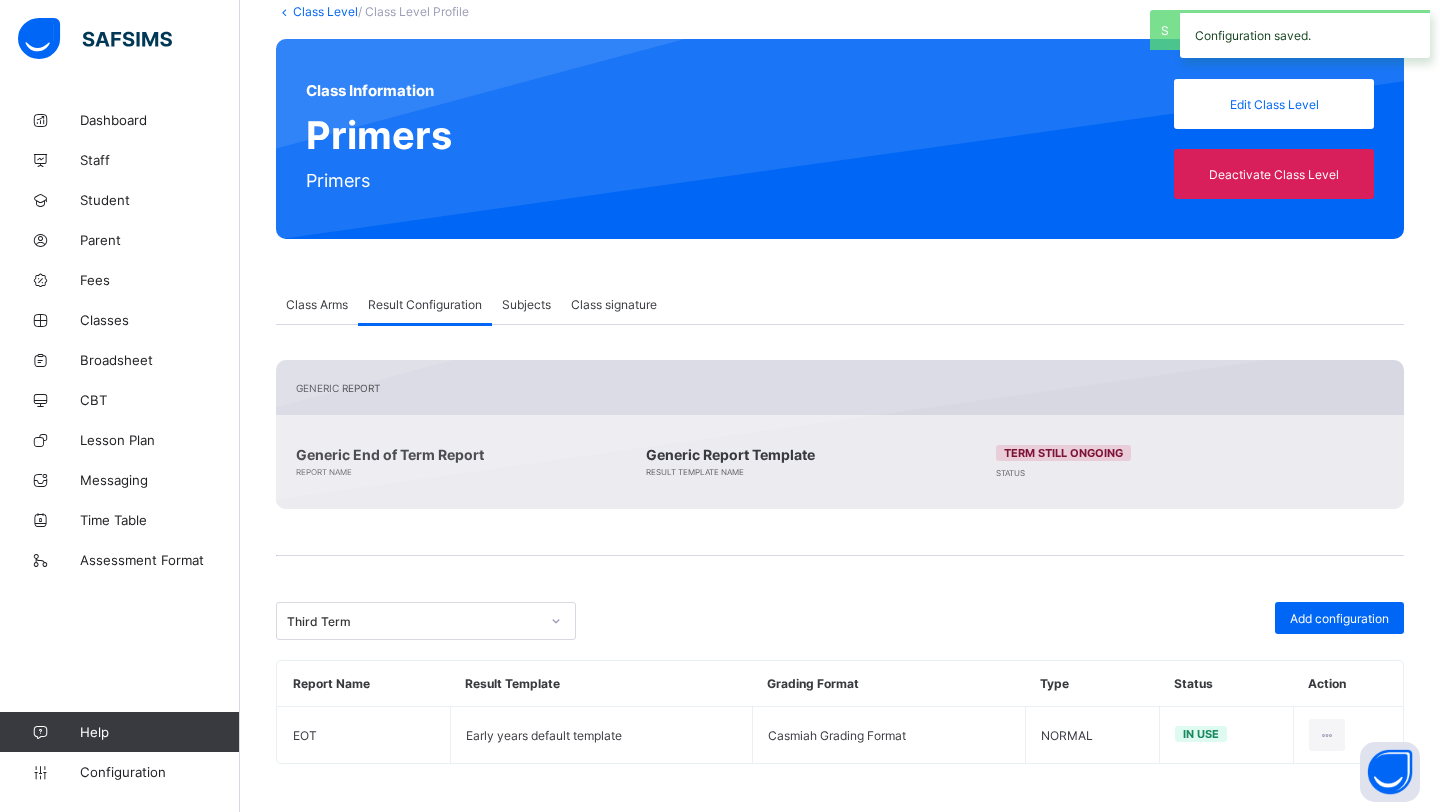 scroll, scrollTop: 0, scrollLeft: 0, axis: both 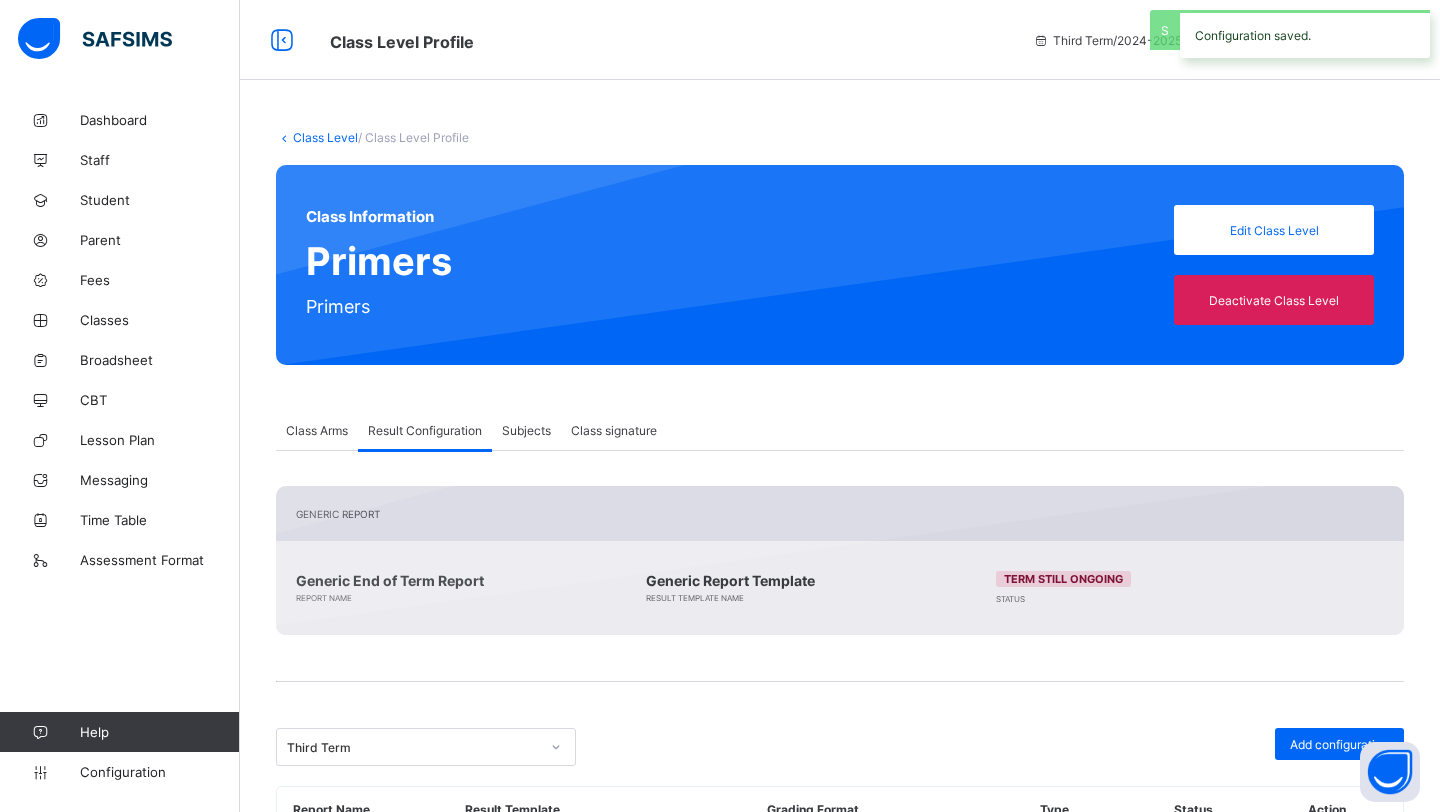 click on "Class Level / Class Level Profile Class Information Primers Primers Edit Class Level Deactivate Class Level Class Arms Result Configuration Subjects Class signature Result Configuration More Options Arm Name Date Created Status Actions [NAME] 2025-02-25 Active View Details Generic Report Generic End of Term Report Report Name Generic Report Template Result Template Name Term still ongoing Status Third Term Add configuration Report Name Result Template Grading Format Type Status Action EOT Early years default template Casmiah Grading Format NORMAL in use Result Generation Configuration report name *** Scale up to 100 percent Third Term 2024-2025 H/Task C/Drill H/Drill M.T.A EXAMS Cumulative This configuration is applicable to cumulative reports only. Has subject scores Has subject traits result template Early years default template Trait groups EY Assessment for Nursery One Cancel Preview Delete Configuration This action would delete undefined Cancel Yes, Delete Configuration *" at bounding box center [840, 520] 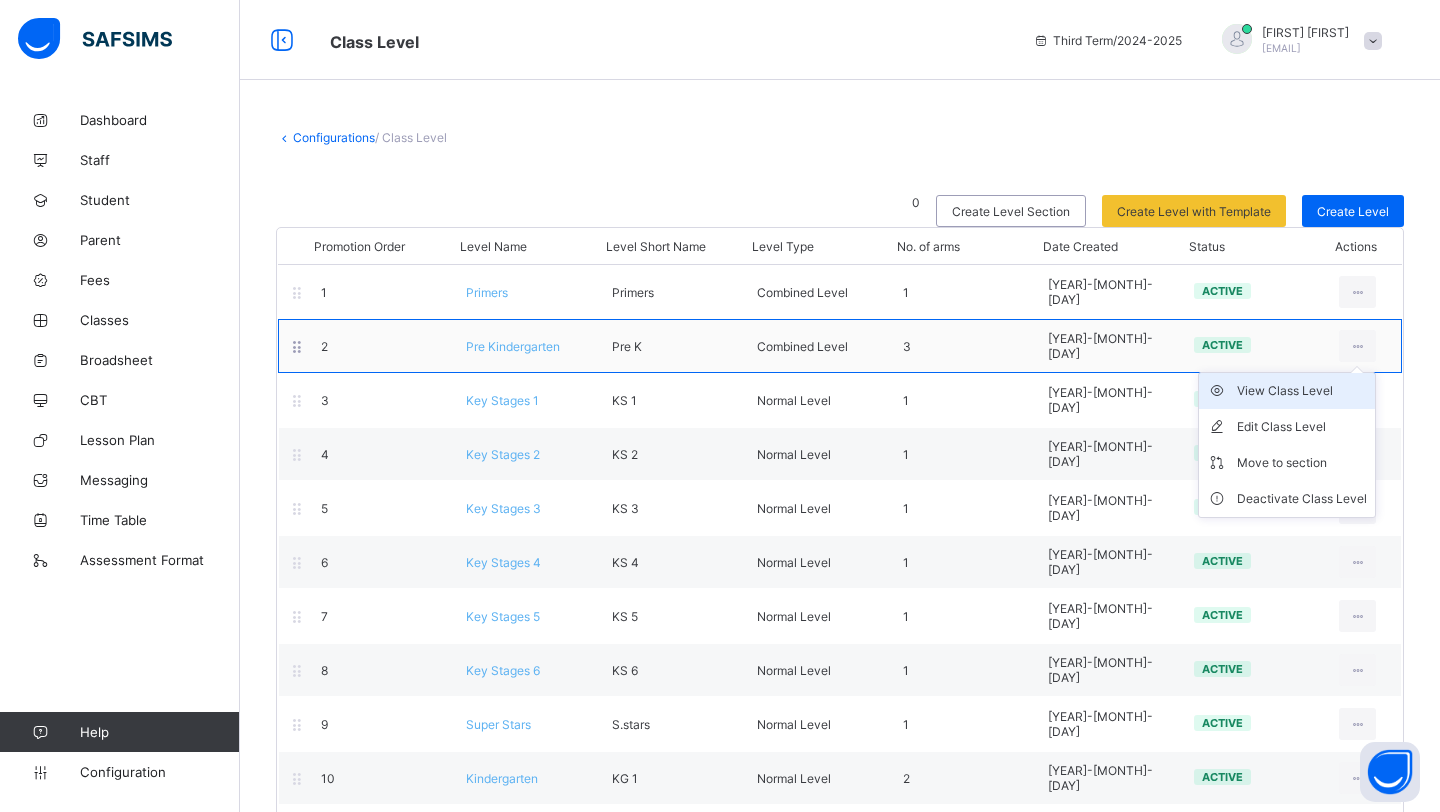 click on "View Class Level" at bounding box center (1302, 391) 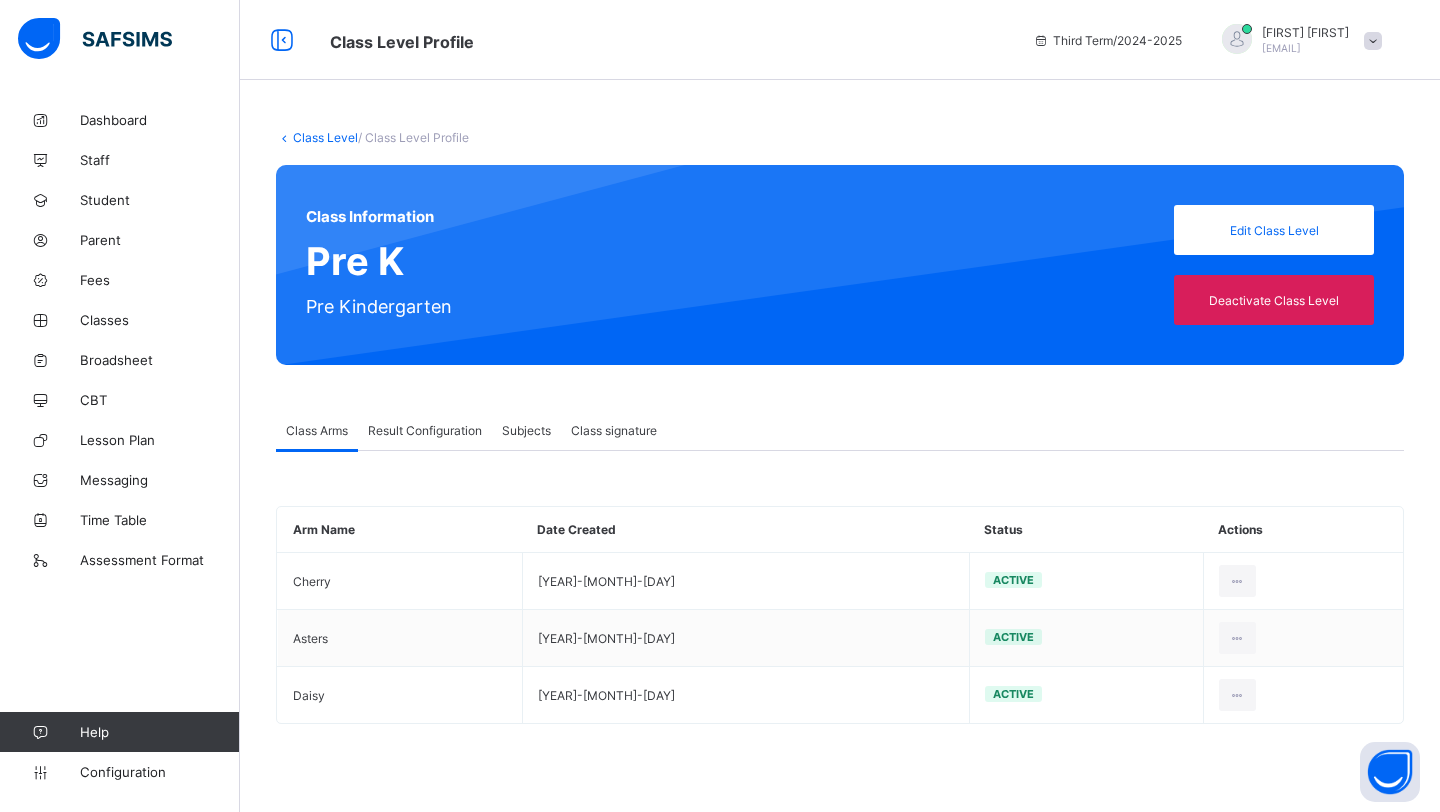 click on "Result Configuration" at bounding box center (425, 430) 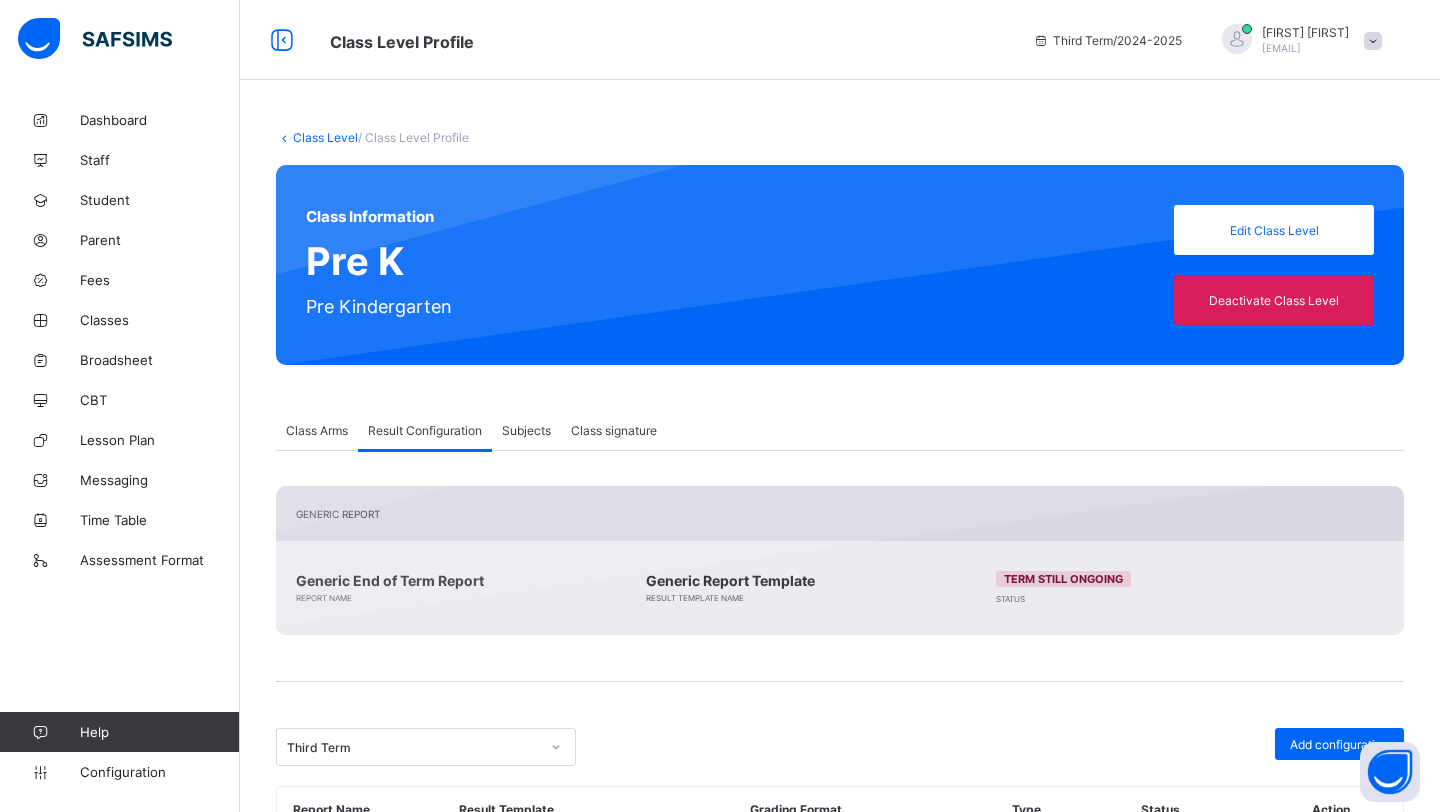 scroll, scrollTop: 126, scrollLeft: 0, axis: vertical 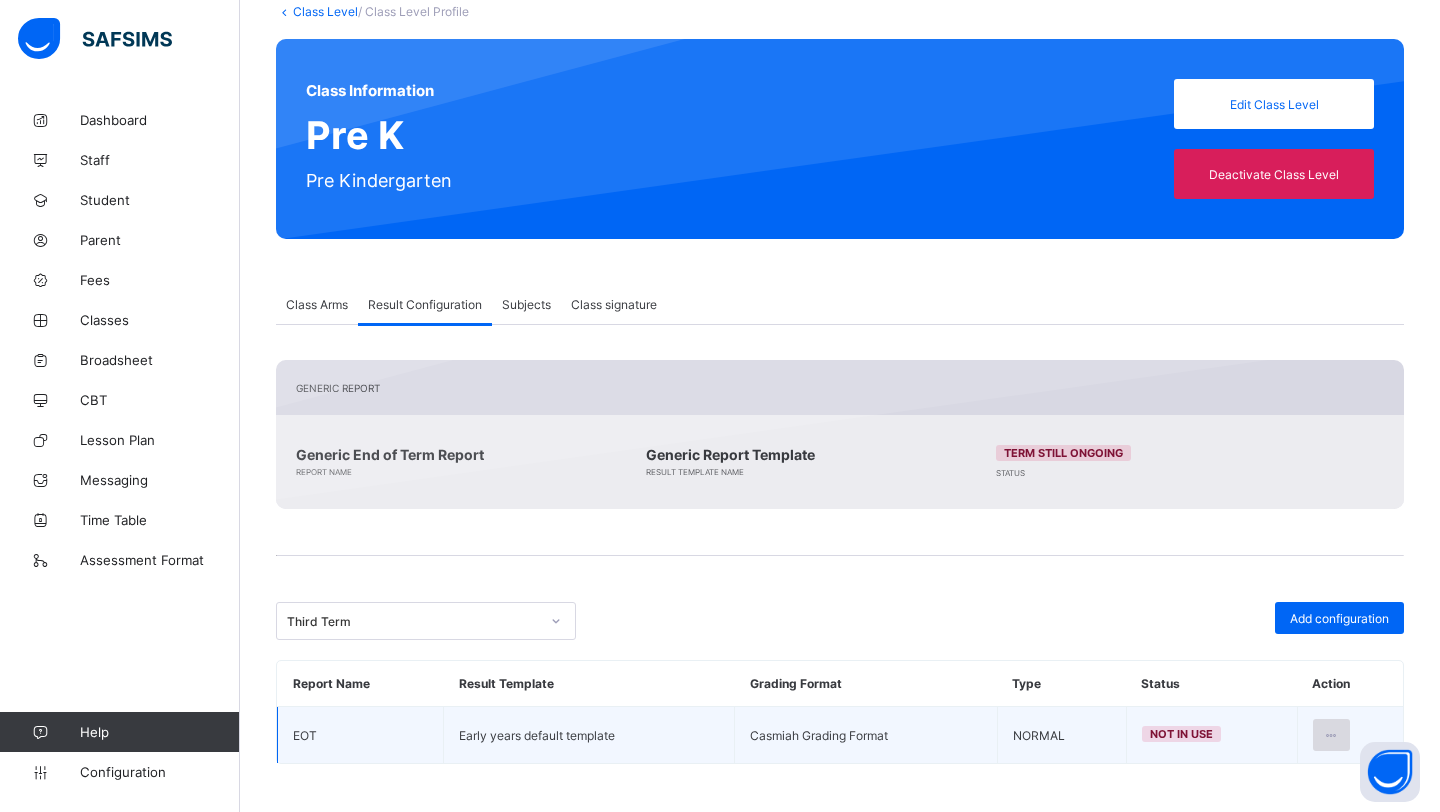 click at bounding box center [1331, 735] 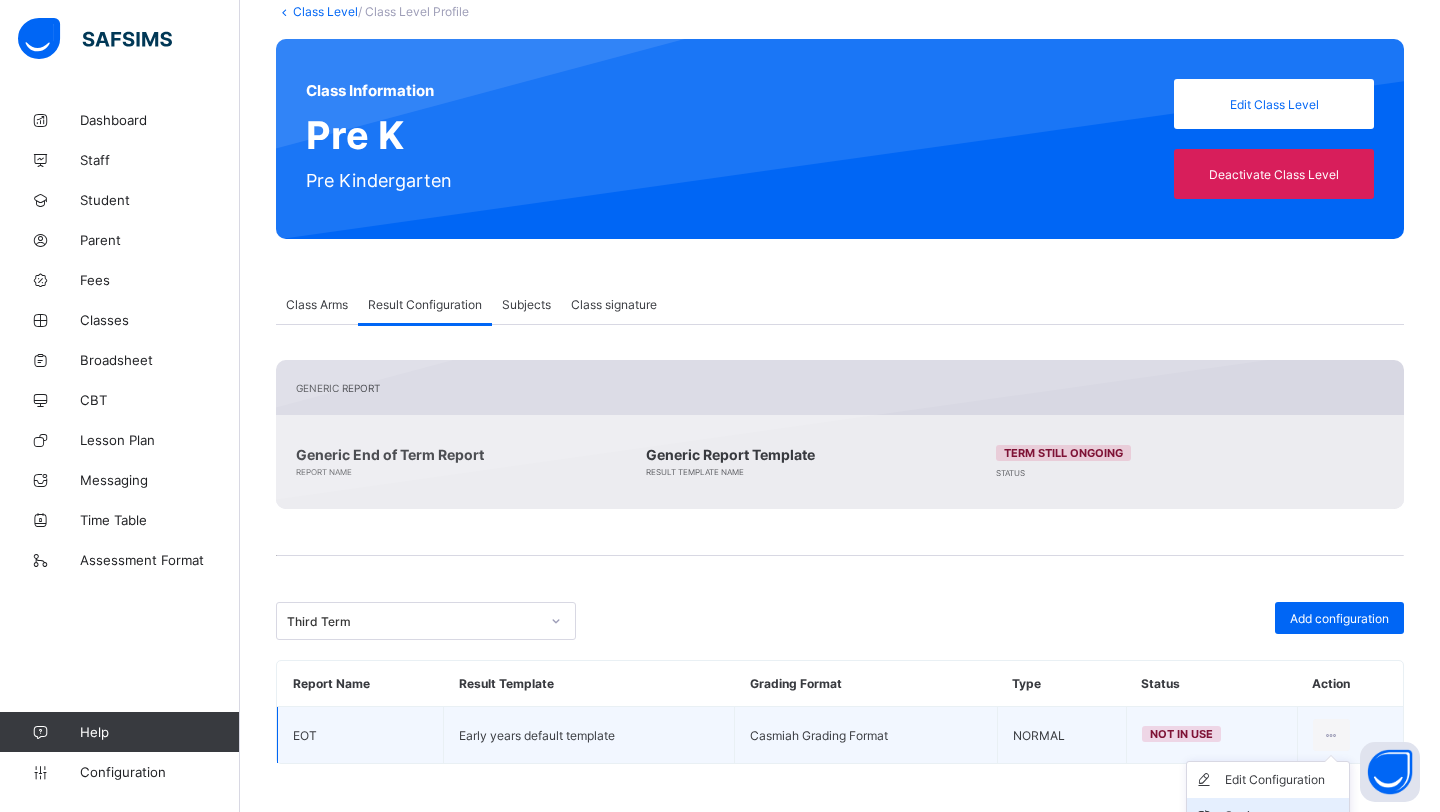 click on "Set in use" at bounding box center (1283, 816) 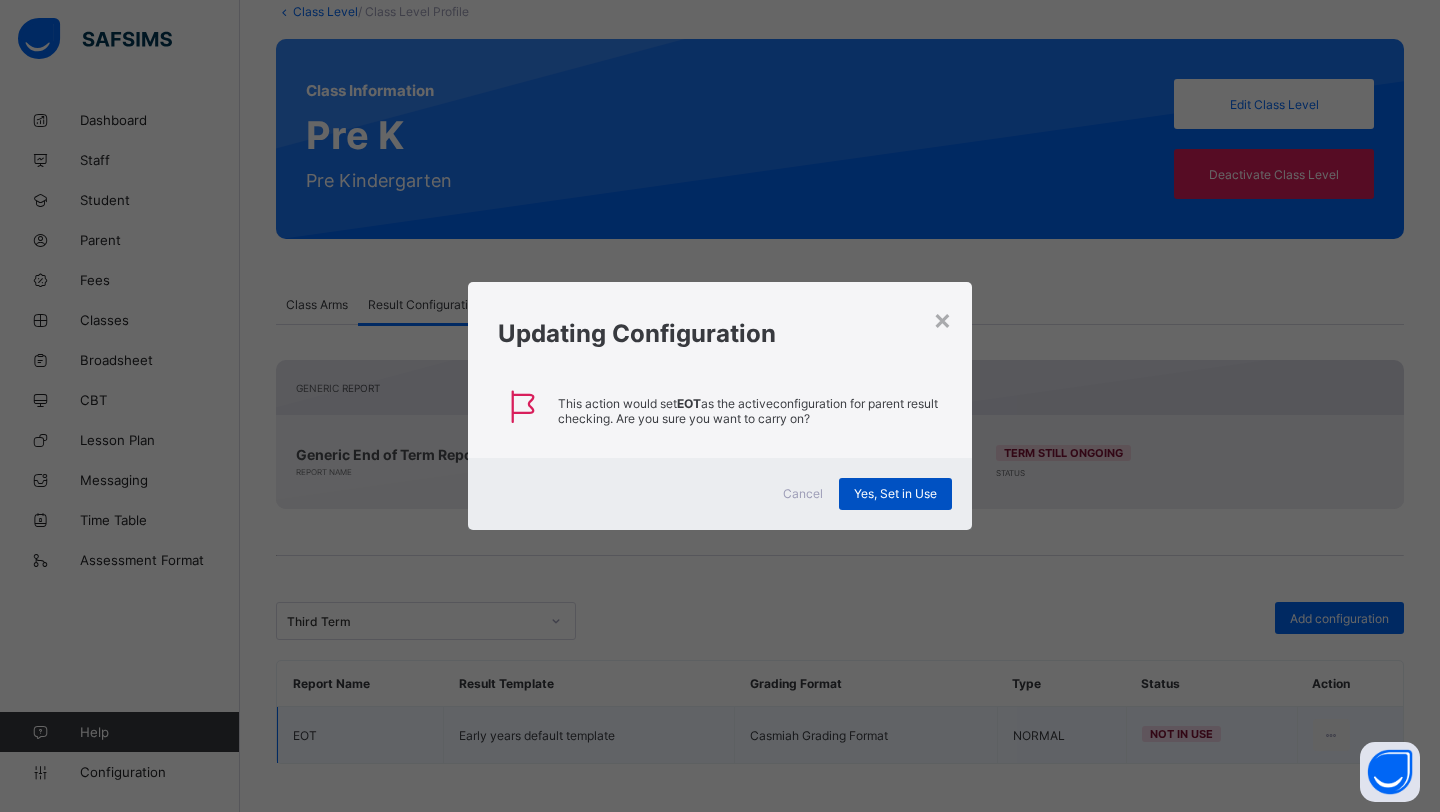 click on "Yes, Set in Use" at bounding box center (895, 493) 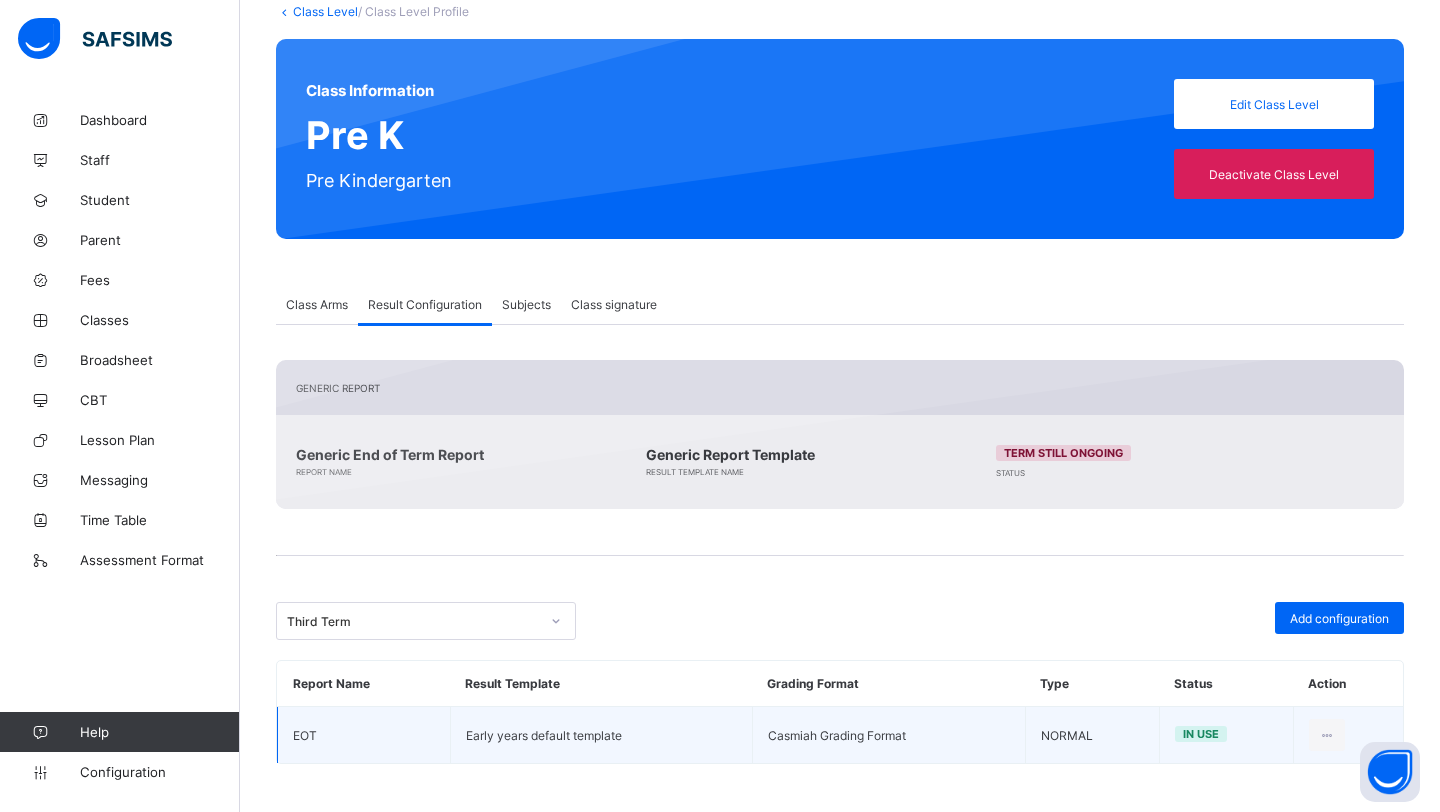 scroll, scrollTop: 0, scrollLeft: 0, axis: both 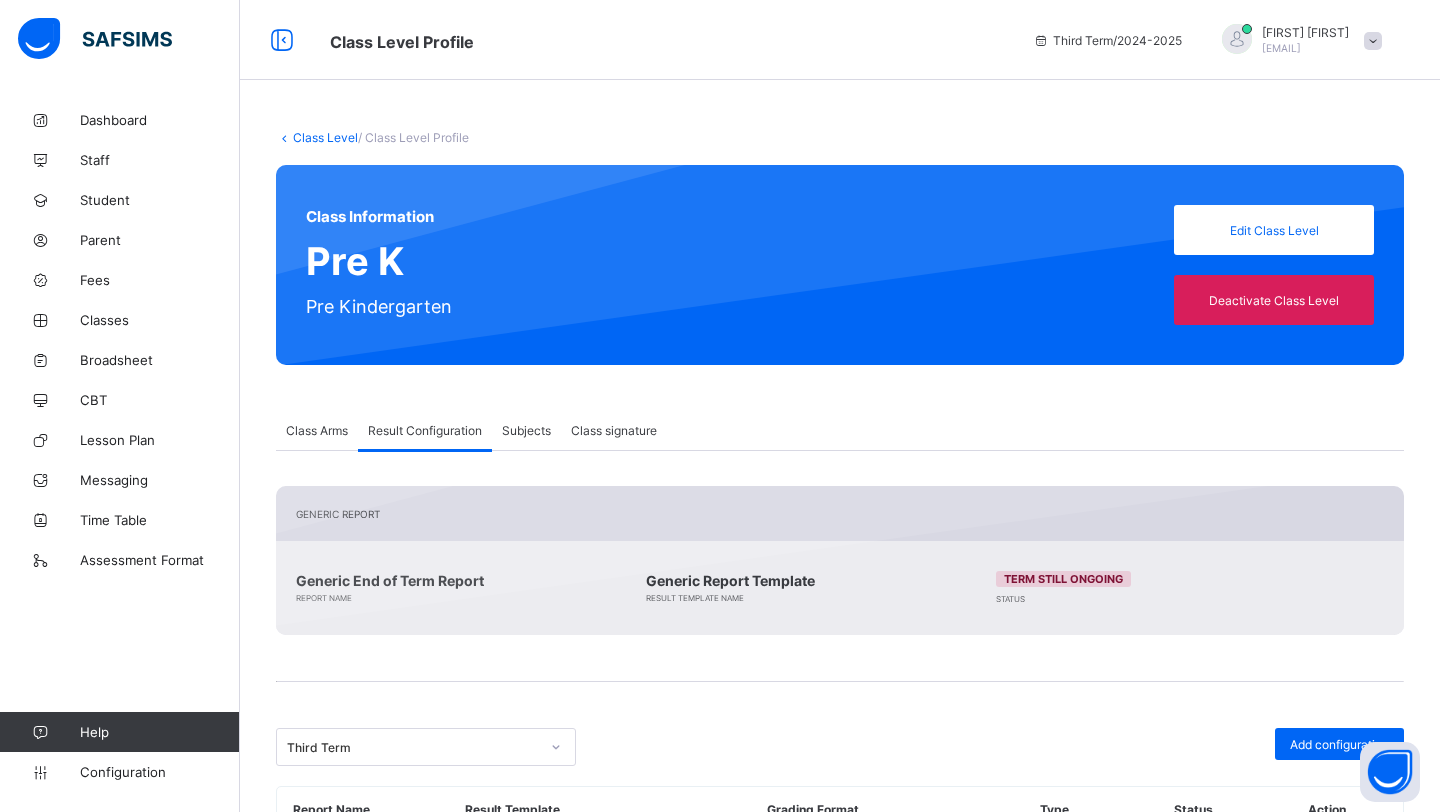 click on "Class Level" at bounding box center [325, 137] 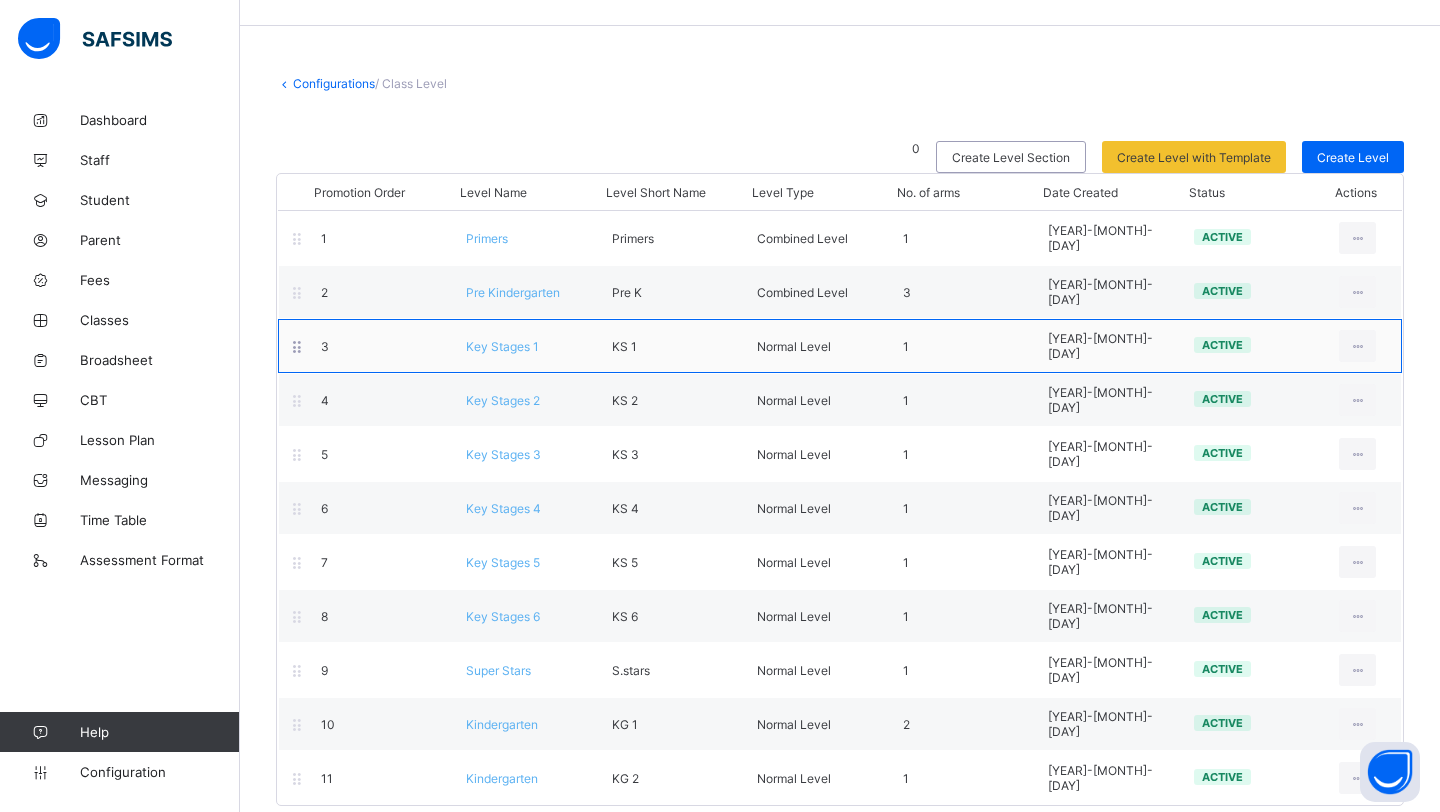 scroll, scrollTop: 77, scrollLeft: 0, axis: vertical 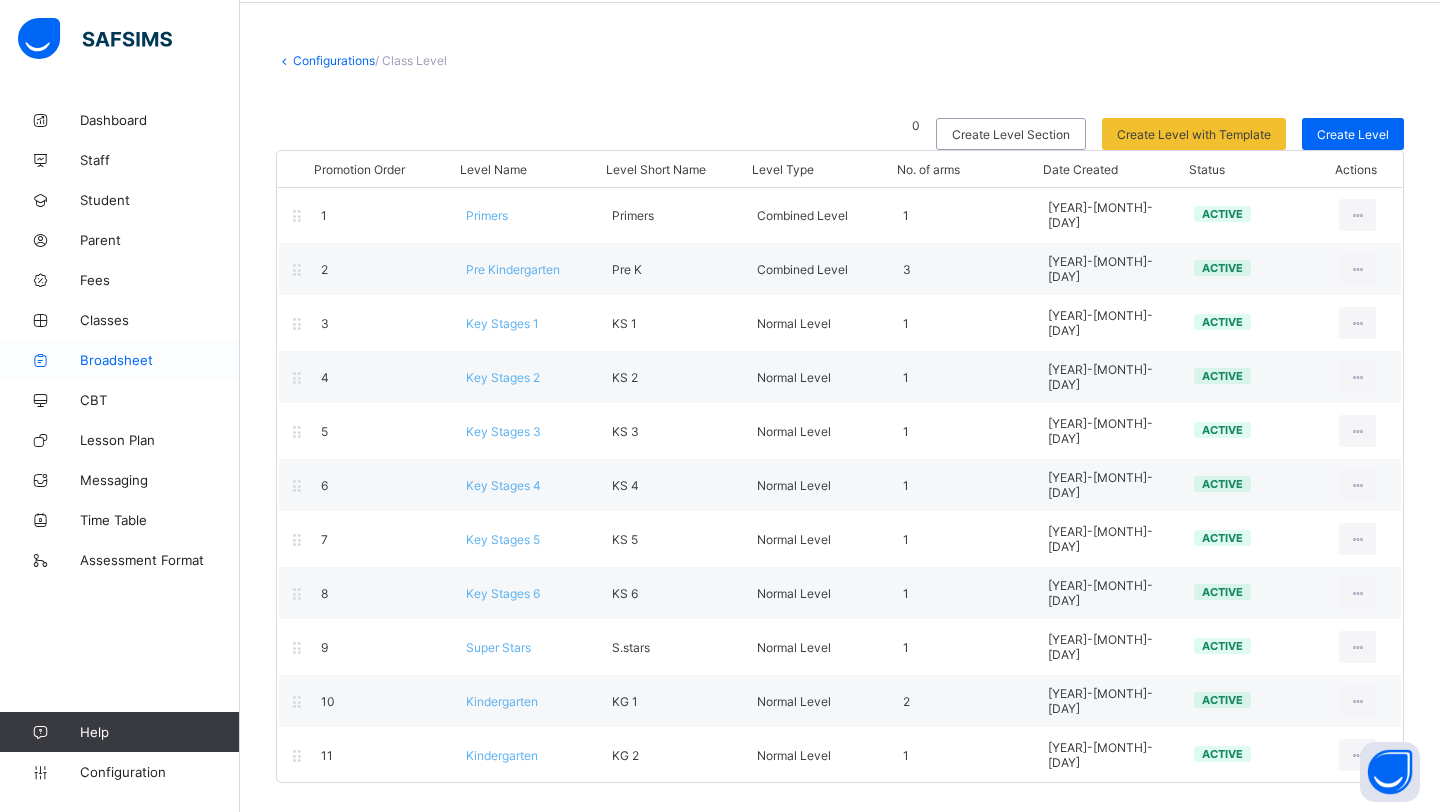 click on "Broadsheet" at bounding box center [160, 360] 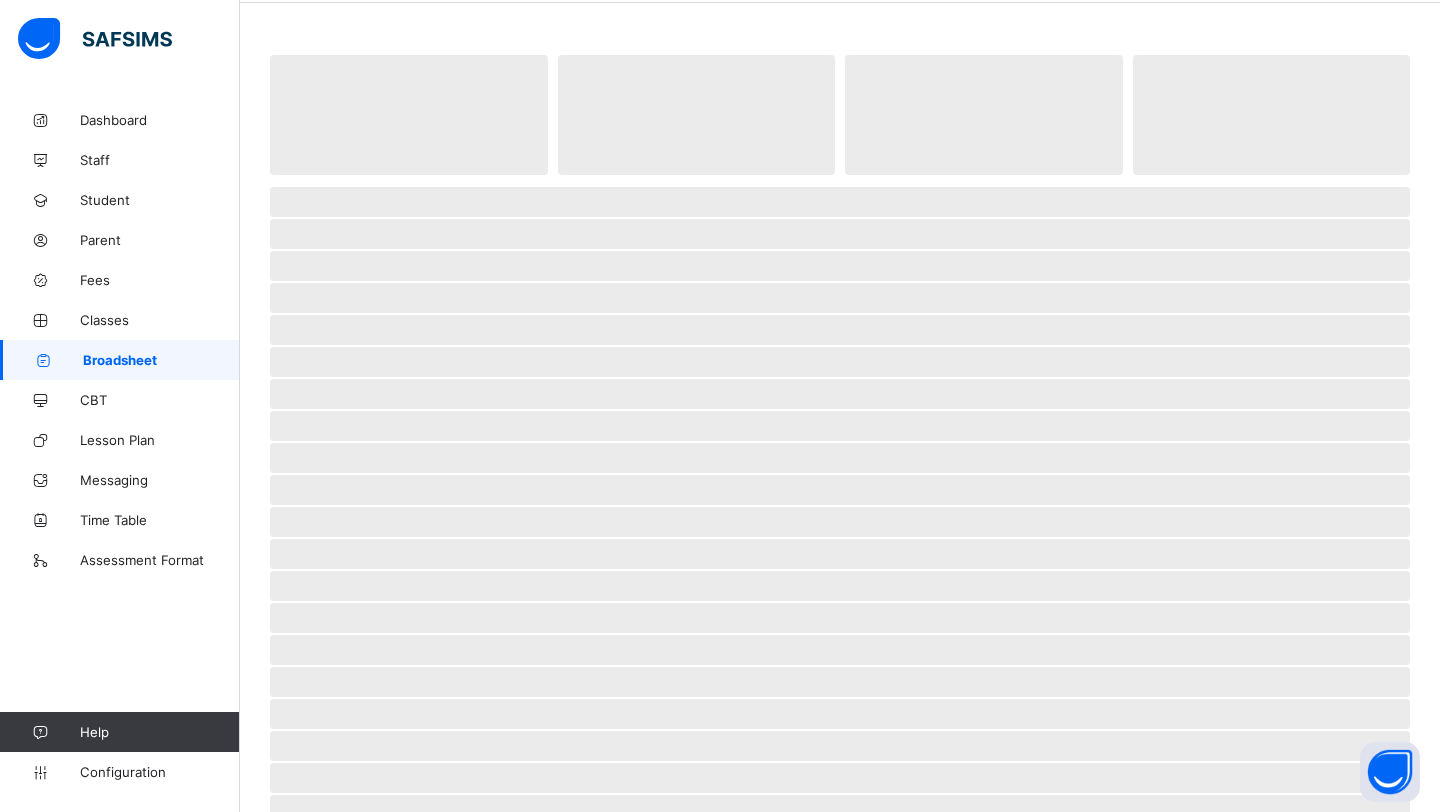 scroll, scrollTop: 0, scrollLeft: 0, axis: both 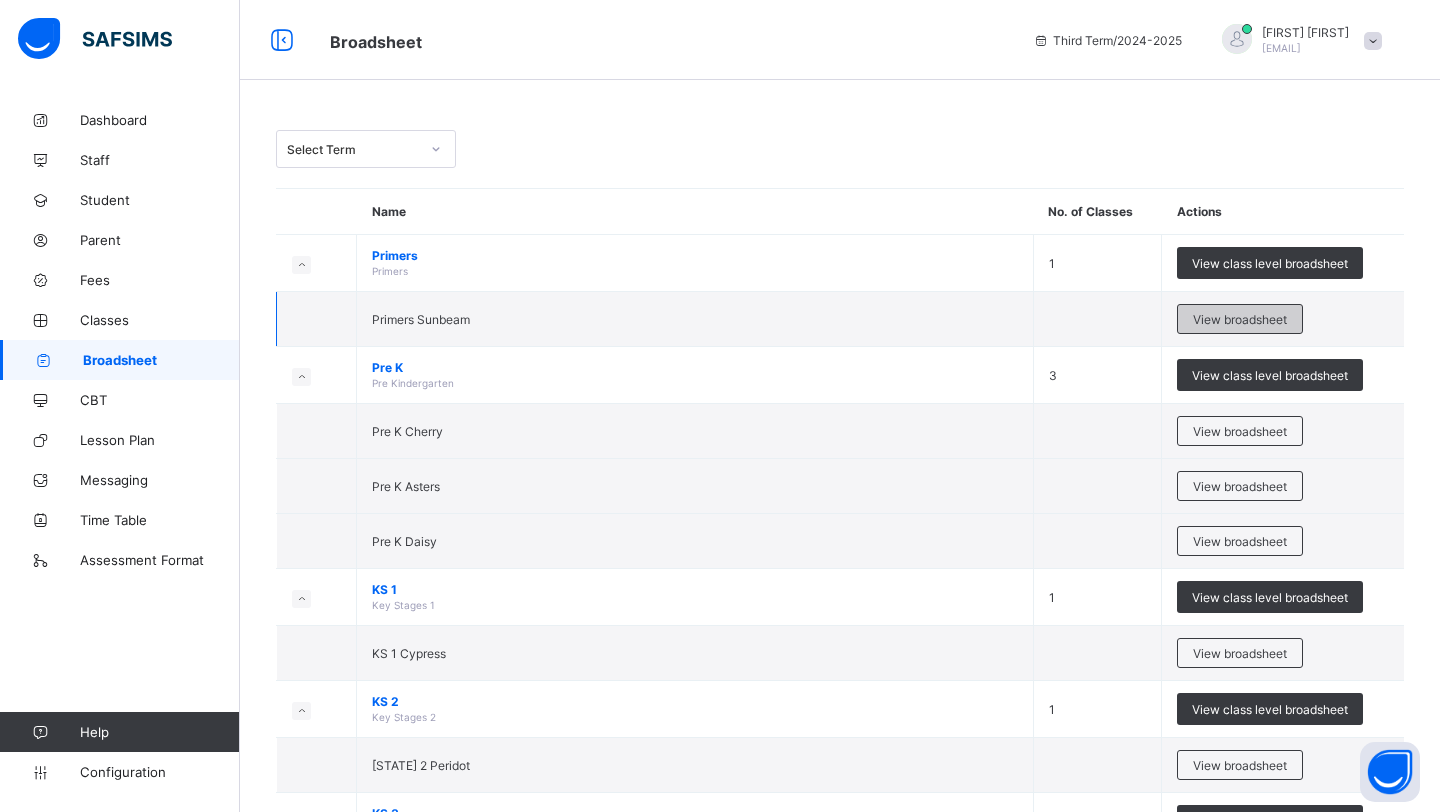 click on "View broadsheet" at bounding box center (1240, 319) 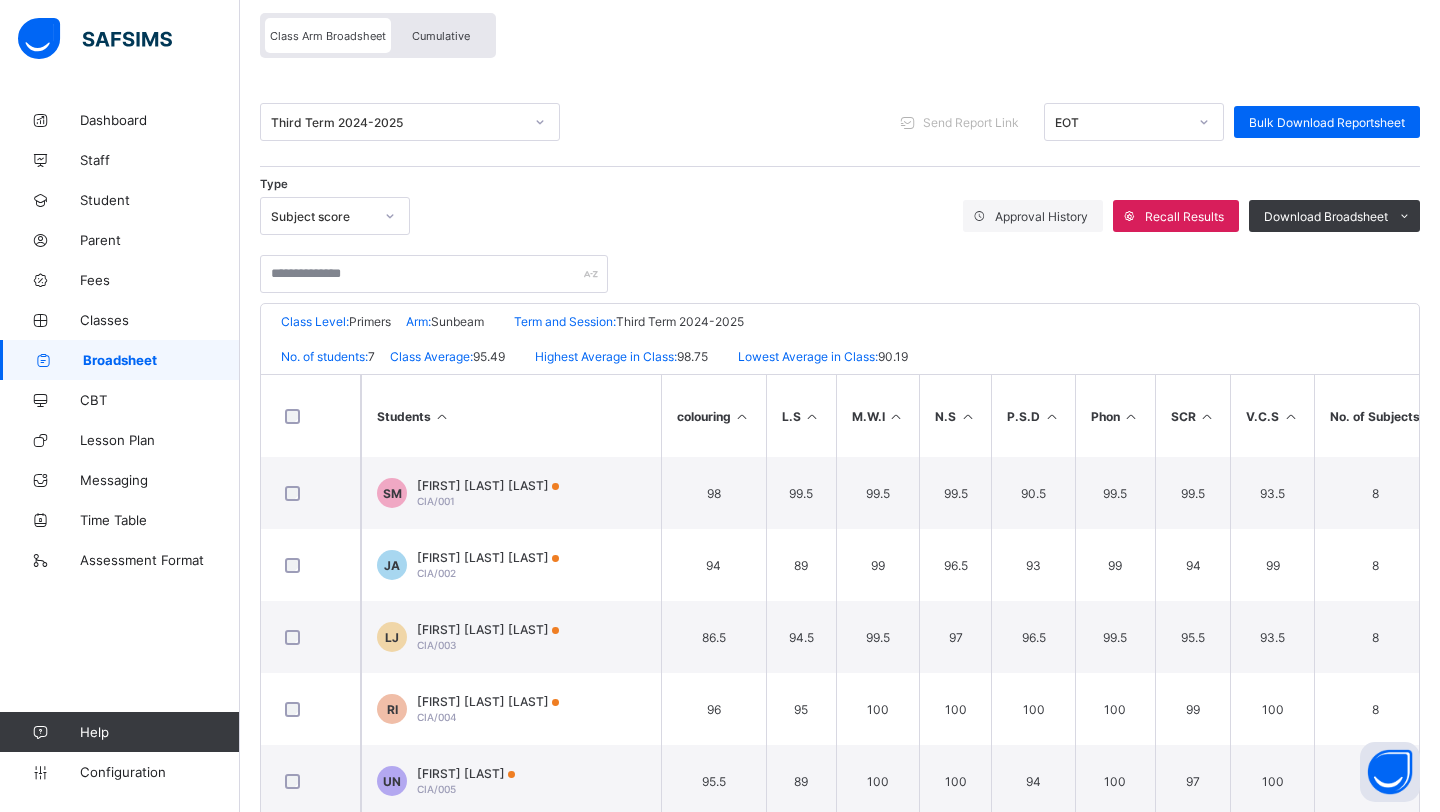 scroll, scrollTop: 0, scrollLeft: 0, axis: both 